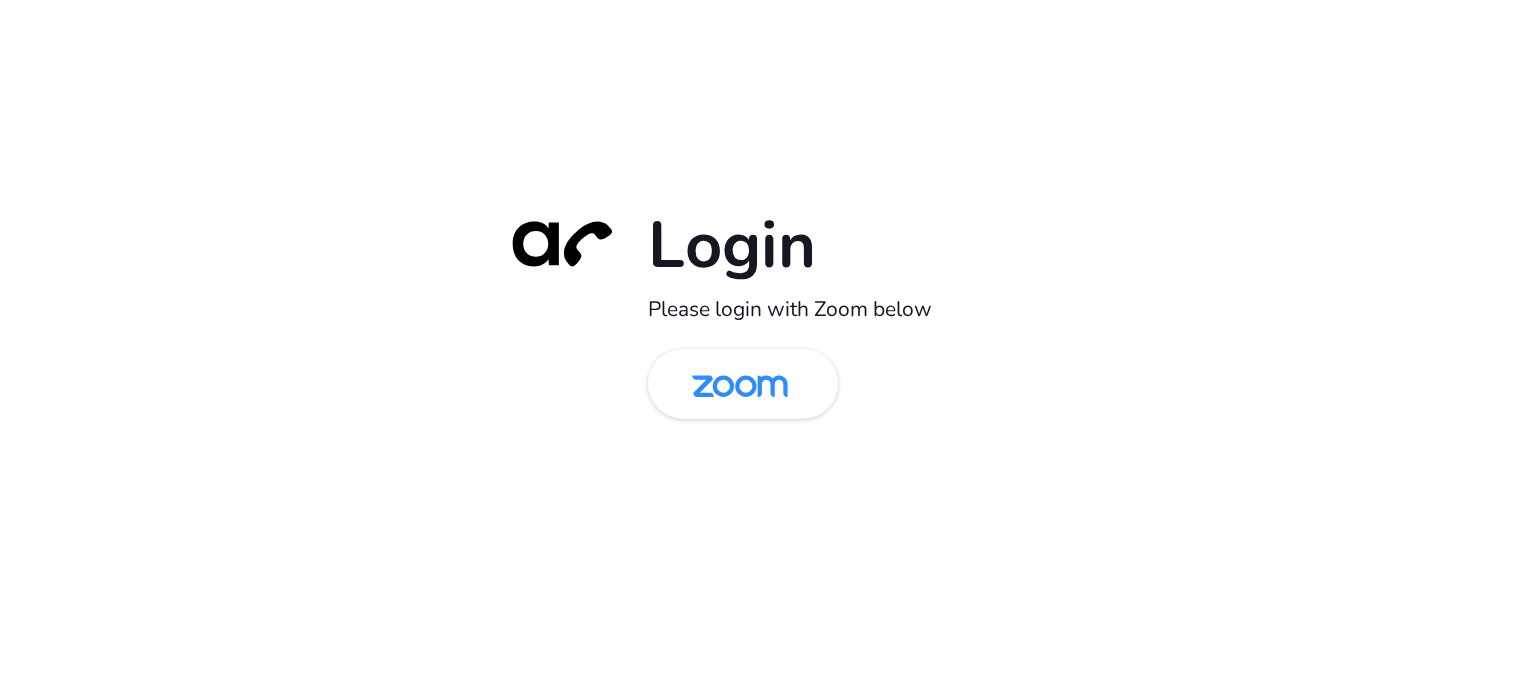 scroll, scrollTop: 0, scrollLeft: 0, axis: both 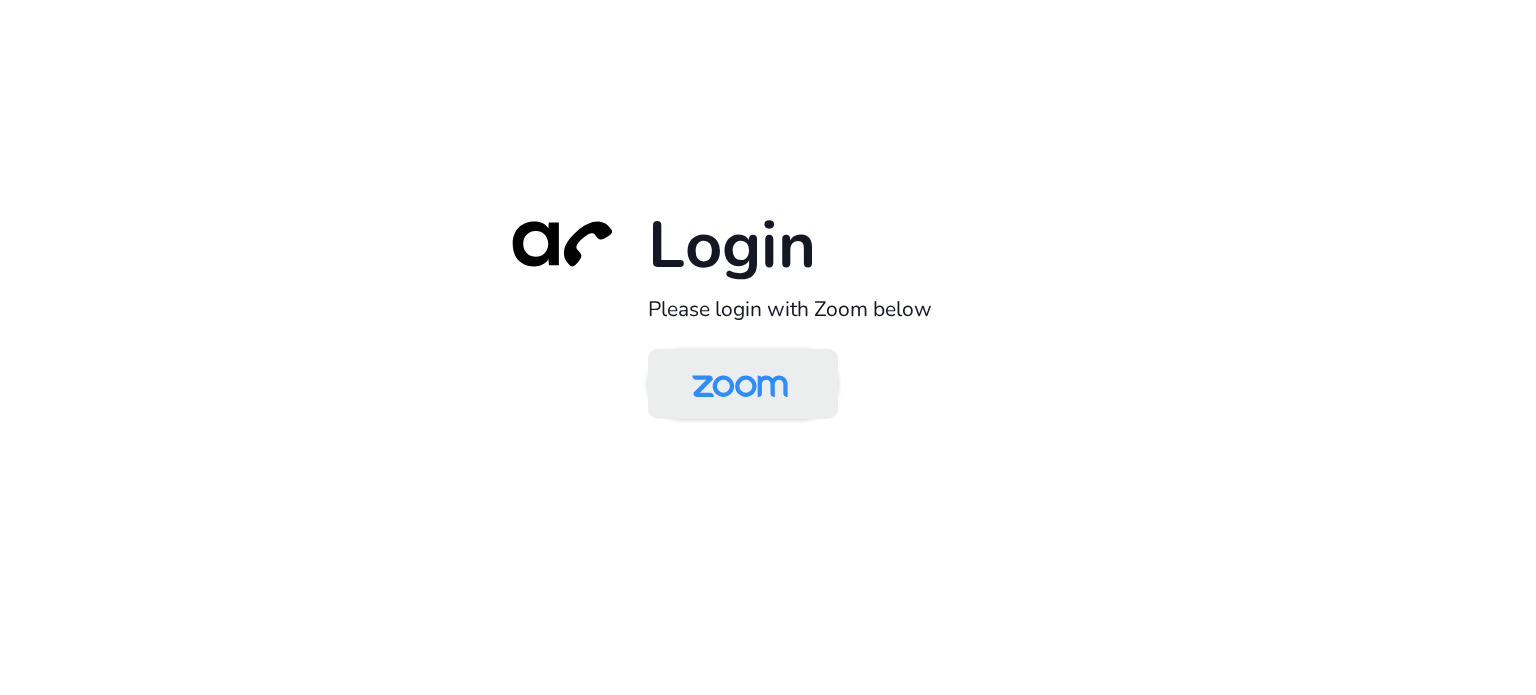 click at bounding box center [740, 385] 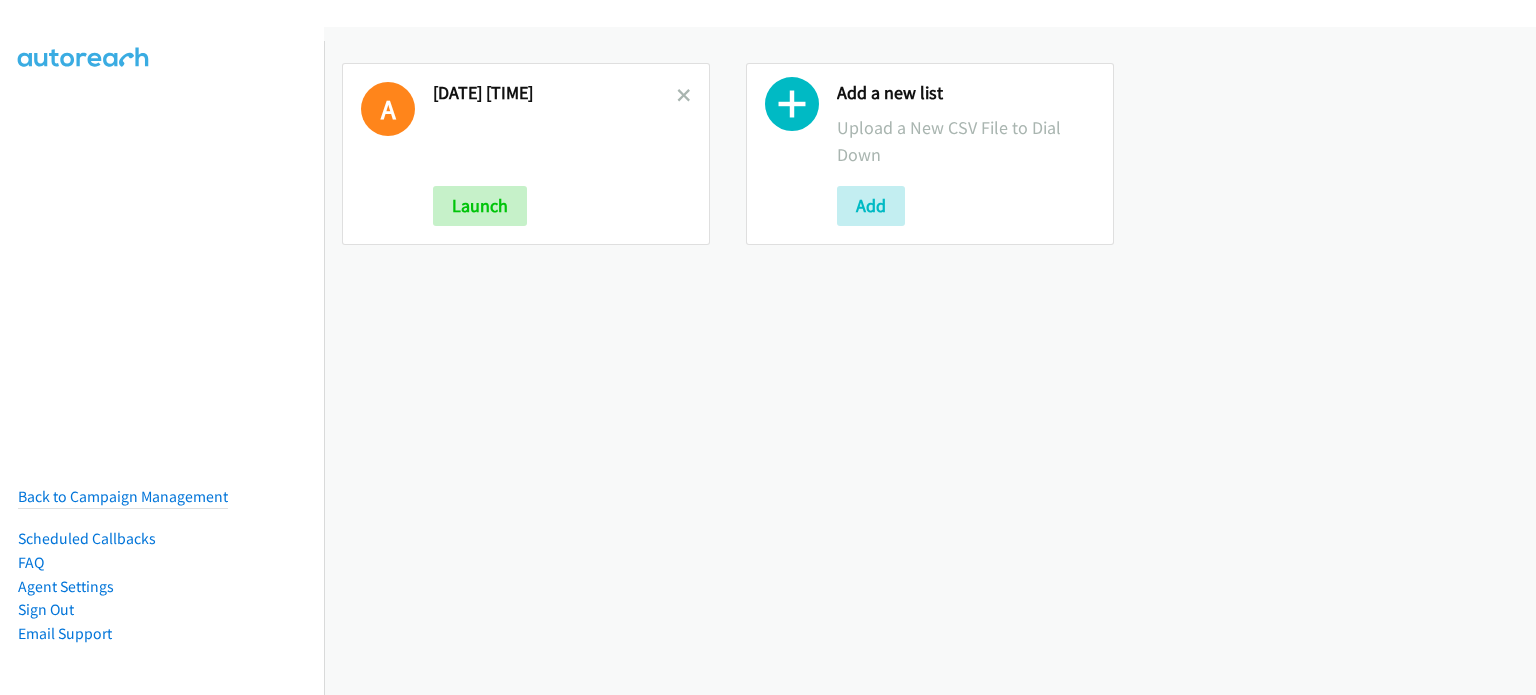 scroll, scrollTop: 0, scrollLeft: 0, axis: both 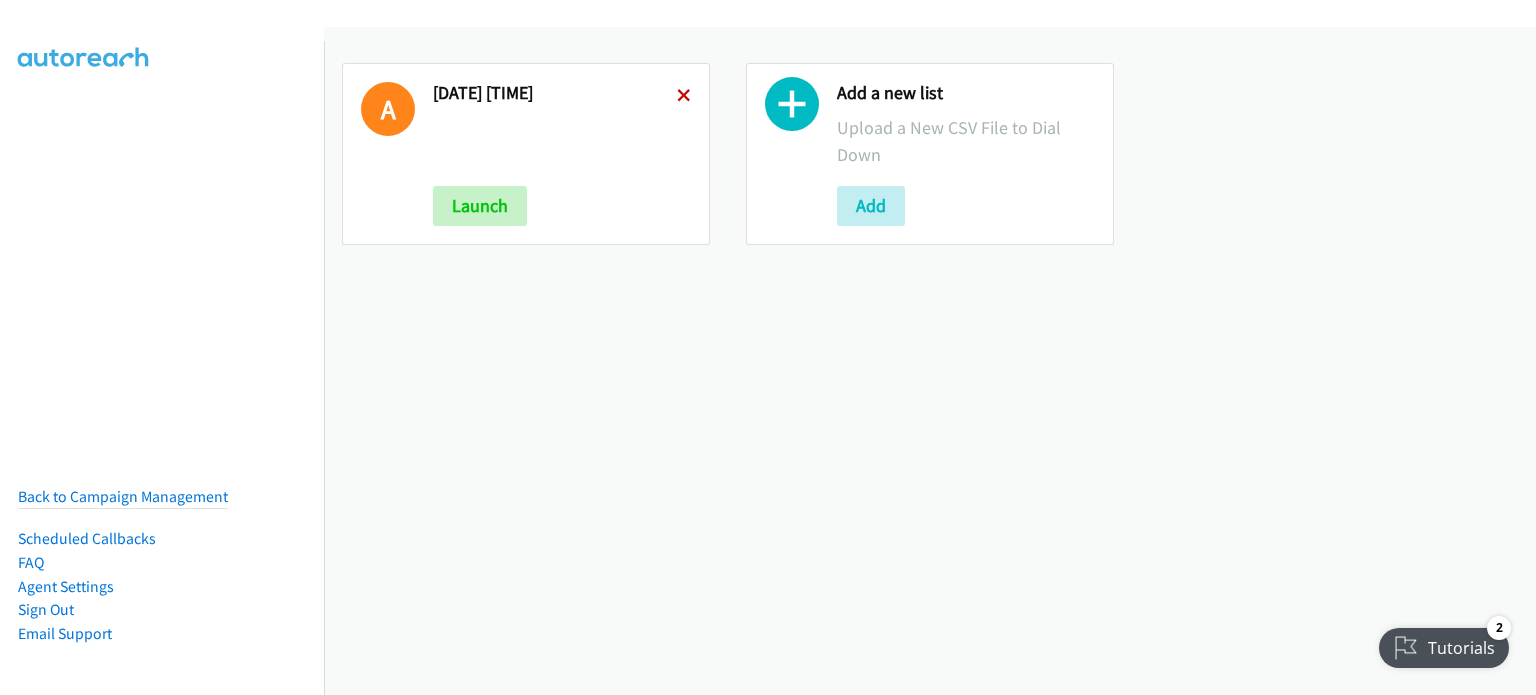 click at bounding box center [684, 97] 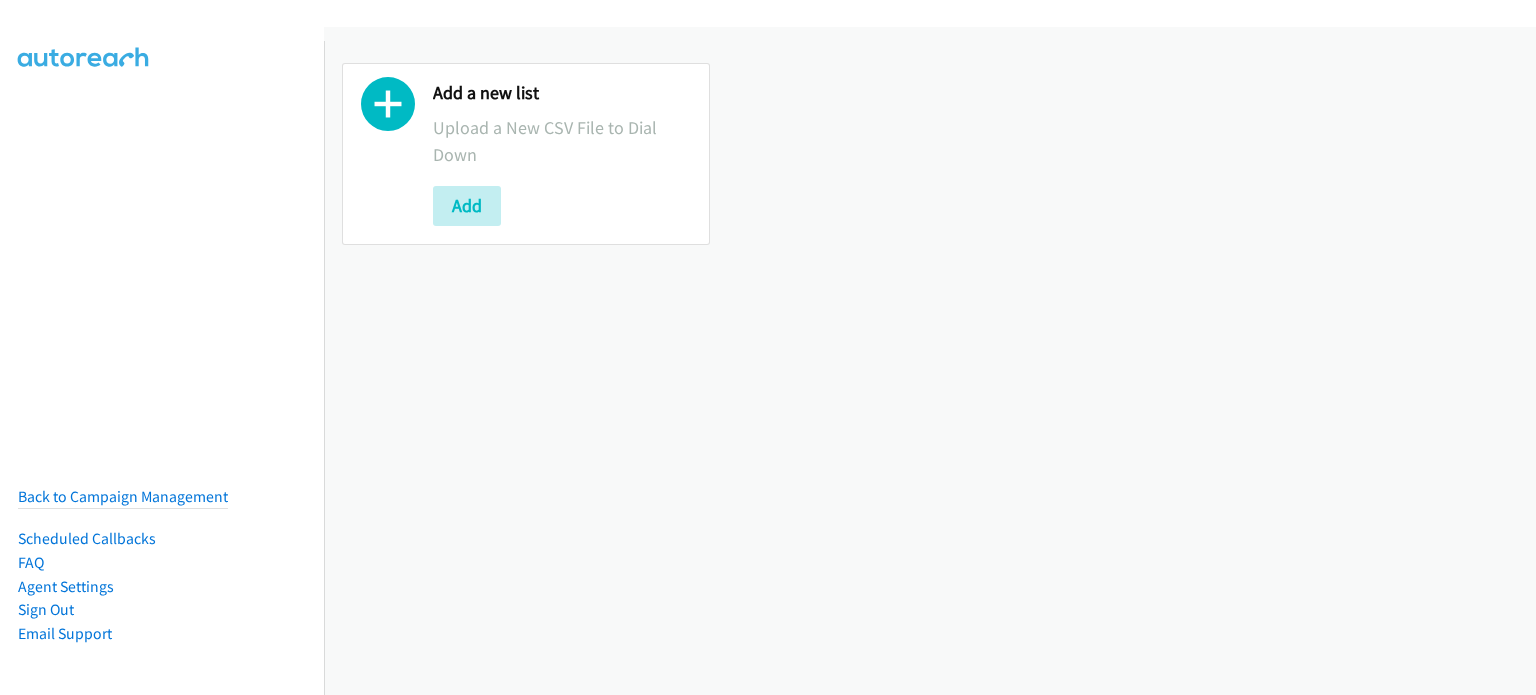 scroll, scrollTop: 0, scrollLeft: 0, axis: both 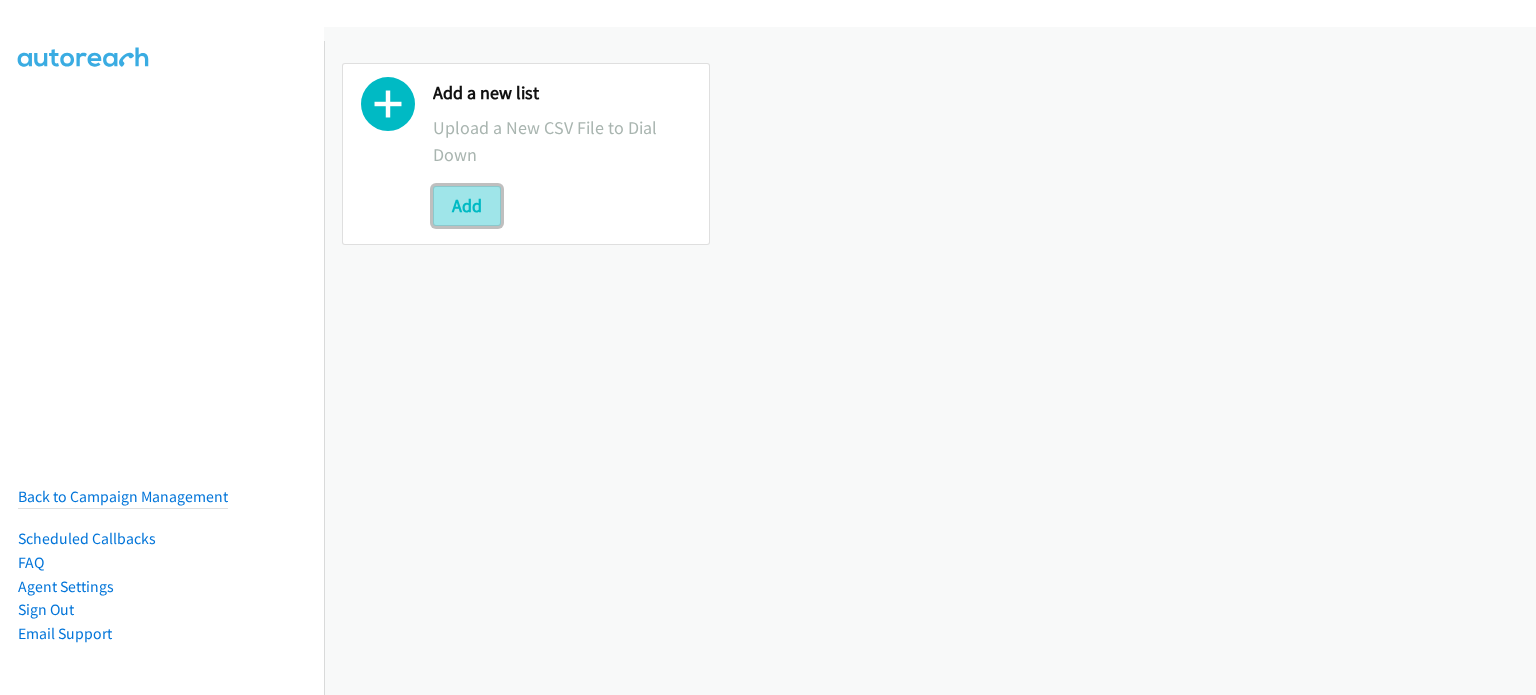 click on "Add" at bounding box center (467, 206) 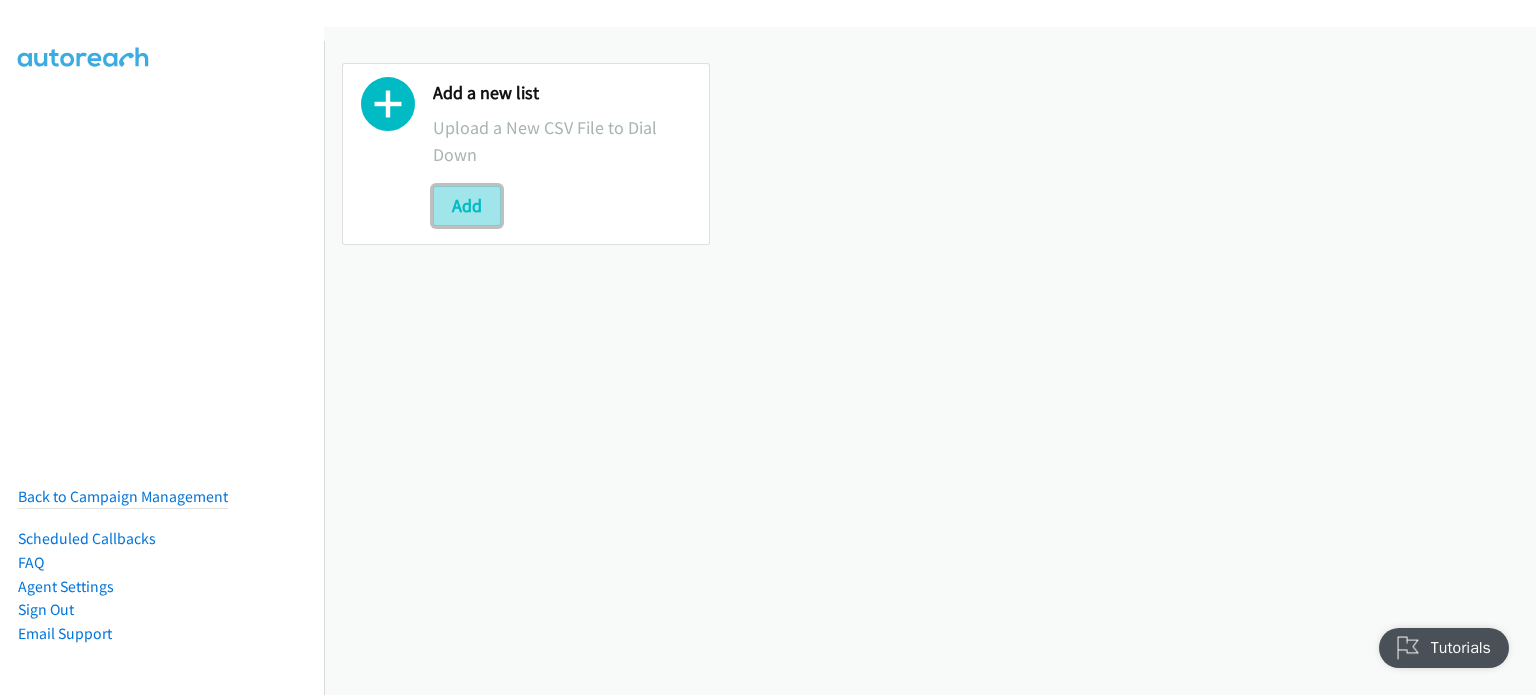 scroll, scrollTop: 0, scrollLeft: 0, axis: both 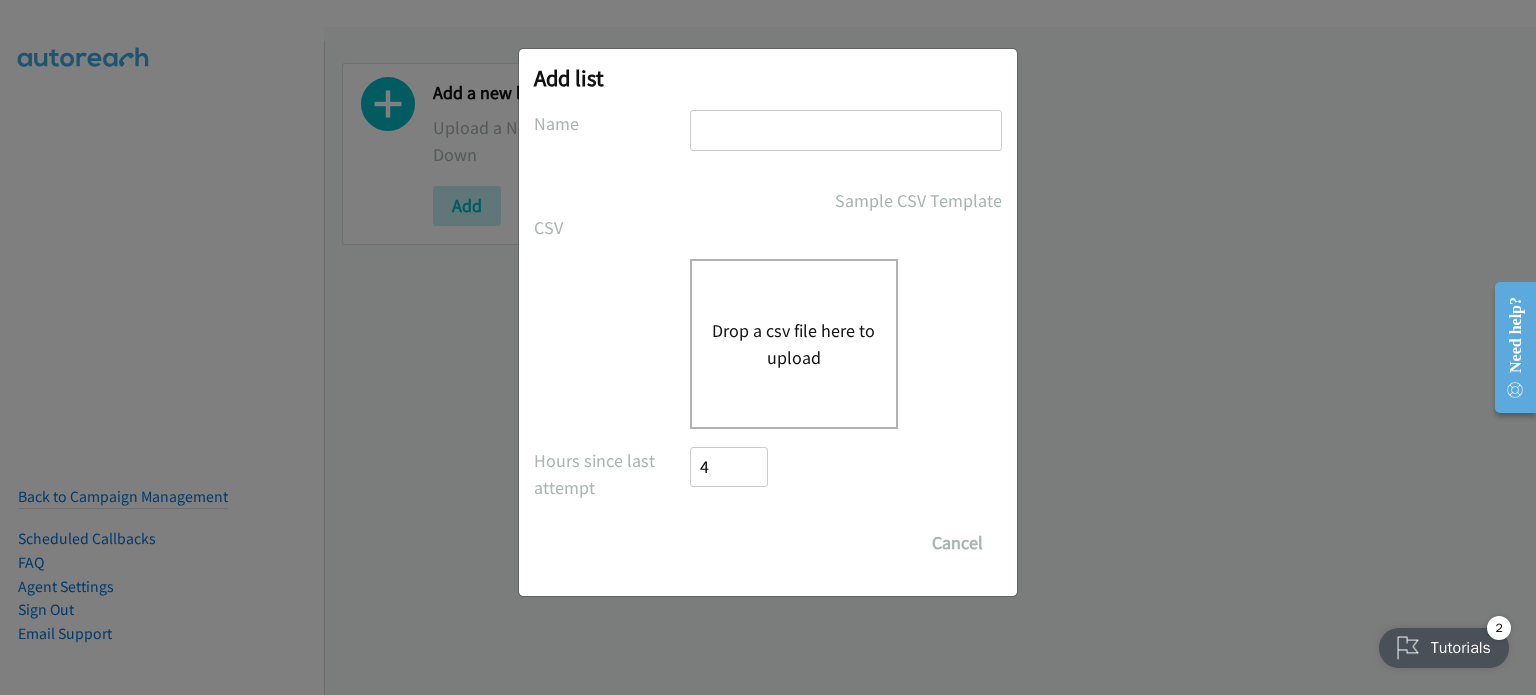 click on "Drop a csv file here to upload" at bounding box center [794, 344] 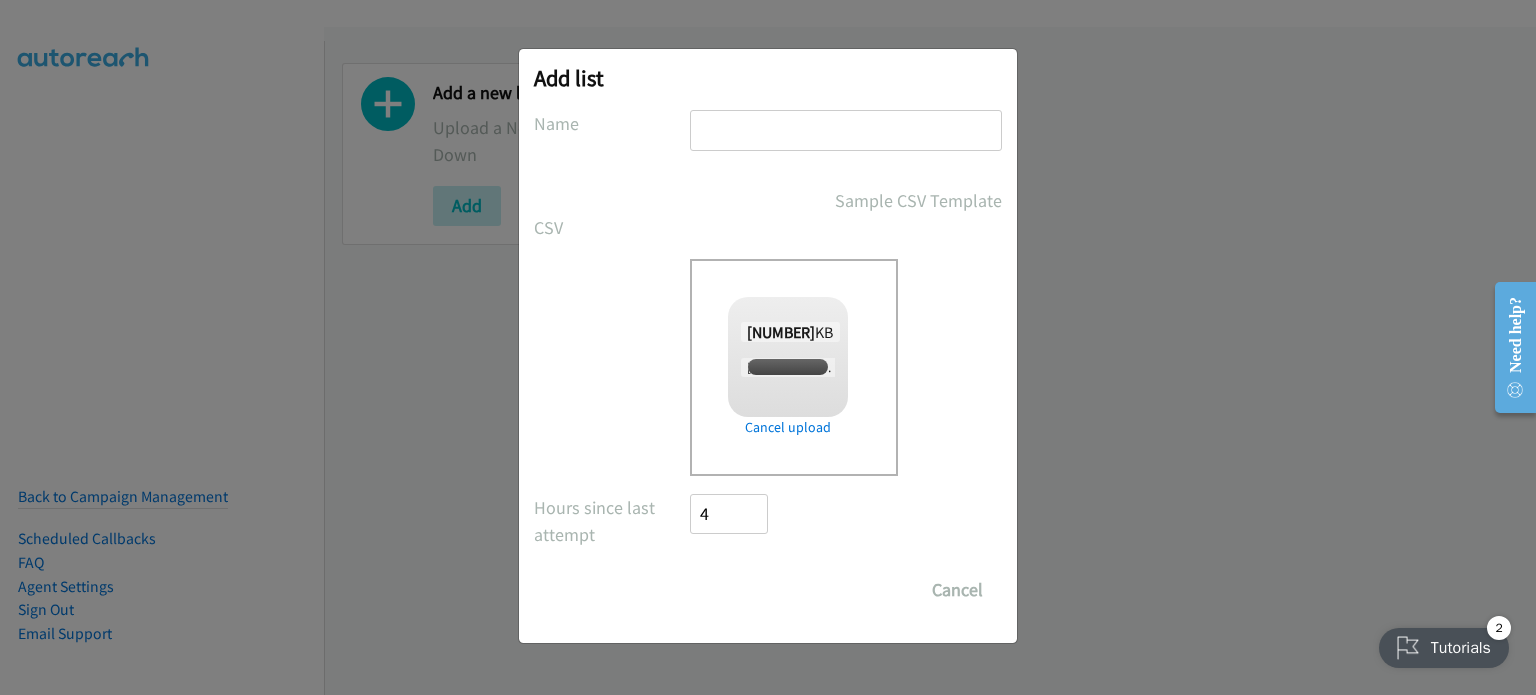 checkbox on "true" 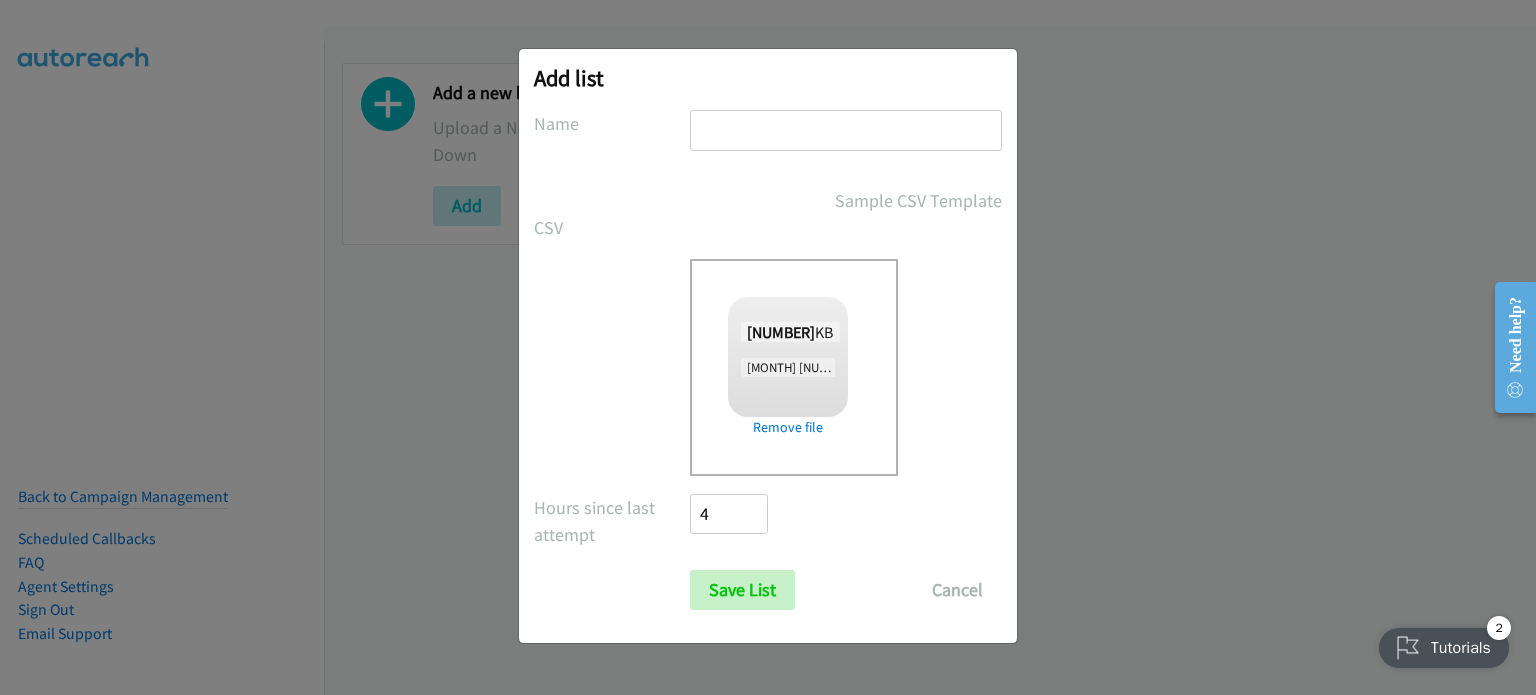 click at bounding box center (846, 130) 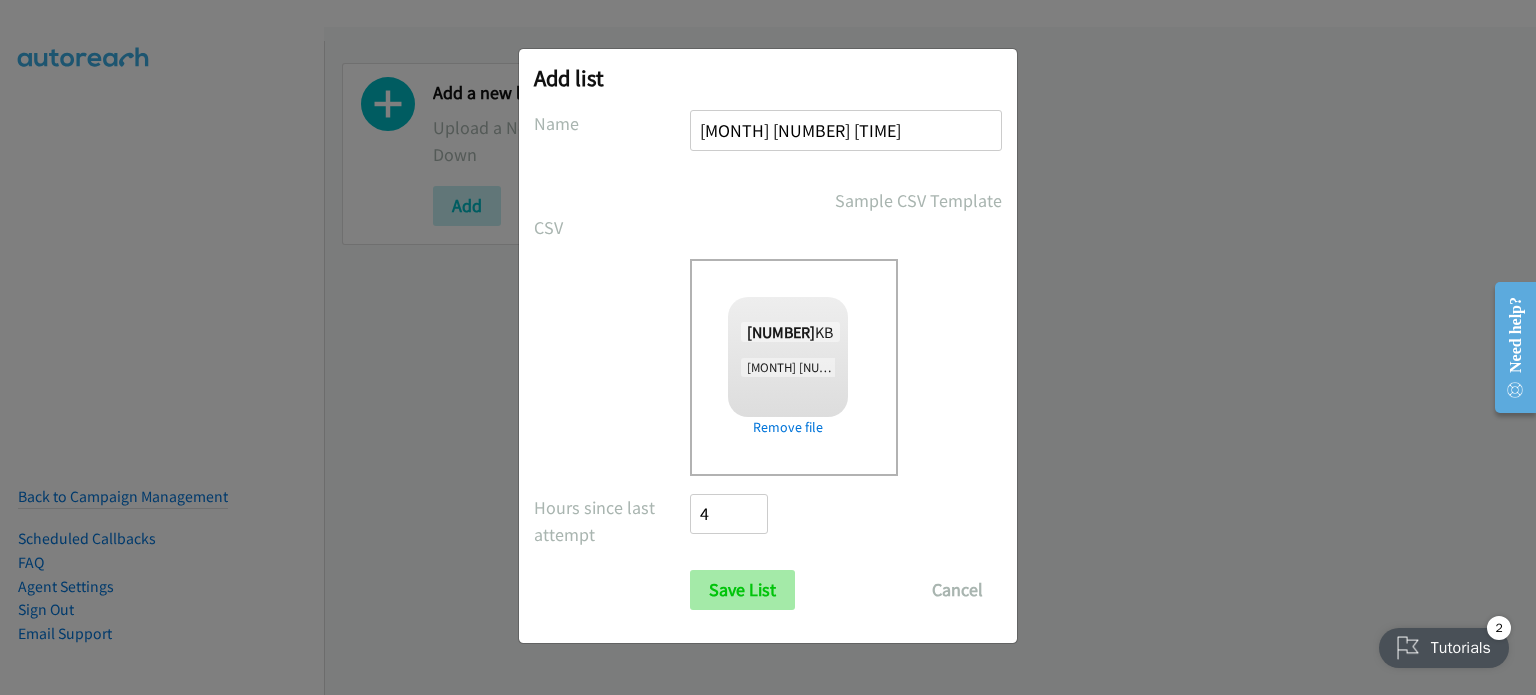 type on "AUG 5 AM" 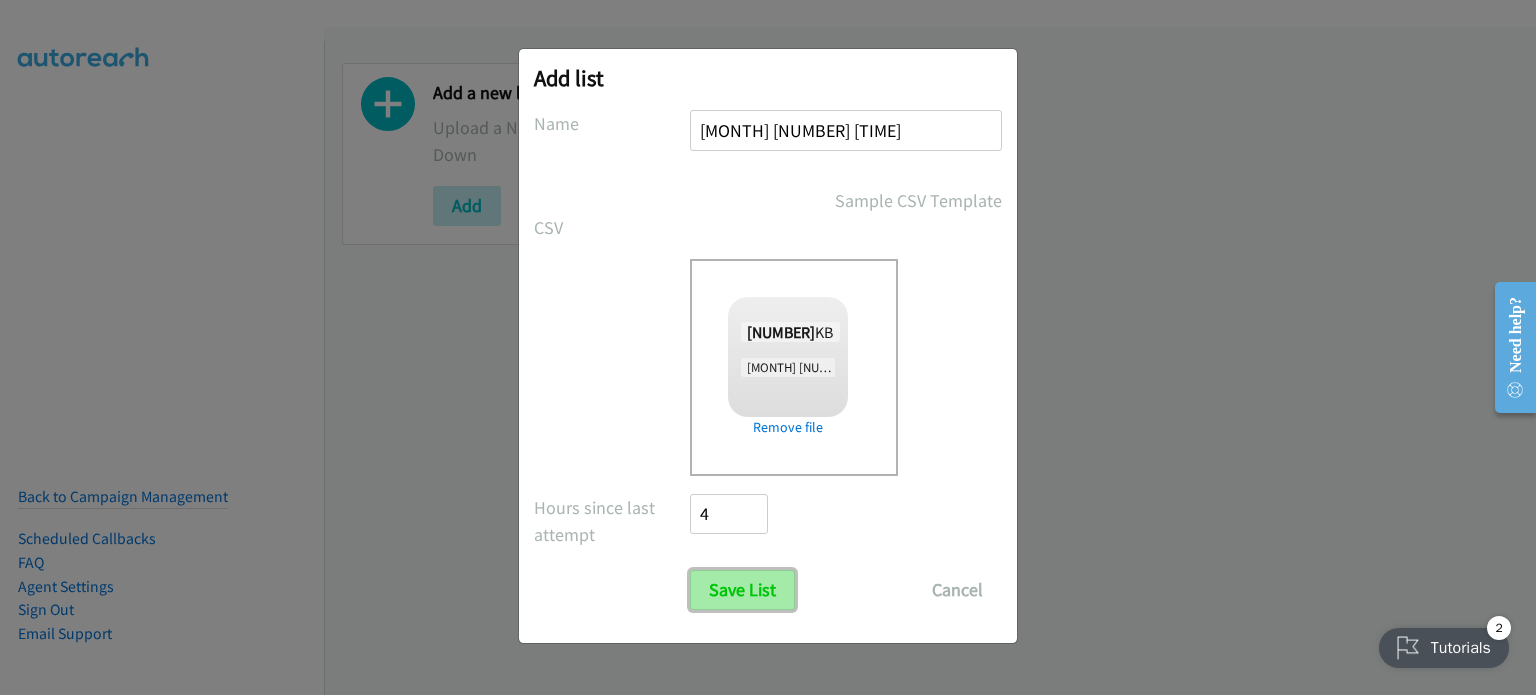 click on "Save List" at bounding box center (742, 590) 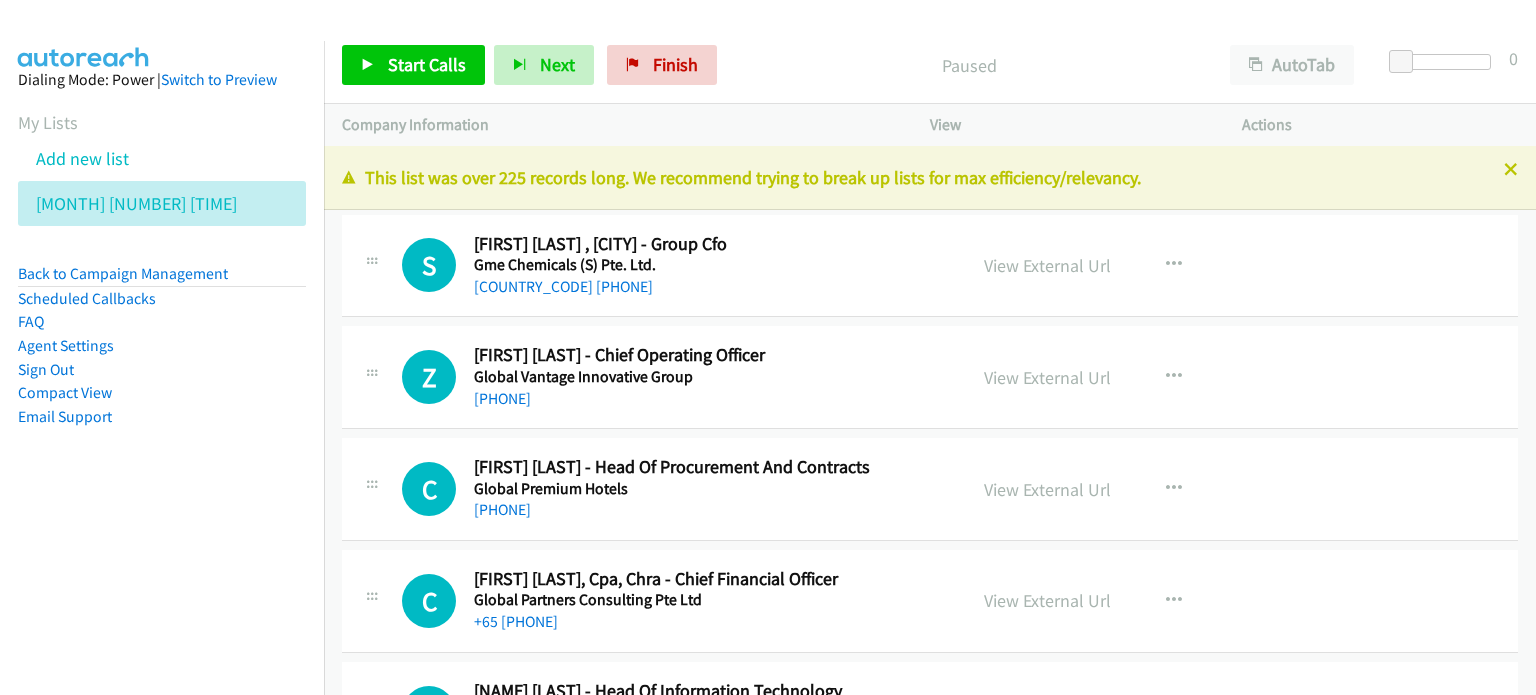 scroll, scrollTop: 0, scrollLeft: 0, axis: both 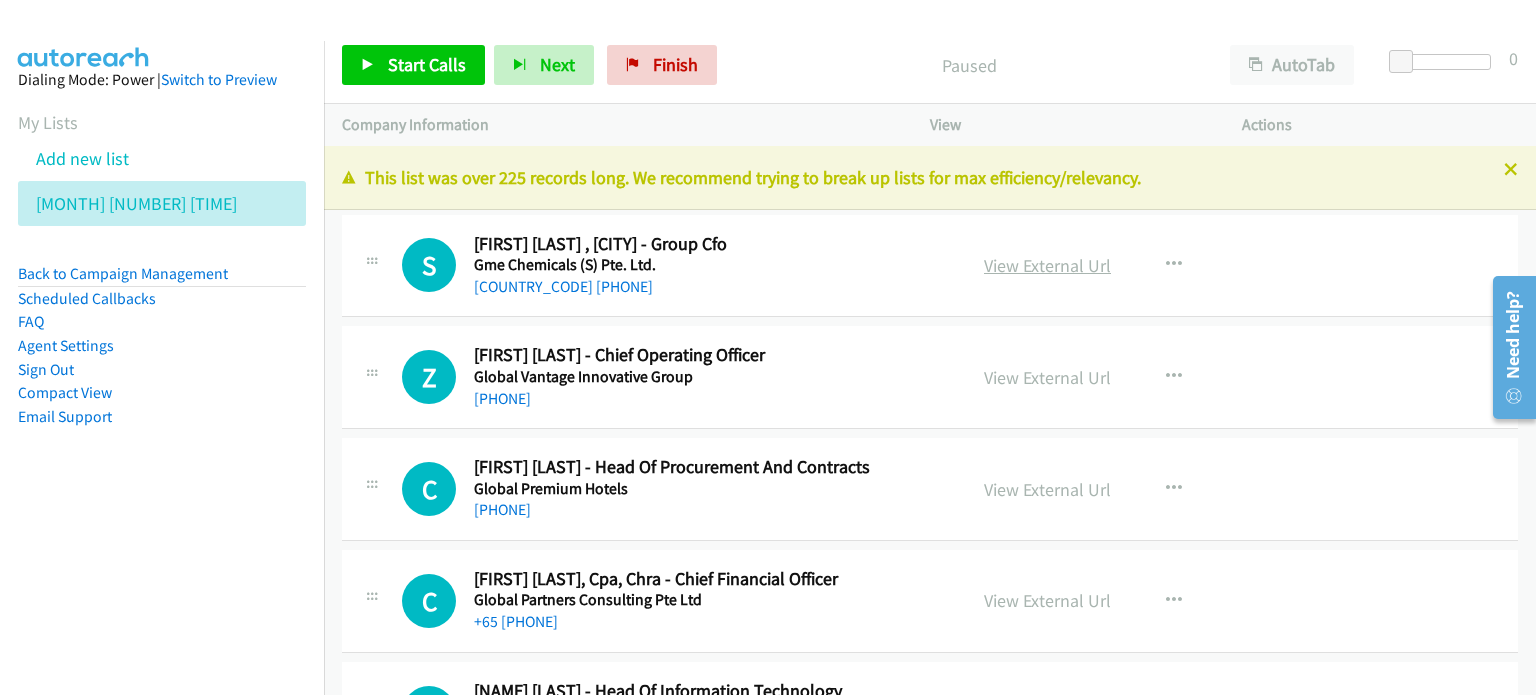 click on "View External Url" at bounding box center [1047, 265] 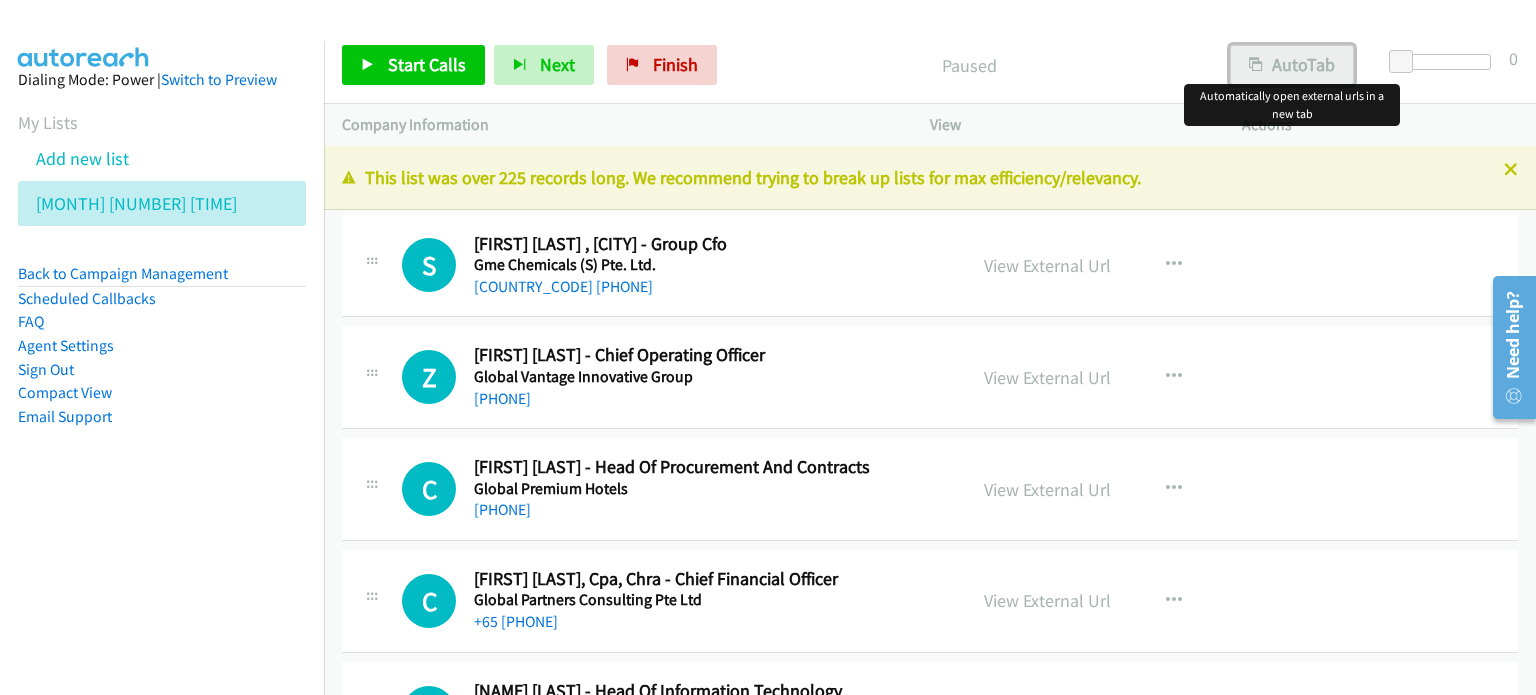 click on "AutoTab" at bounding box center [1292, 65] 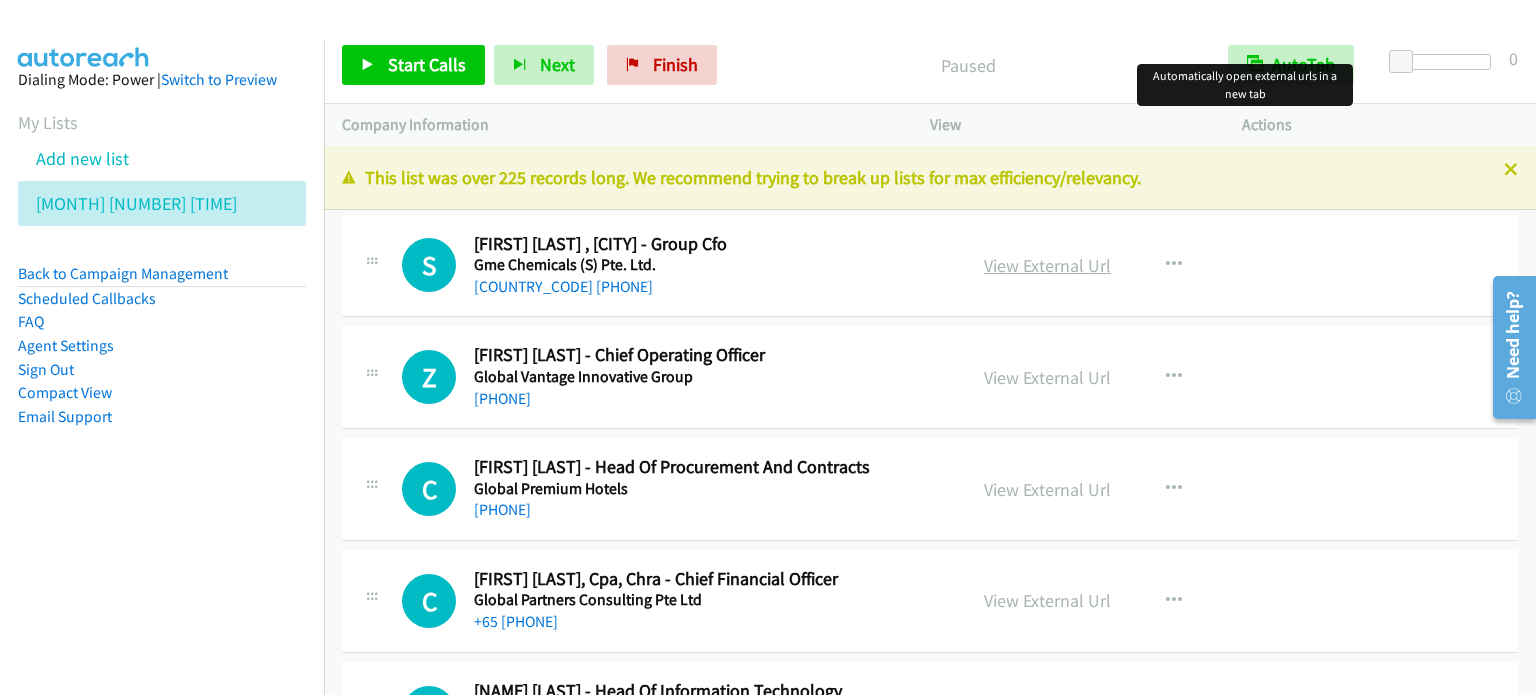 click on "View External Url" at bounding box center (1047, 265) 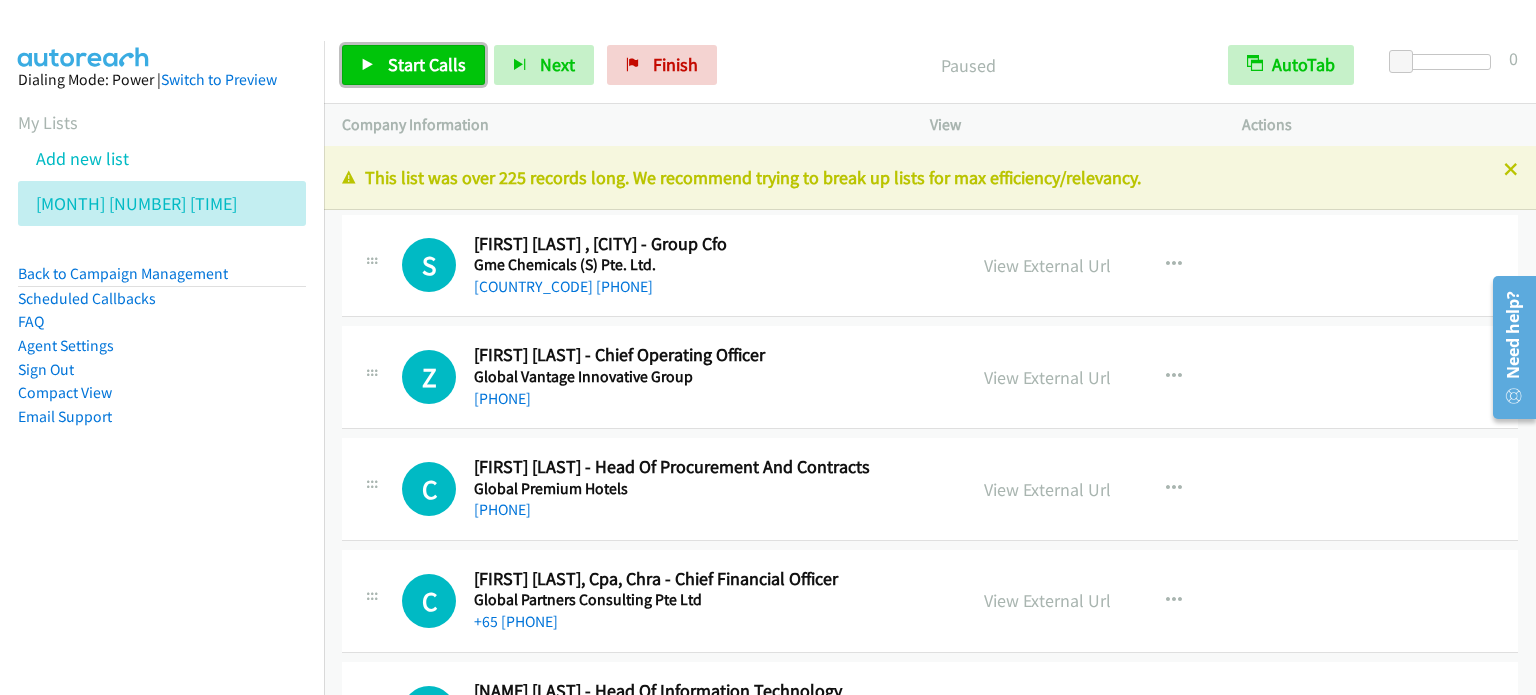 click on "Start Calls" at bounding box center [413, 65] 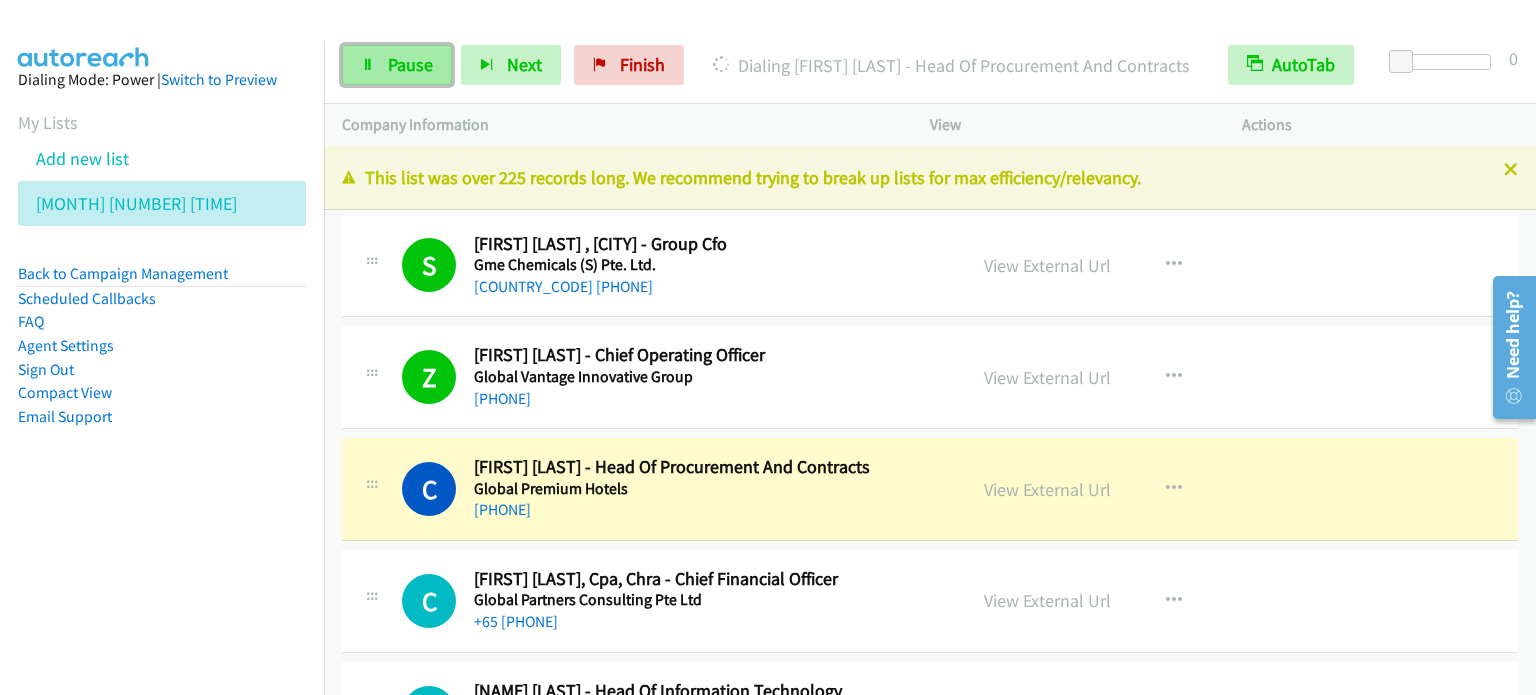 click on "Pause" at bounding box center [410, 64] 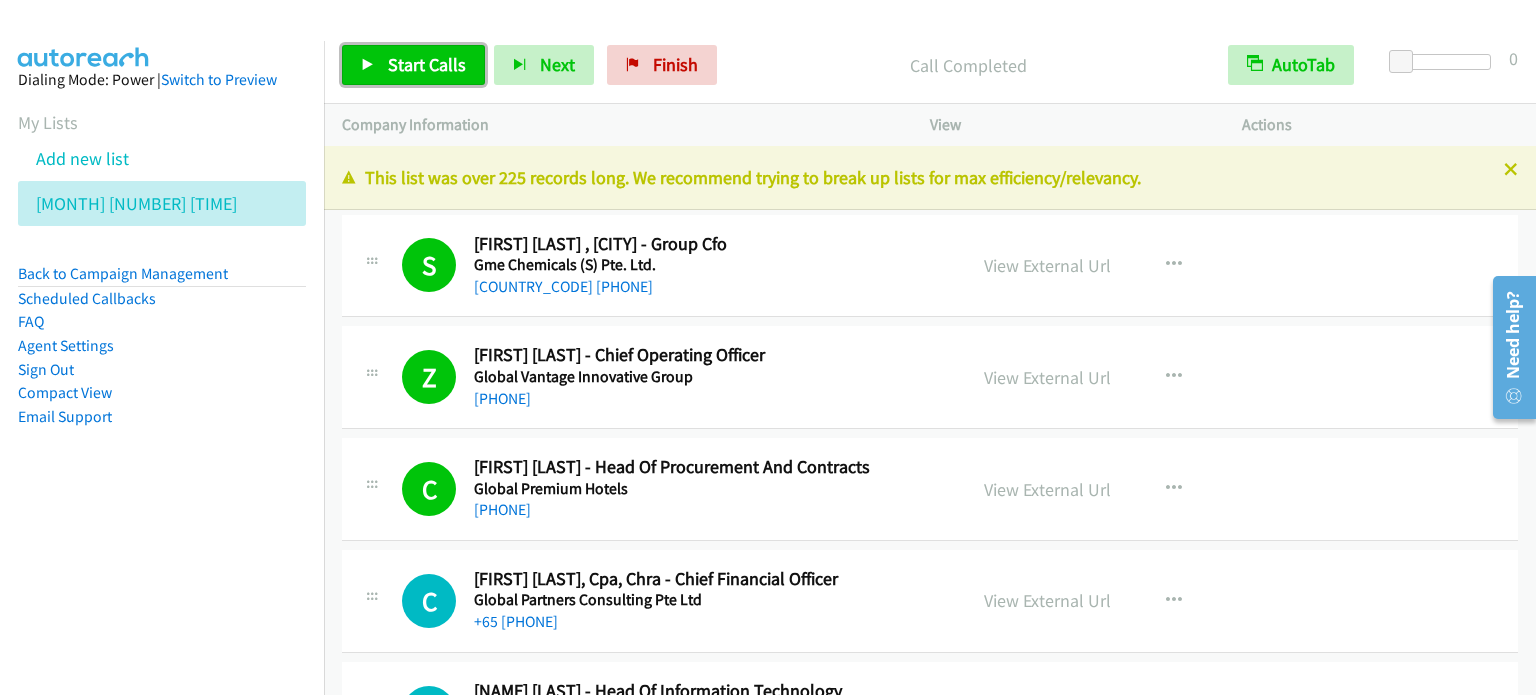 click on "Start Calls" at bounding box center [427, 64] 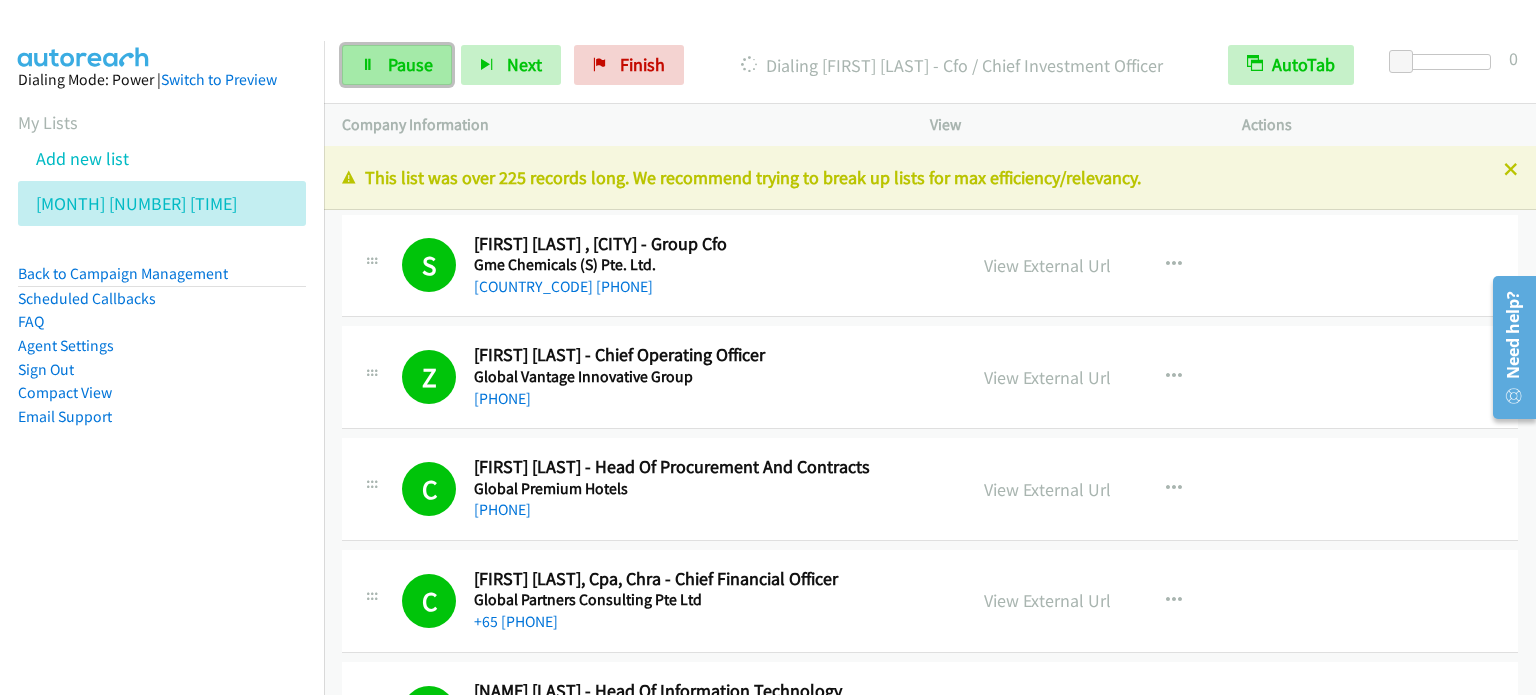 click on "Pause" at bounding box center (410, 64) 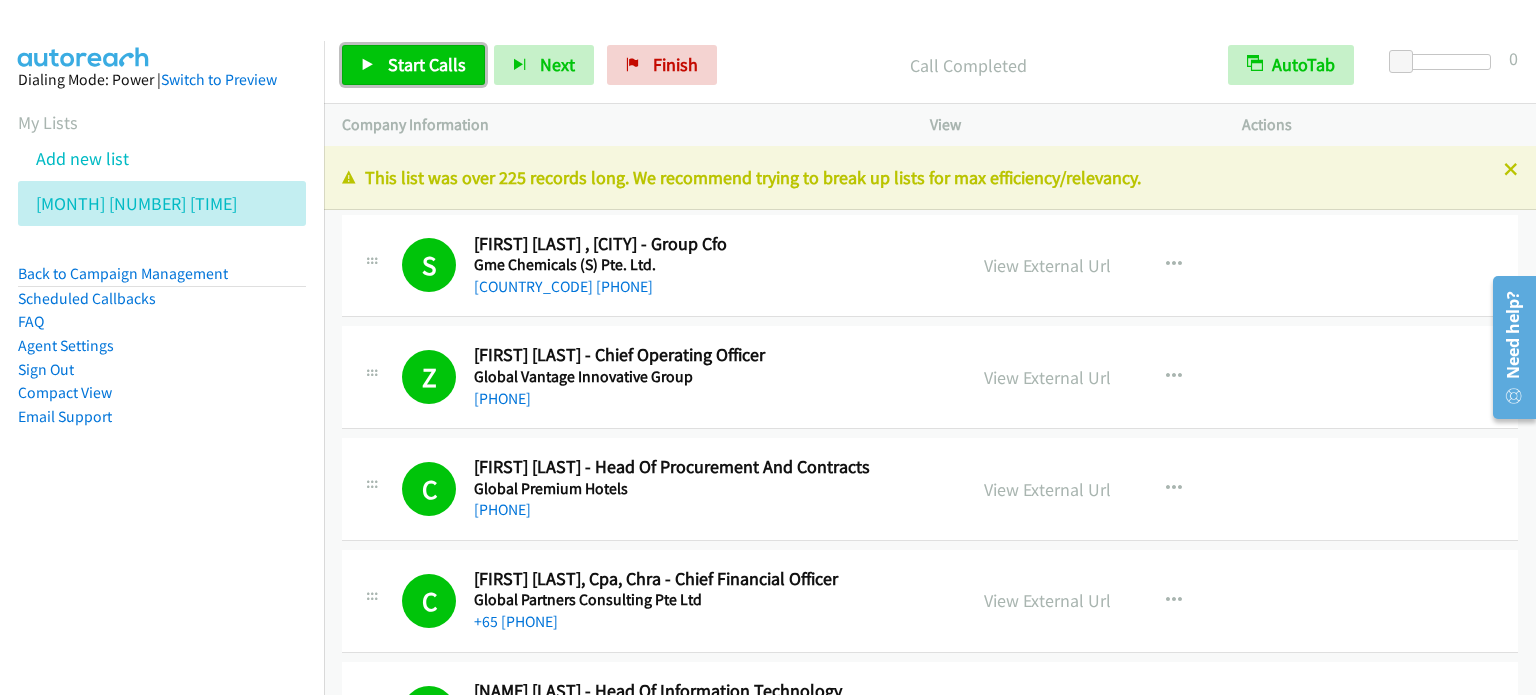 click on "Start Calls" at bounding box center (427, 64) 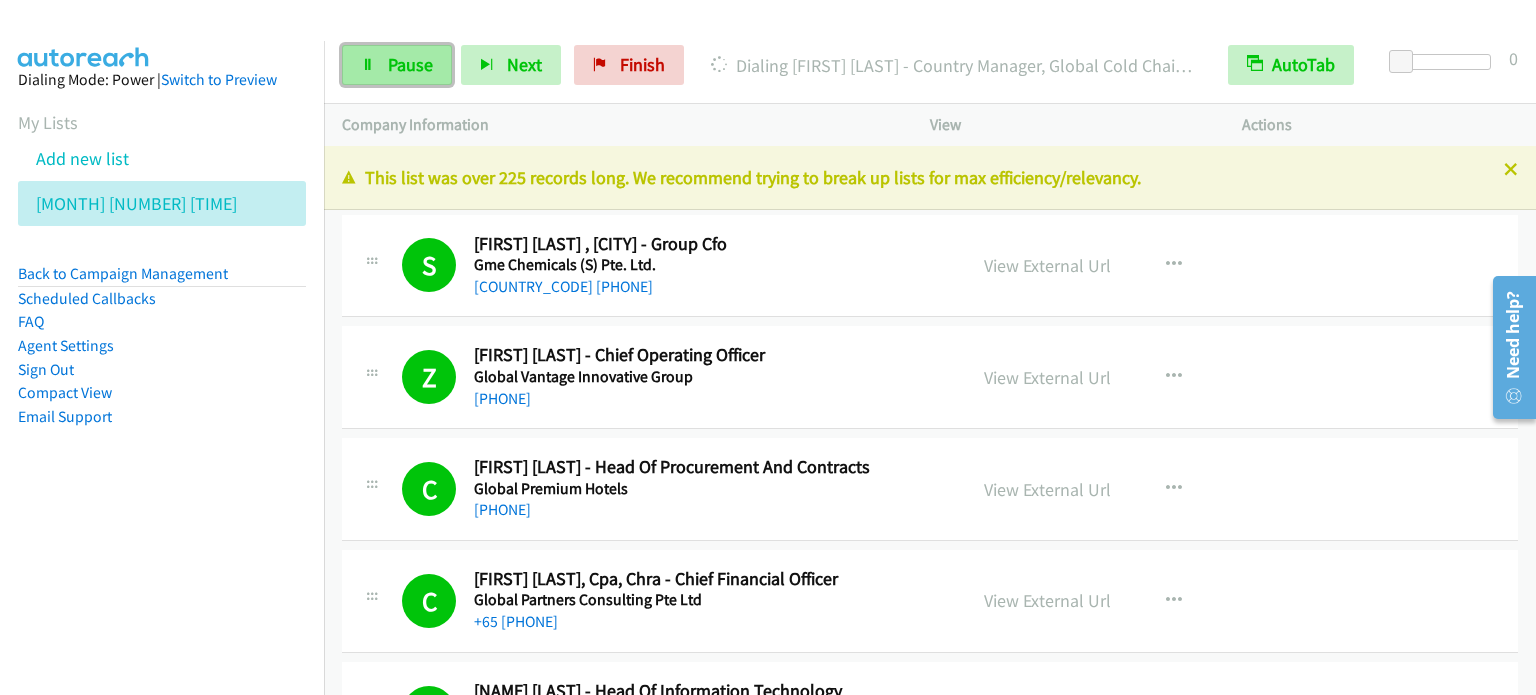 click on "Pause" at bounding box center [397, 65] 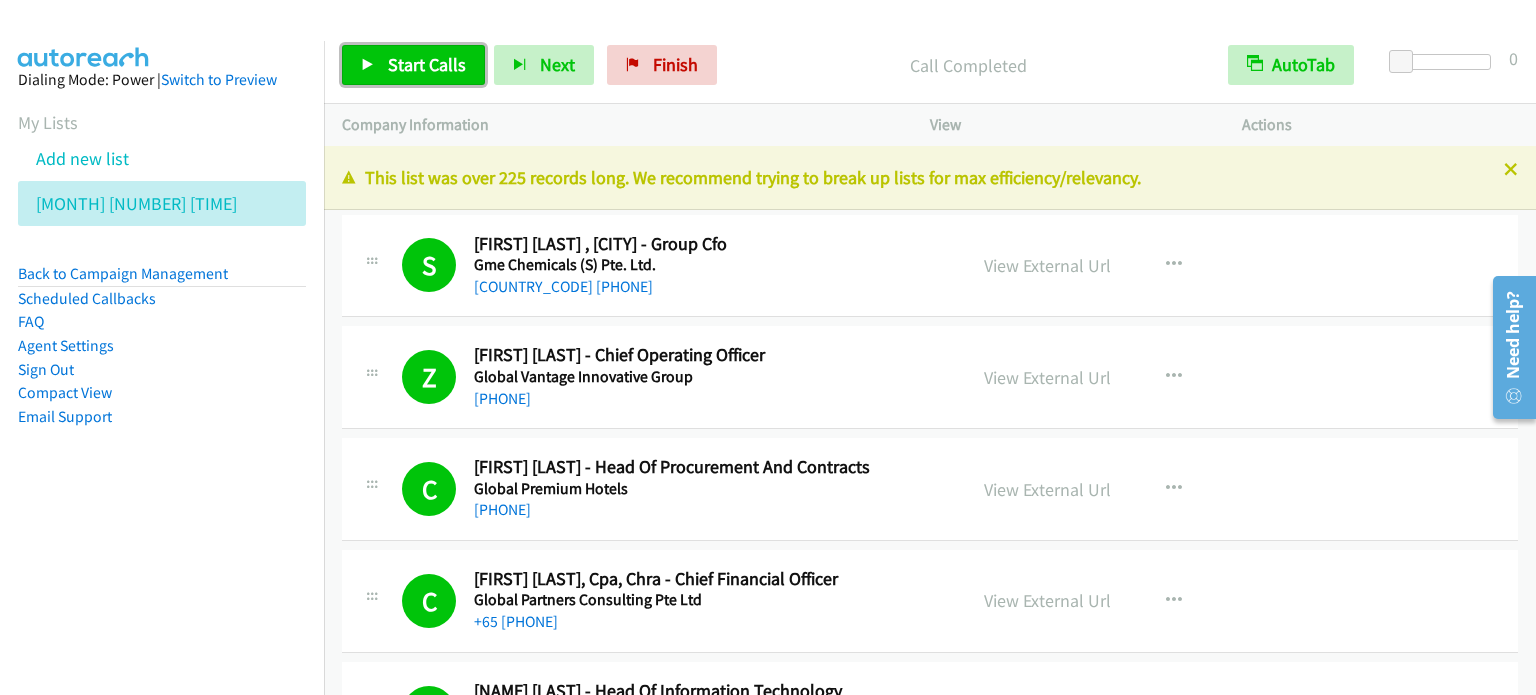 click on "Start Calls" at bounding box center [427, 64] 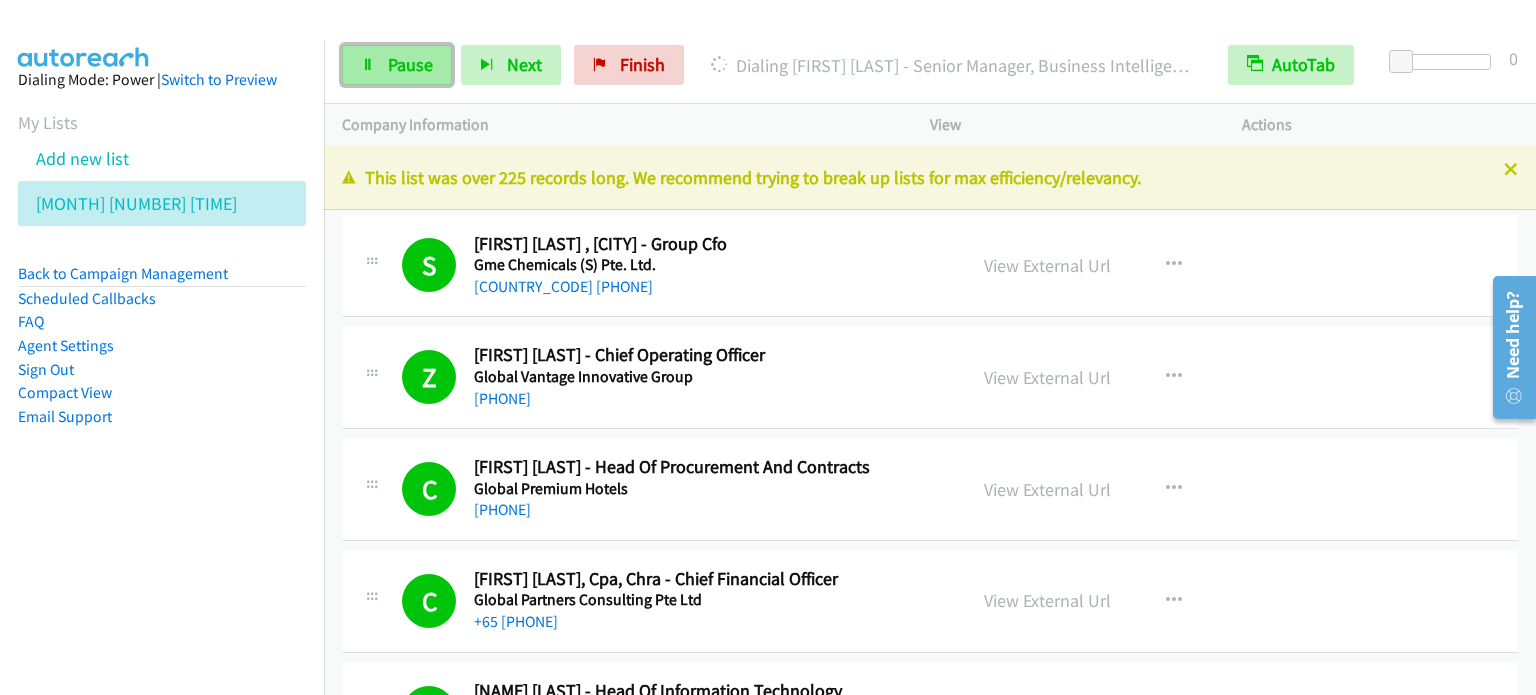 click on "Pause" at bounding box center (410, 64) 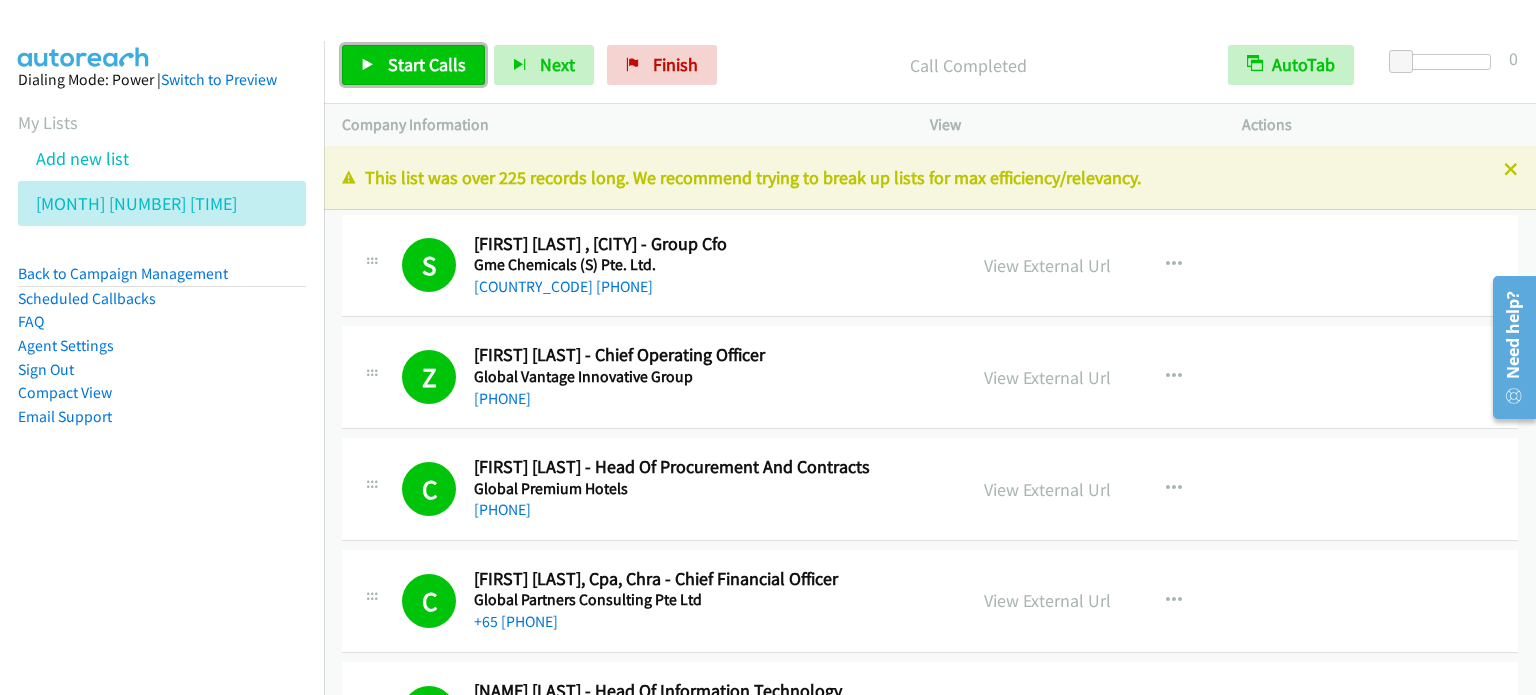 click on "Start Calls" at bounding box center (427, 64) 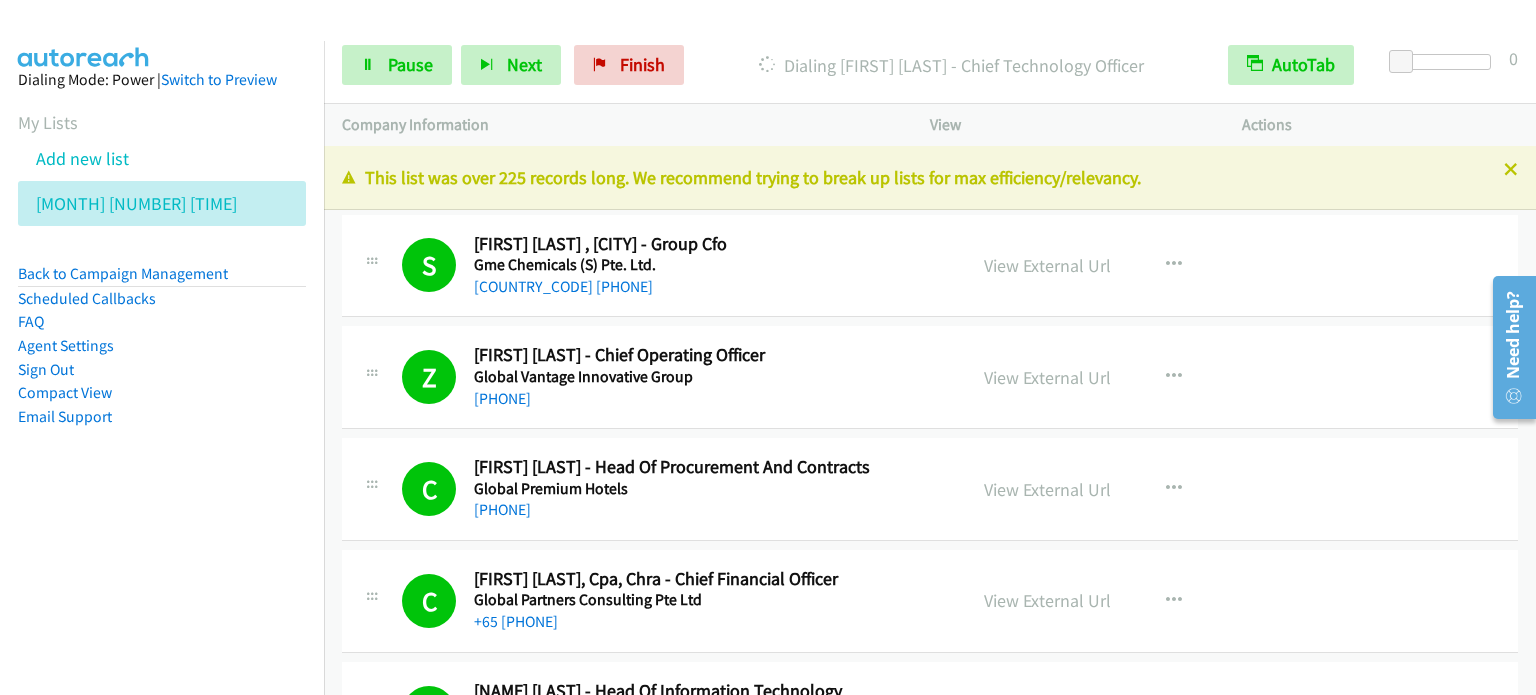 drag, startPoint x: 140, startPoint y: 611, endPoint x: 339, endPoint y: 8, distance: 634.98816 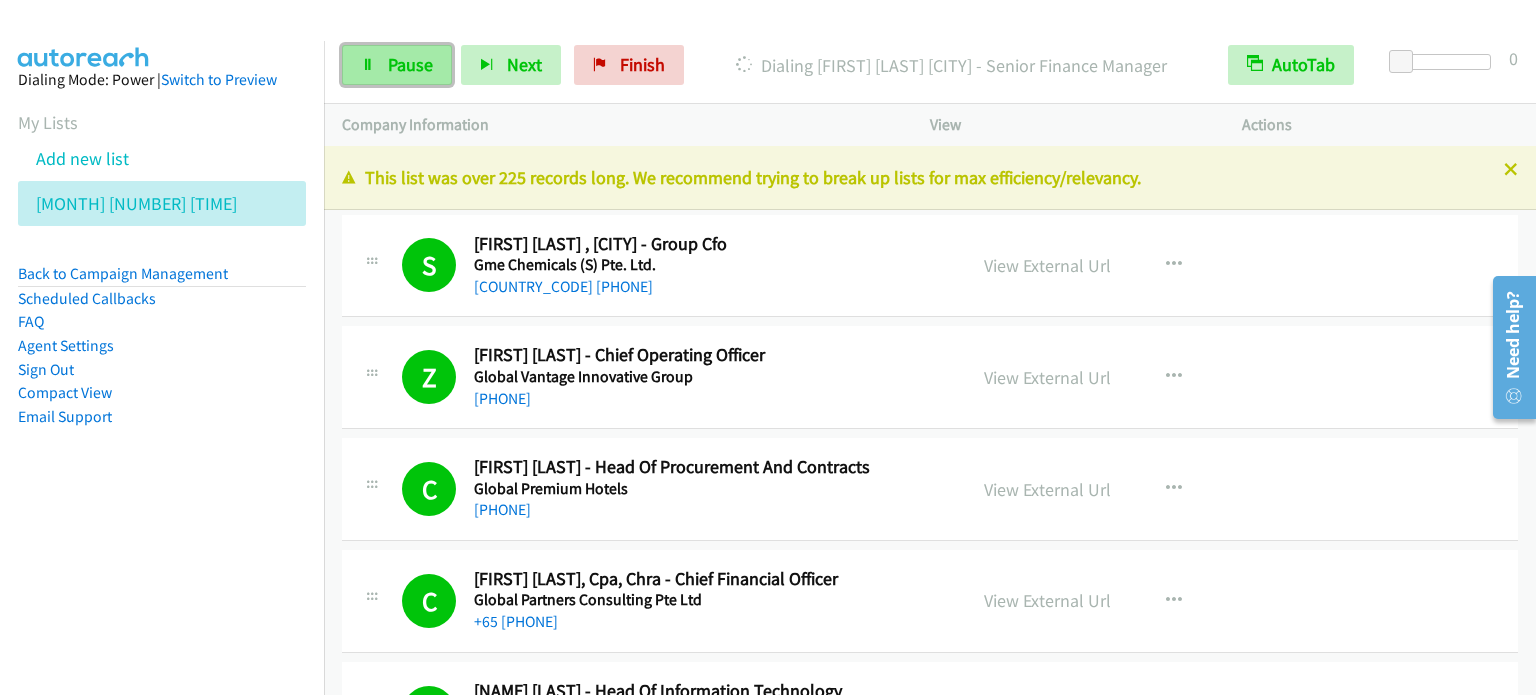 click on "Pause" at bounding box center (410, 64) 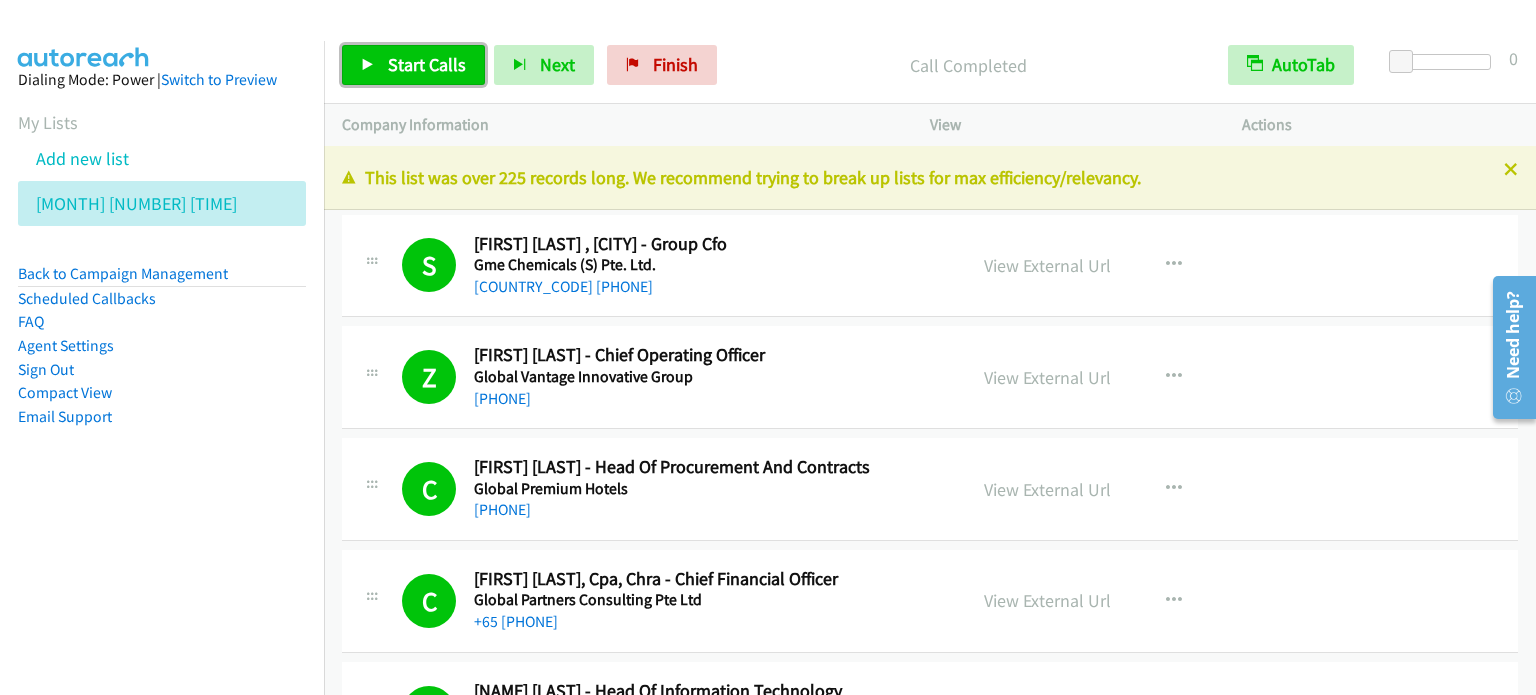 click on "Start Calls" at bounding box center (427, 64) 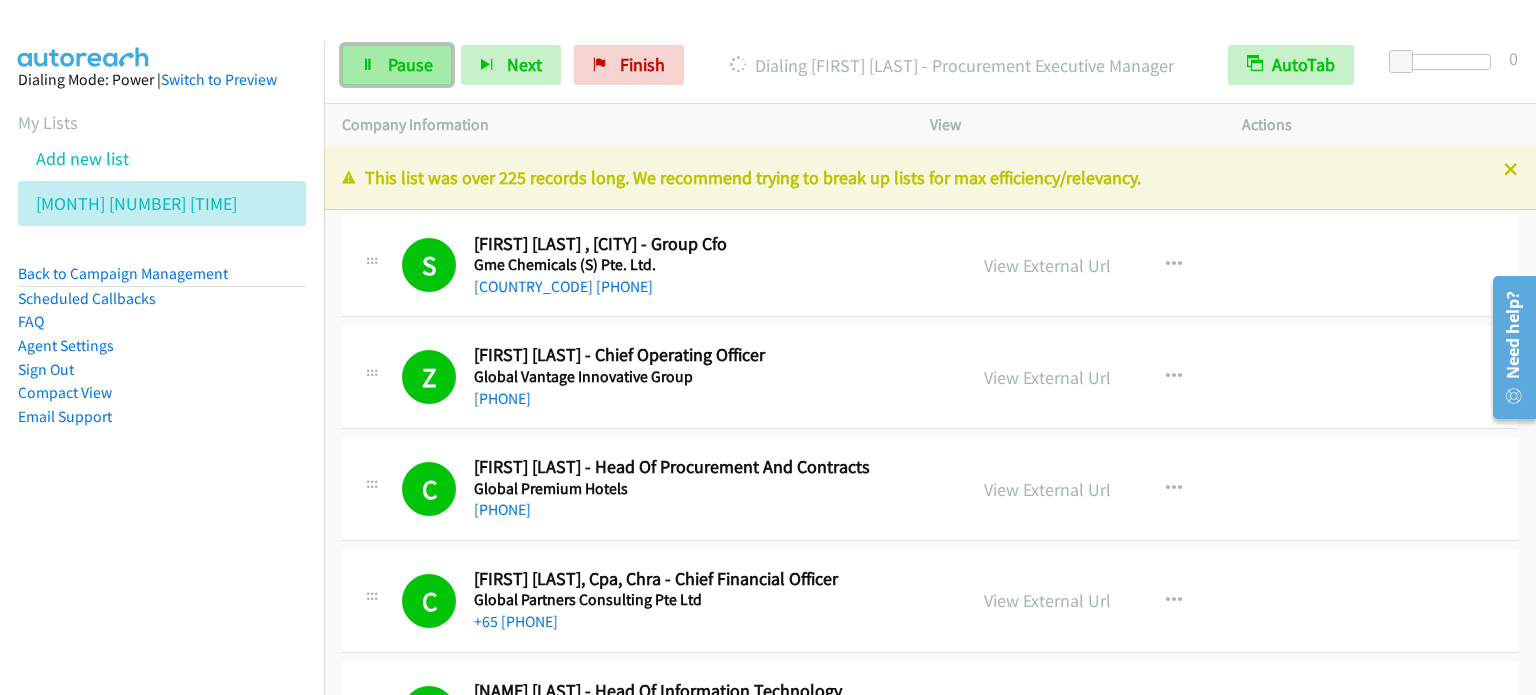 click on "Pause" at bounding box center [410, 64] 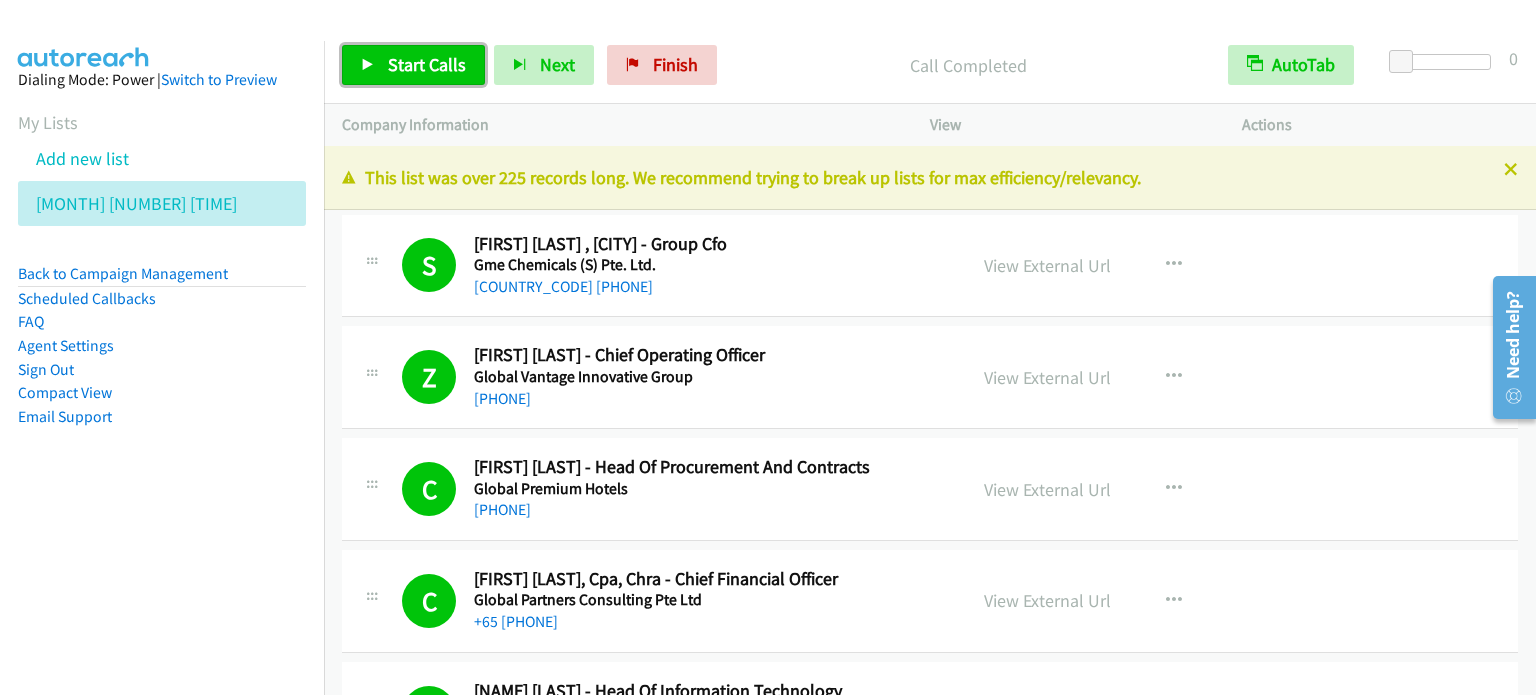 click on "Start Calls" at bounding box center (427, 64) 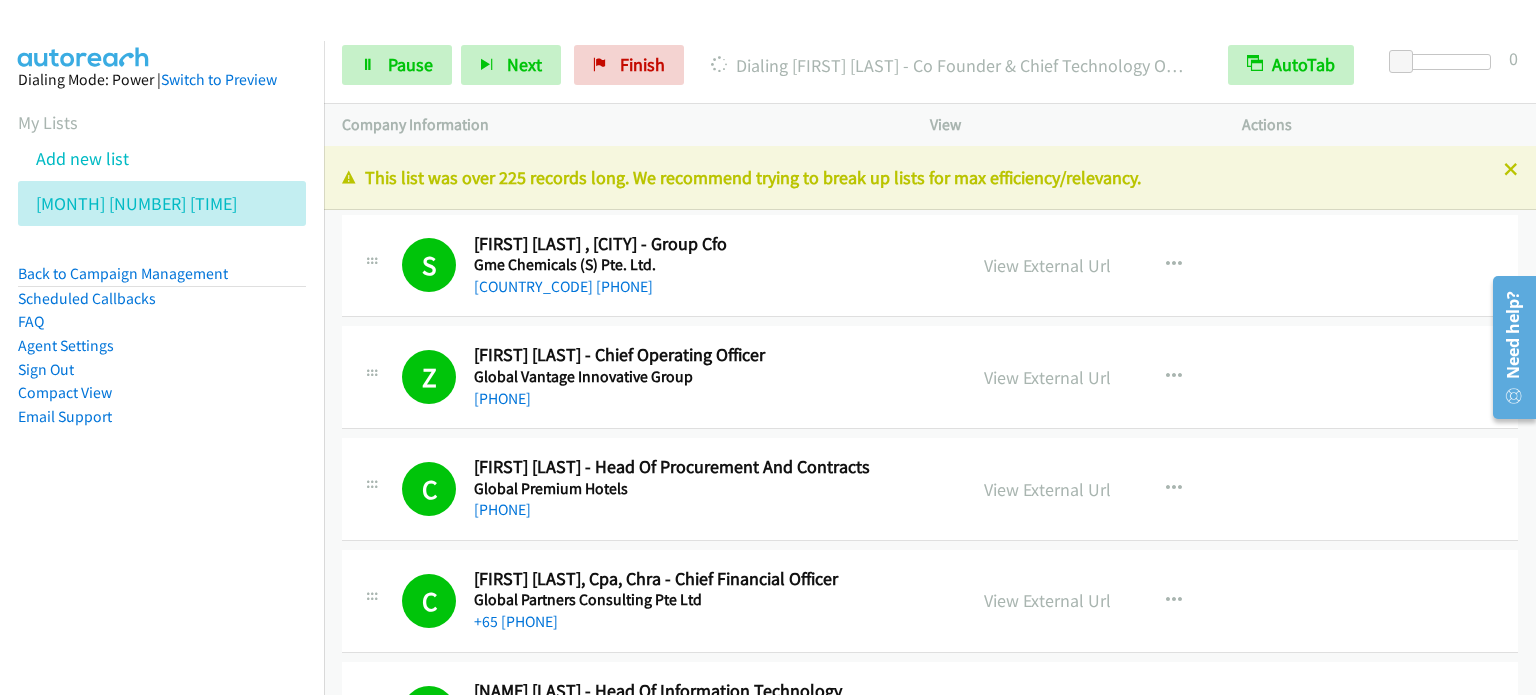 click on "Dialing Mode: Power
|
Switch to Preview
My Lists
Add new list
Aug 5 Am
Back to Campaign Management
Scheduled Callbacks
FAQ
Agent Settings
Sign Out
Compact View
Email Support" at bounding box center [162, 280] 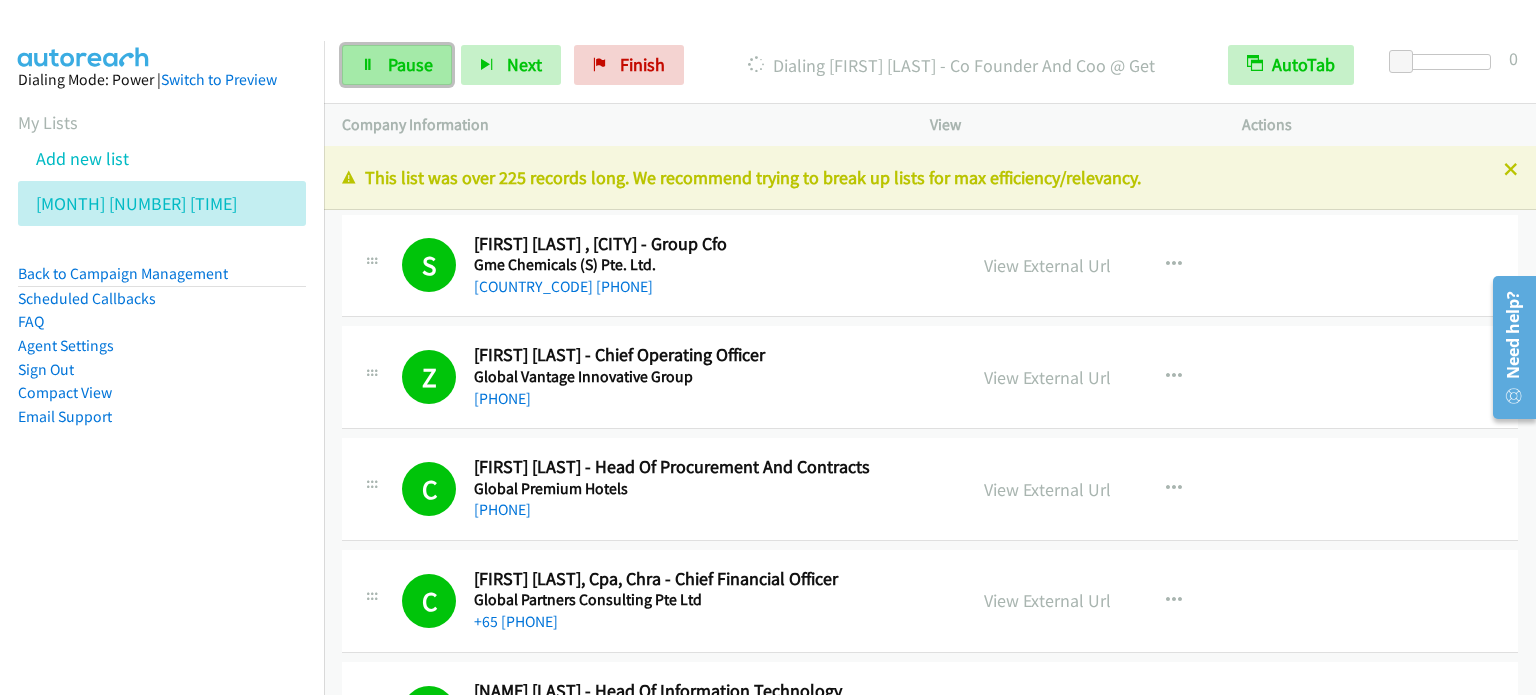click on "Pause" at bounding box center [410, 64] 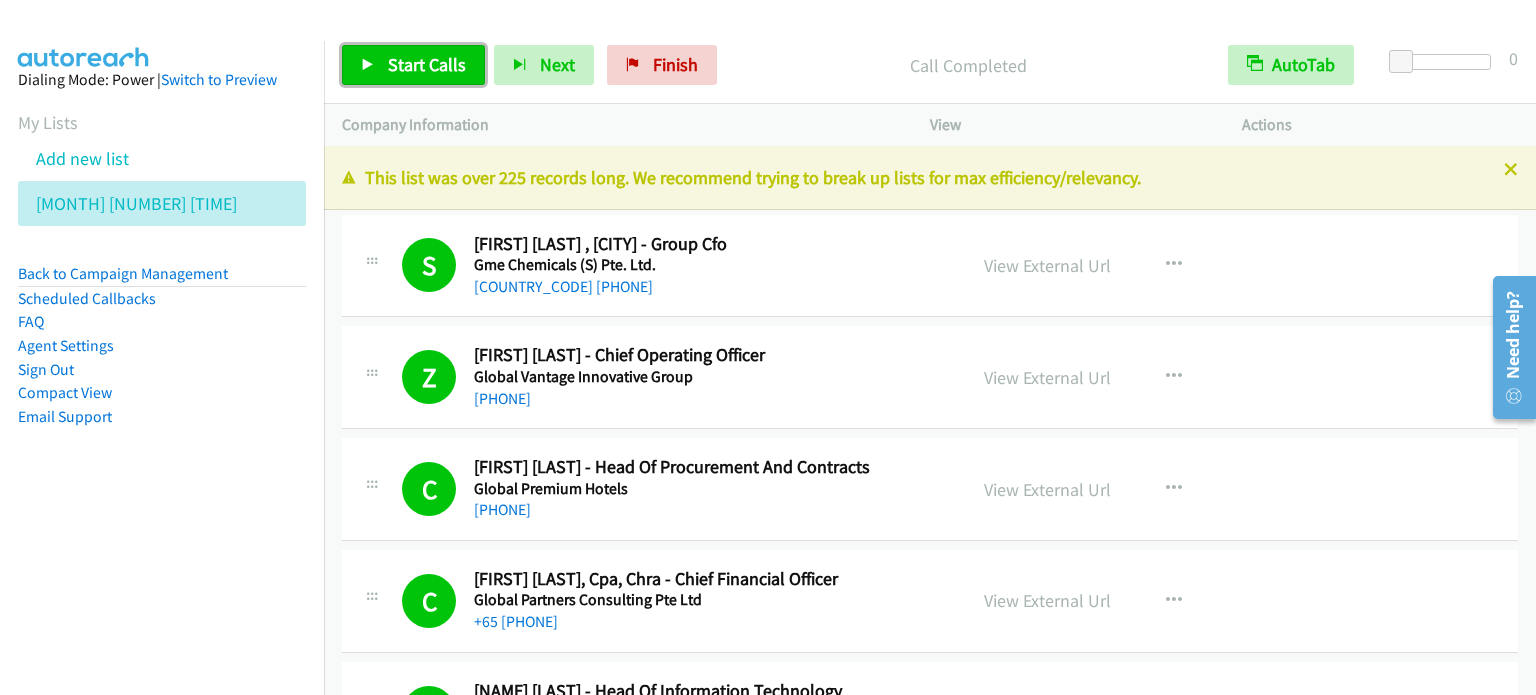 drag, startPoint x: 417, startPoint y: 67, endPoint x: 585, endPoint y: 2, distance: 180.13606 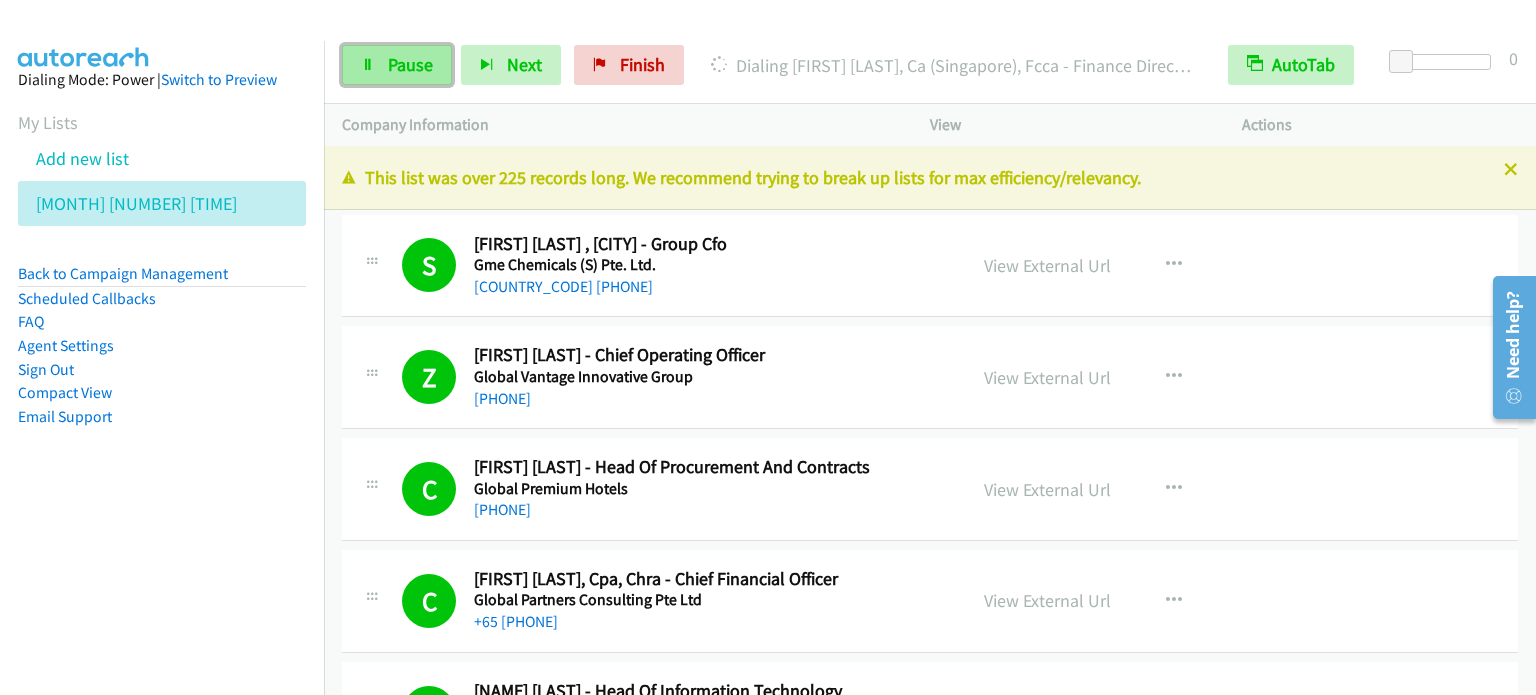 click on "Pause" at bounding box center (397, 65) 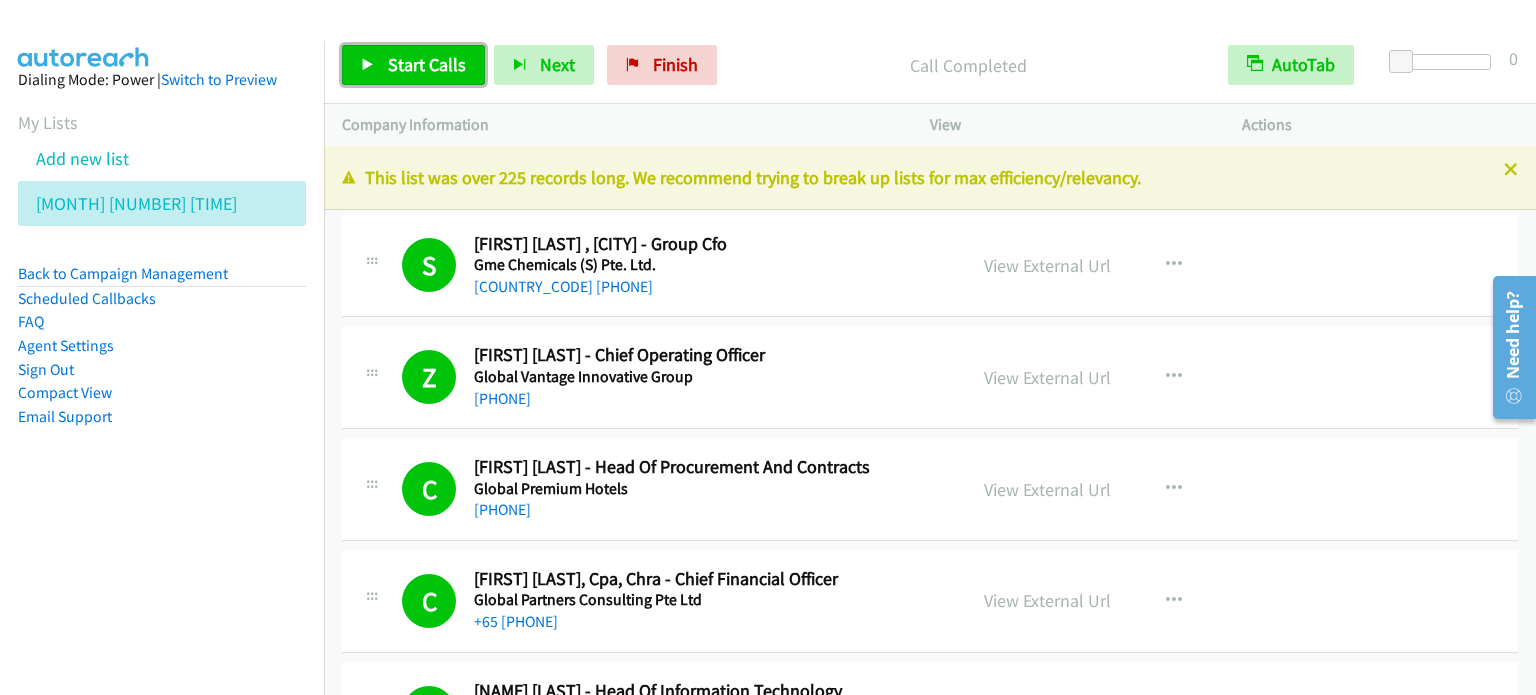 click on "Start Calls" at bounding box center (427, 64) 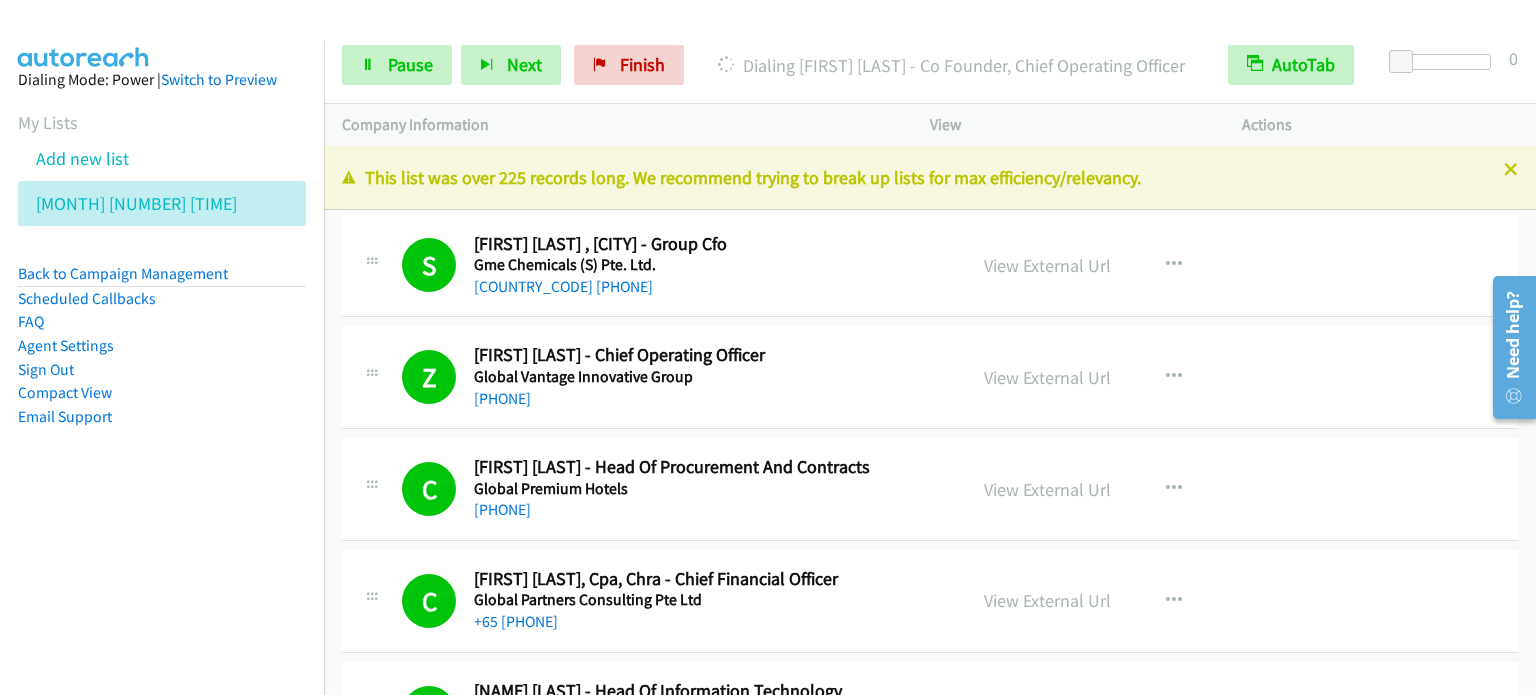 drag, startPoint x: 130, startPoint y: 590, endPoint x: 193, endPoint y: 403, distance: 197.32713 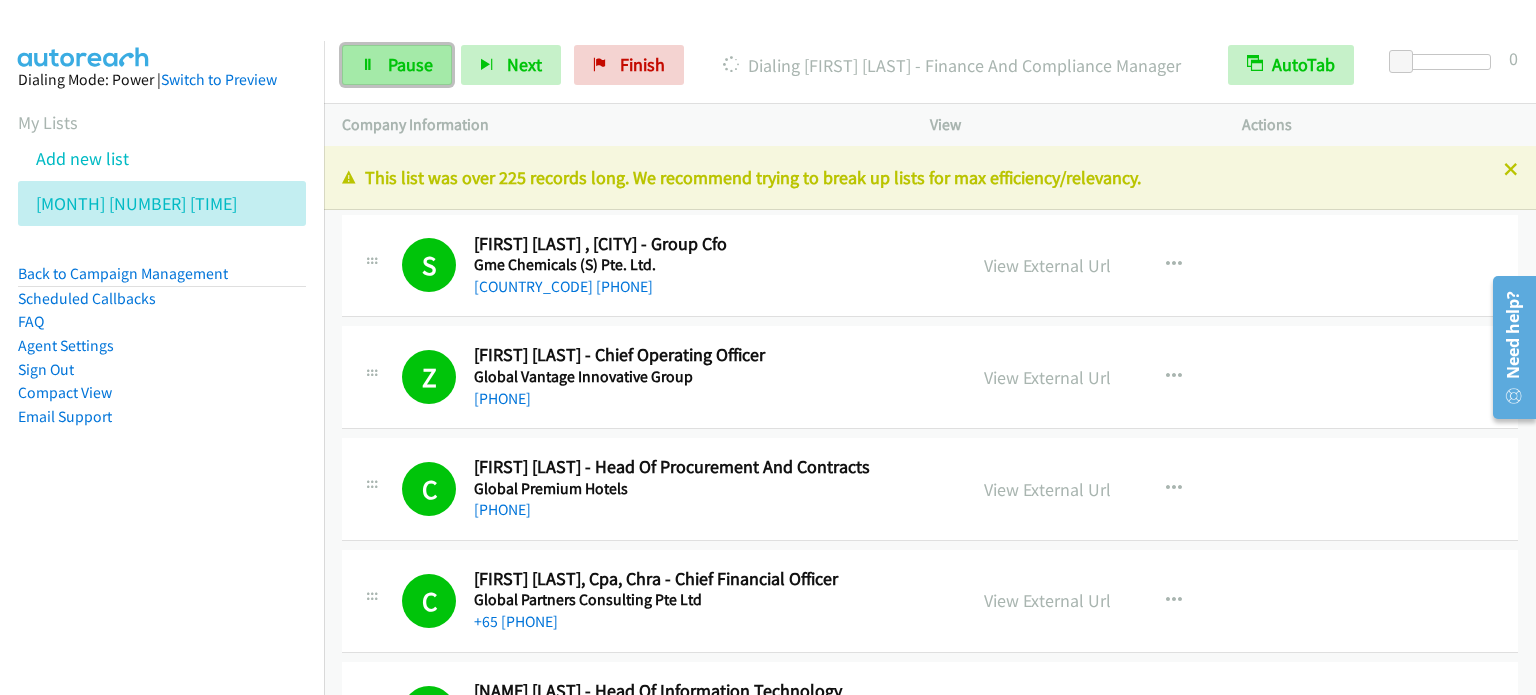 click on "Pause" at bounding box center (410, 64) 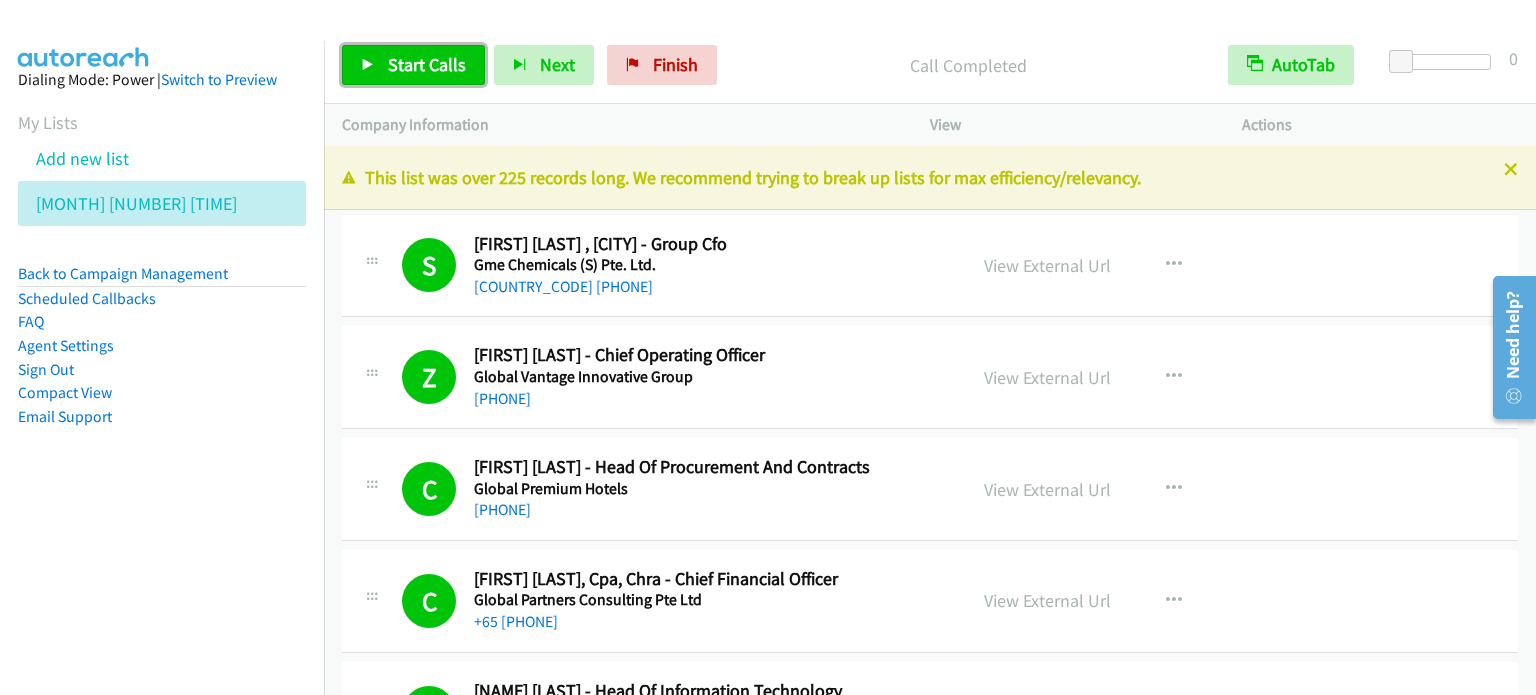 click on "Start Calls" at bounding box center [427, 64] 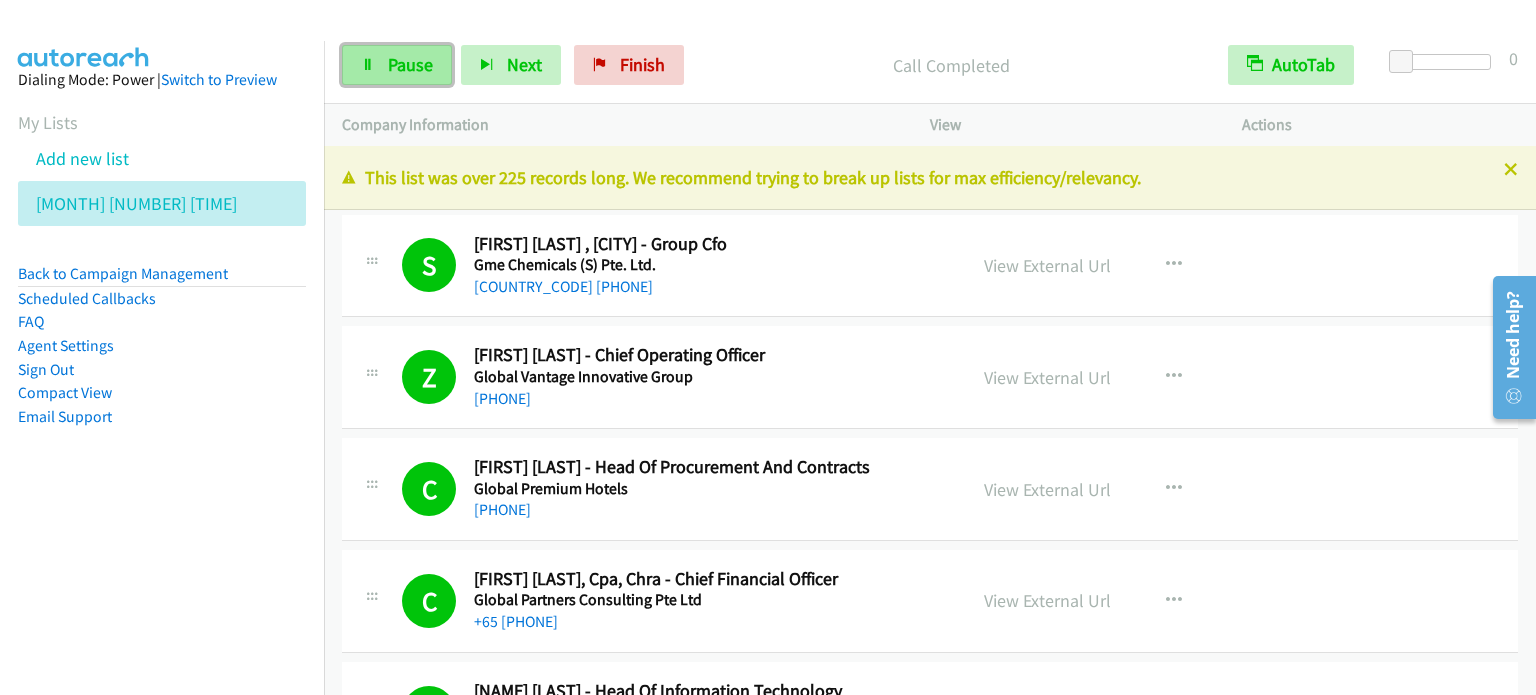 click on "Pause" at bounding box center (410, 64) 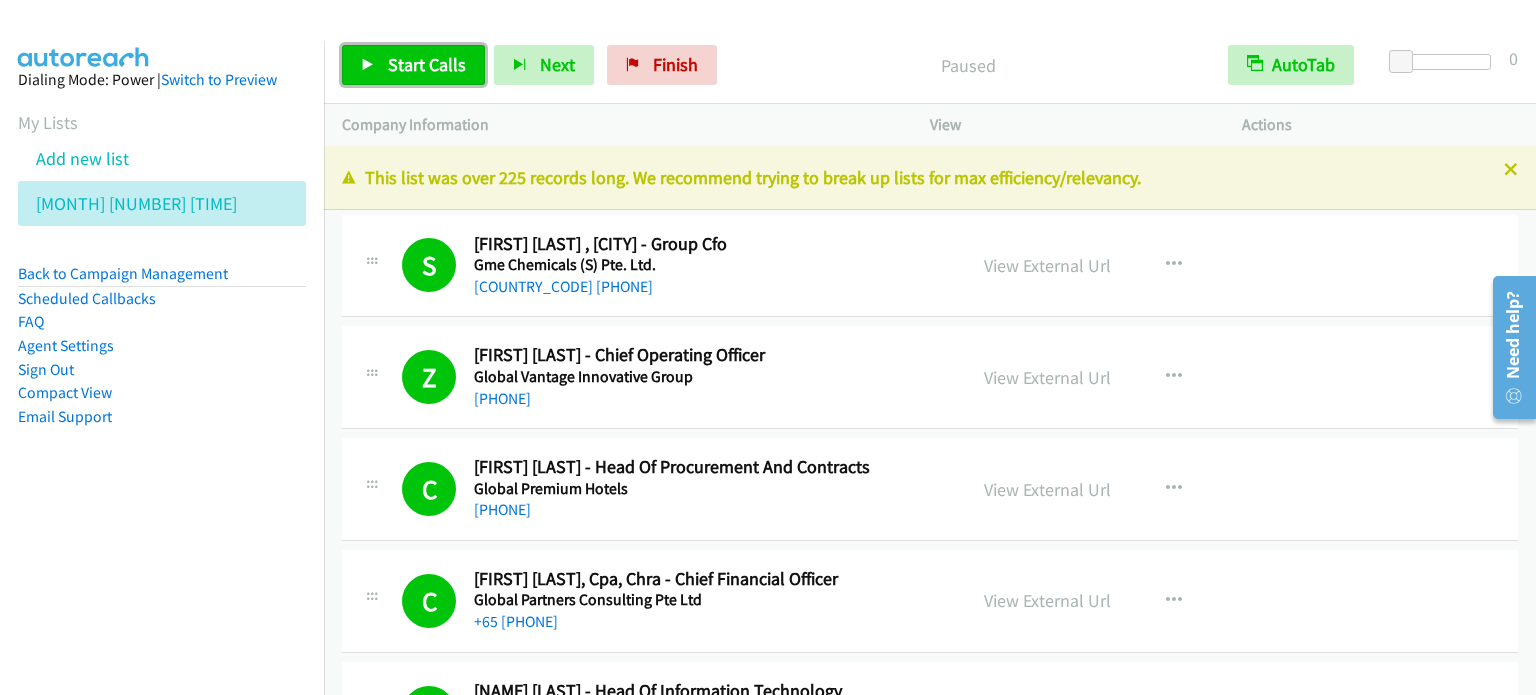 click on "Start Calls" at bounding box center [427, 64] 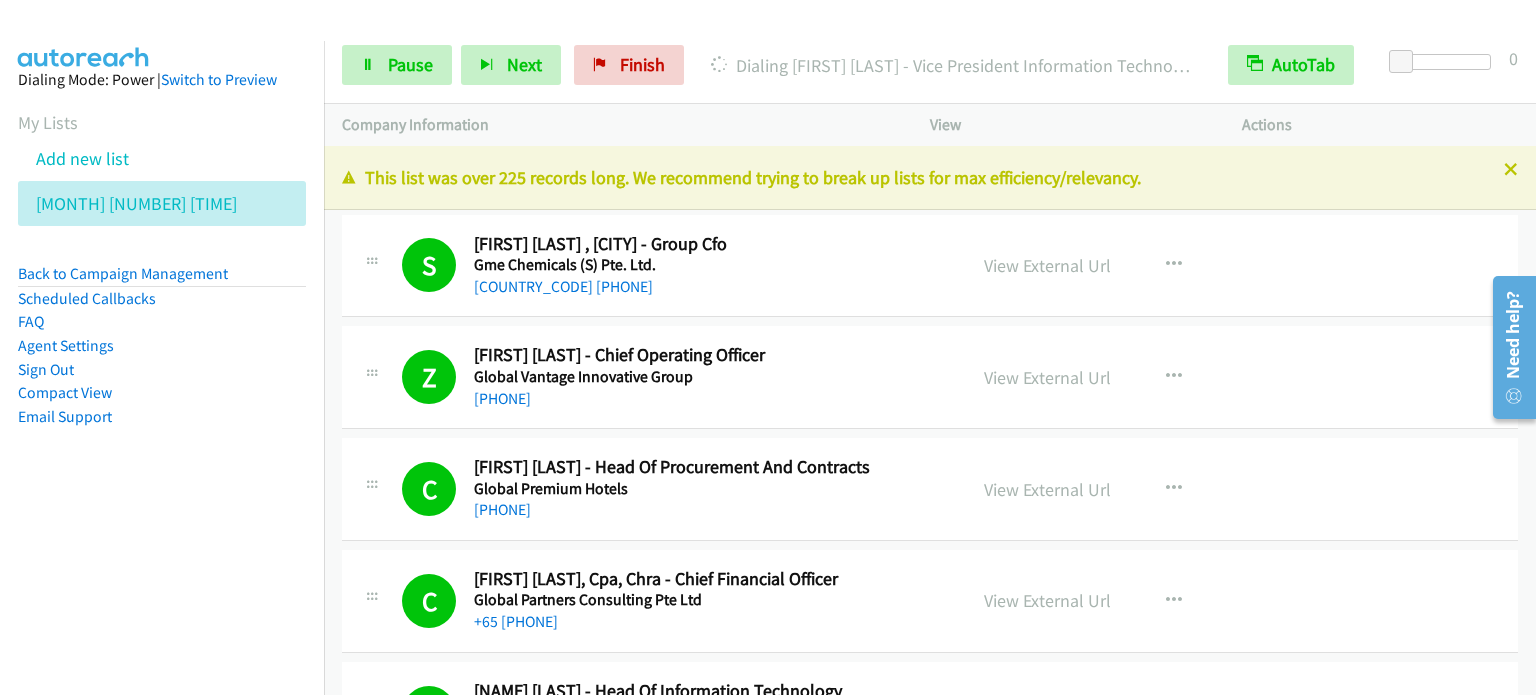 drag, startPoint x: 232, startPoint y: 555, endPoint x: 517, endPoint y: 7, distance: 617.68036 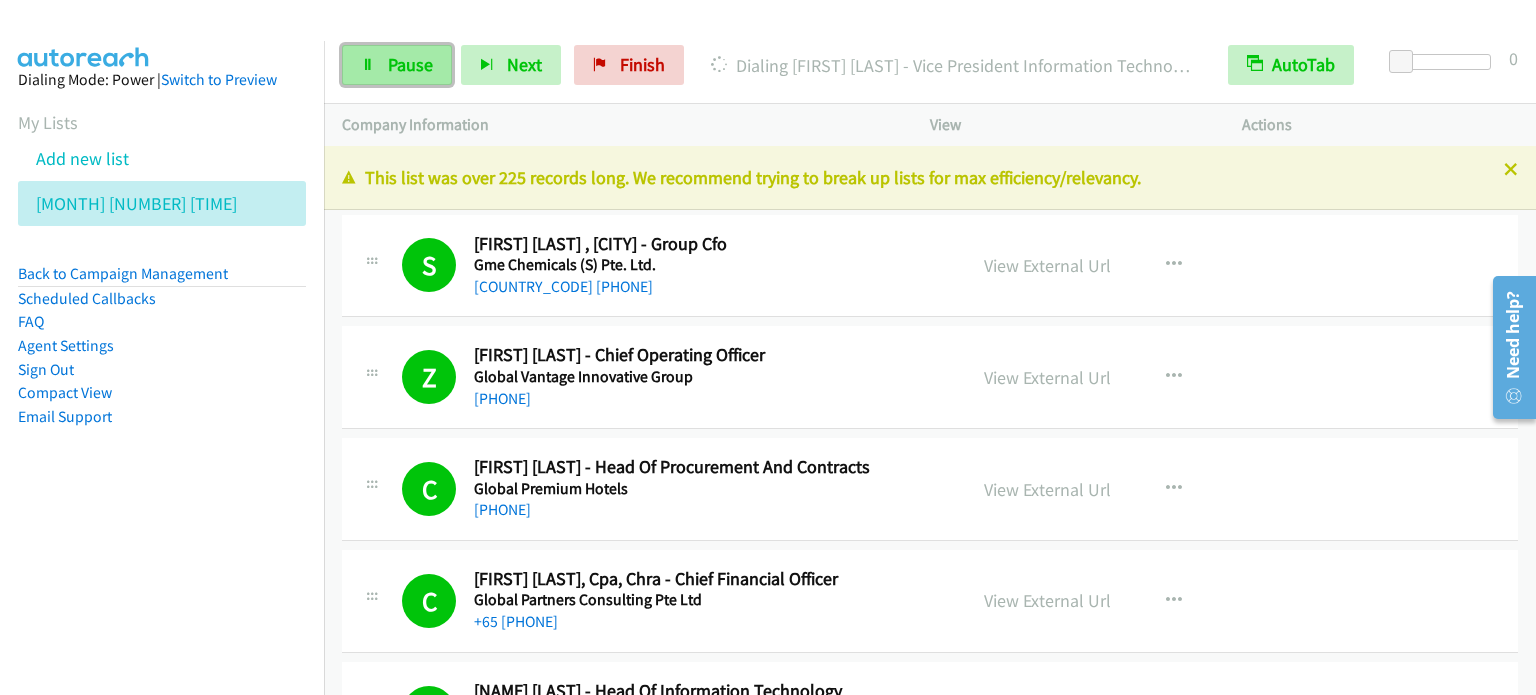 click on "Pause" at bounding box center [410, 64] 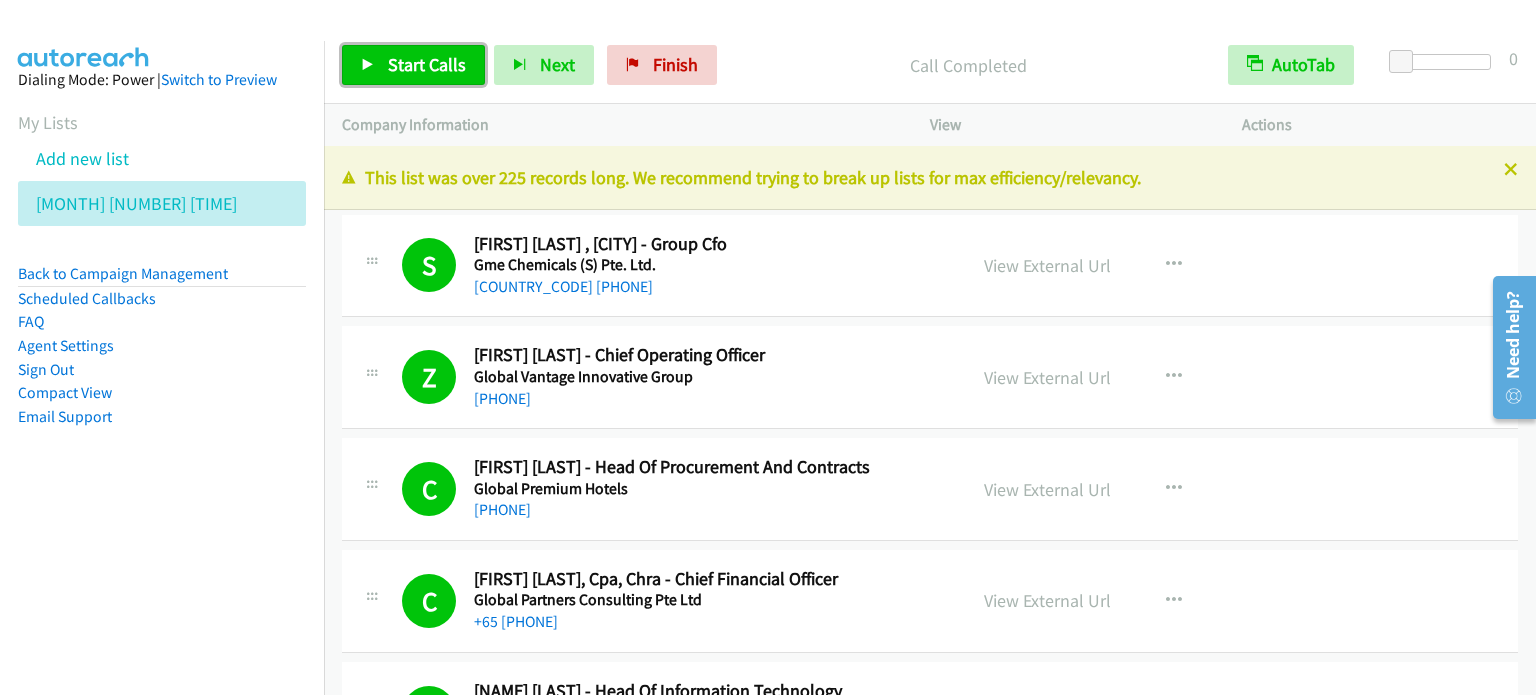 click on "Start Calls" at bounding box center (427, 64) 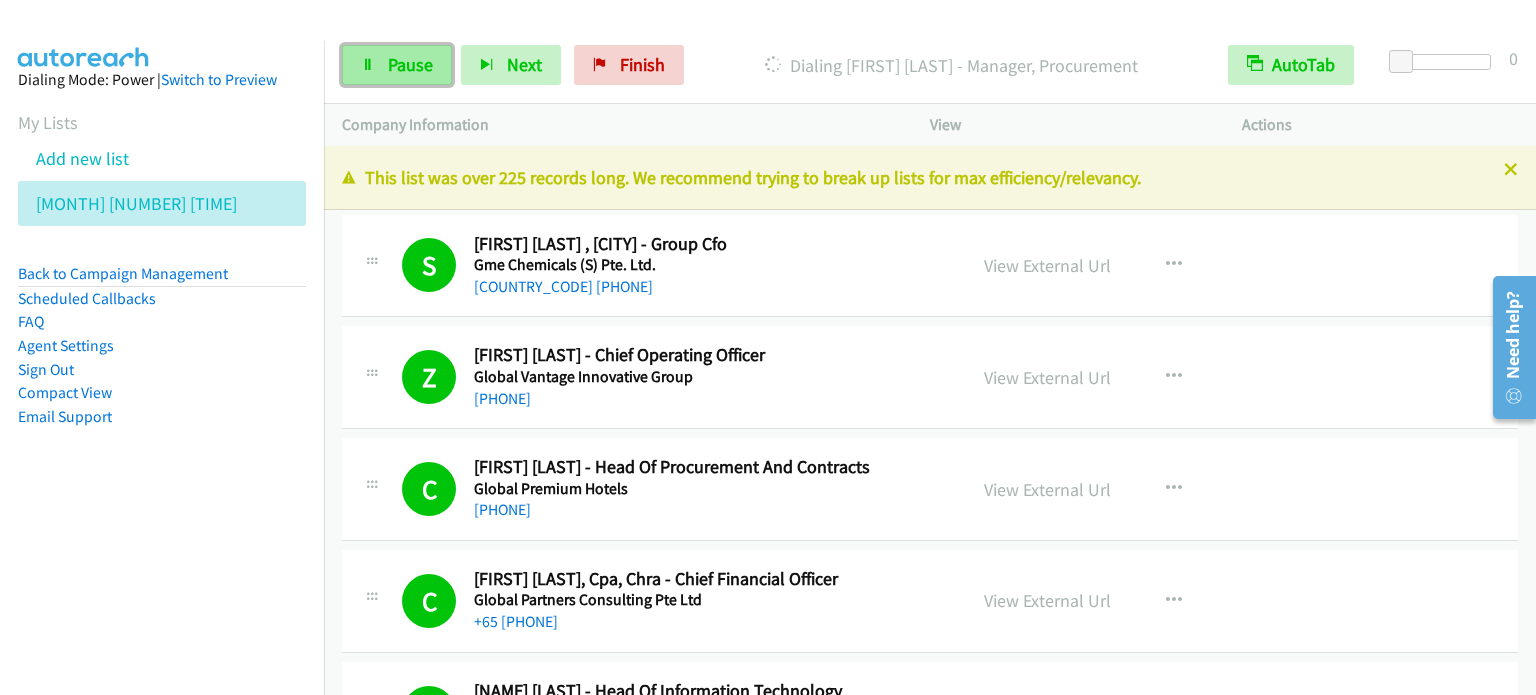 click on "Pause" at bounding box center [410, 64] 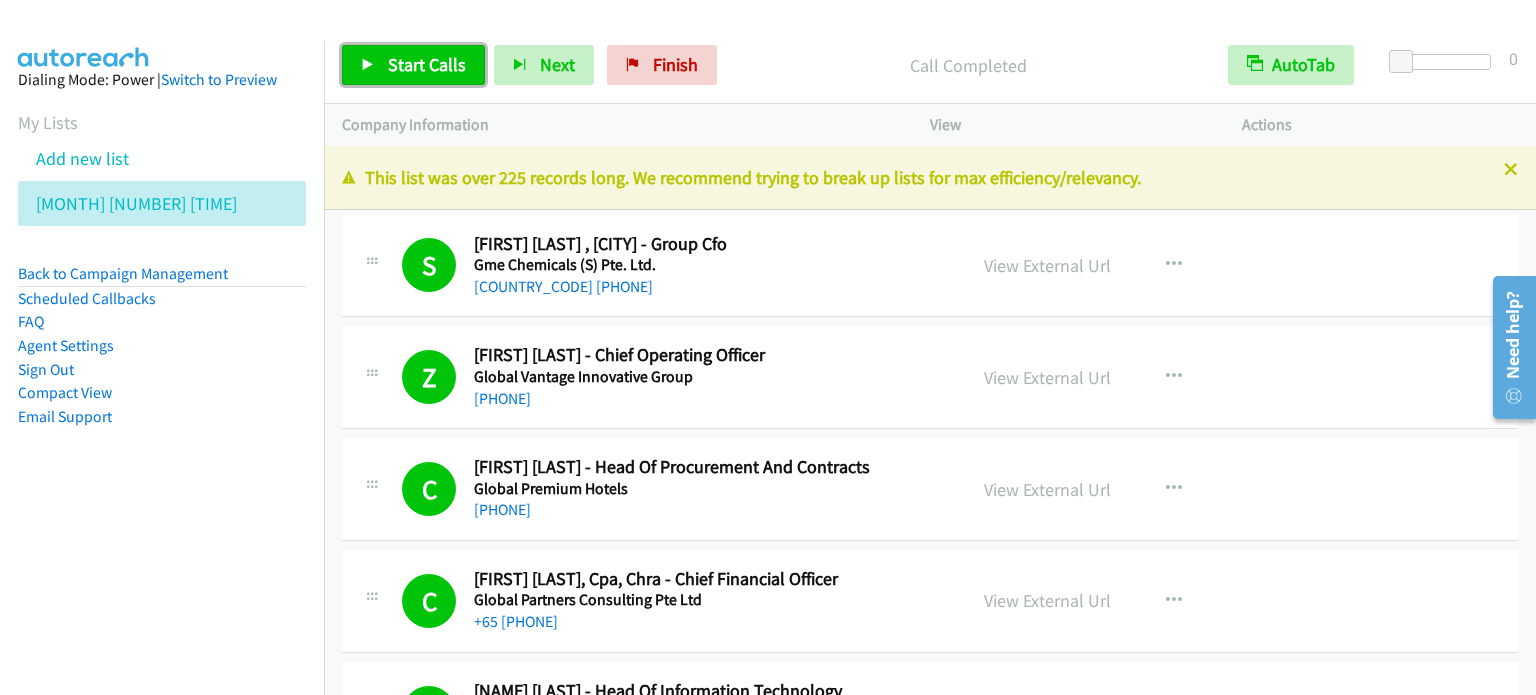 click on "Start Calls" at bounding box center (427, 64) 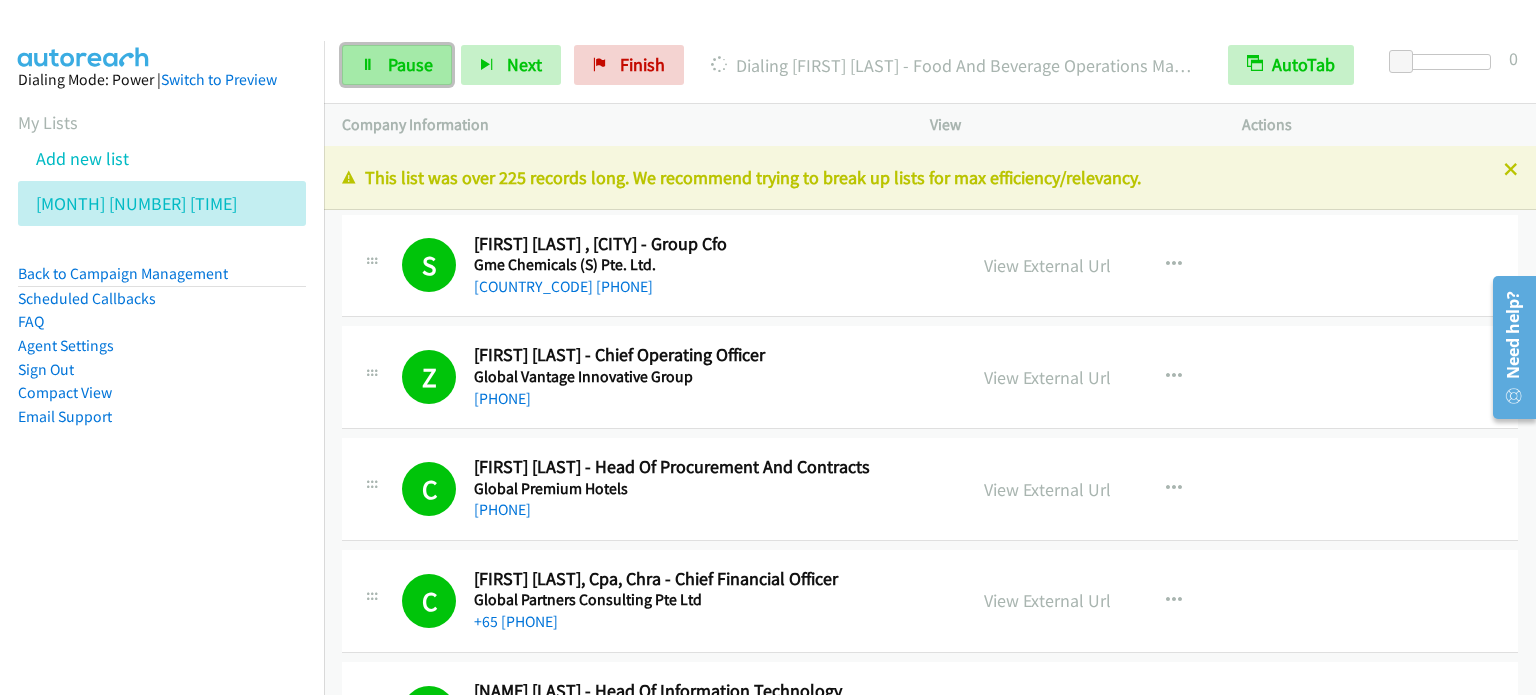 click on "Pause" at bounding box center (410, 64) 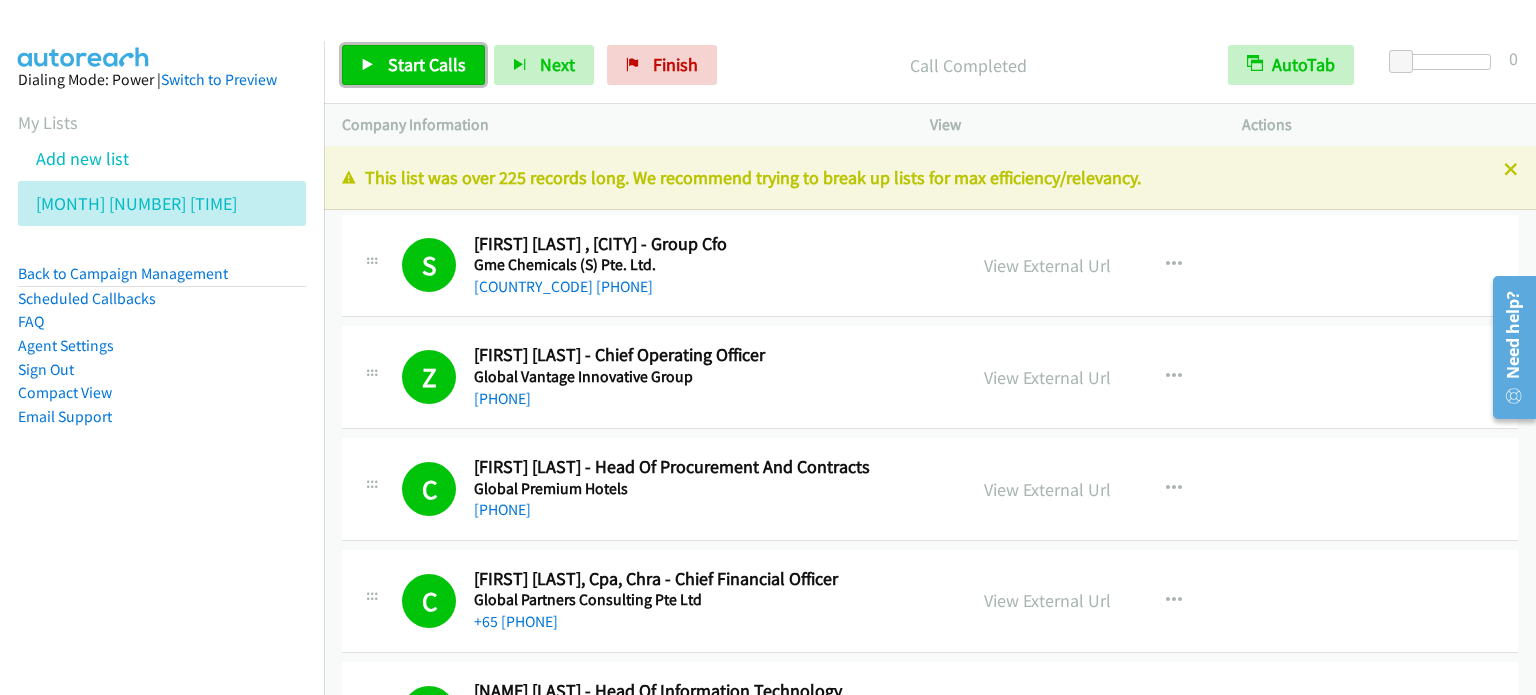 click on "Start Calls" at bounding box center (427, 64) 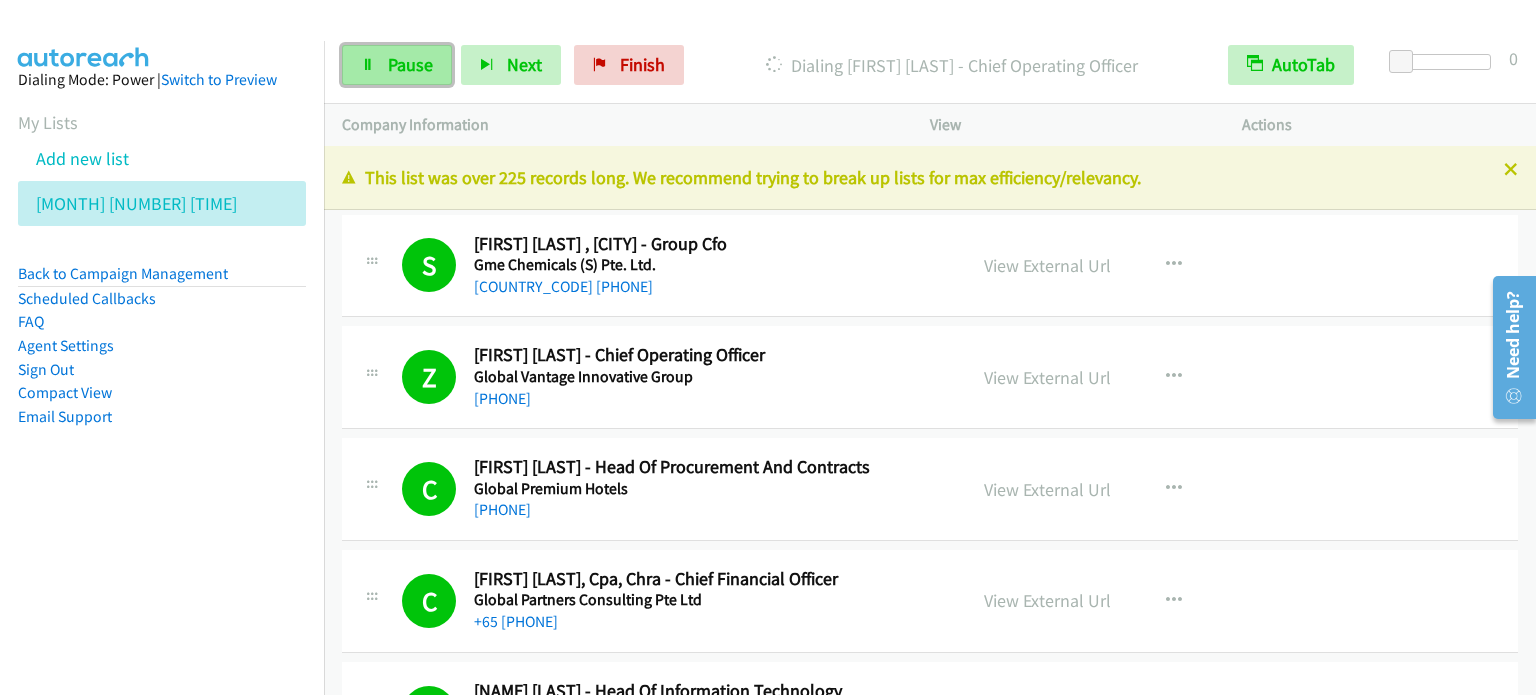 click on "Pause" at bounding box center [410, 64] 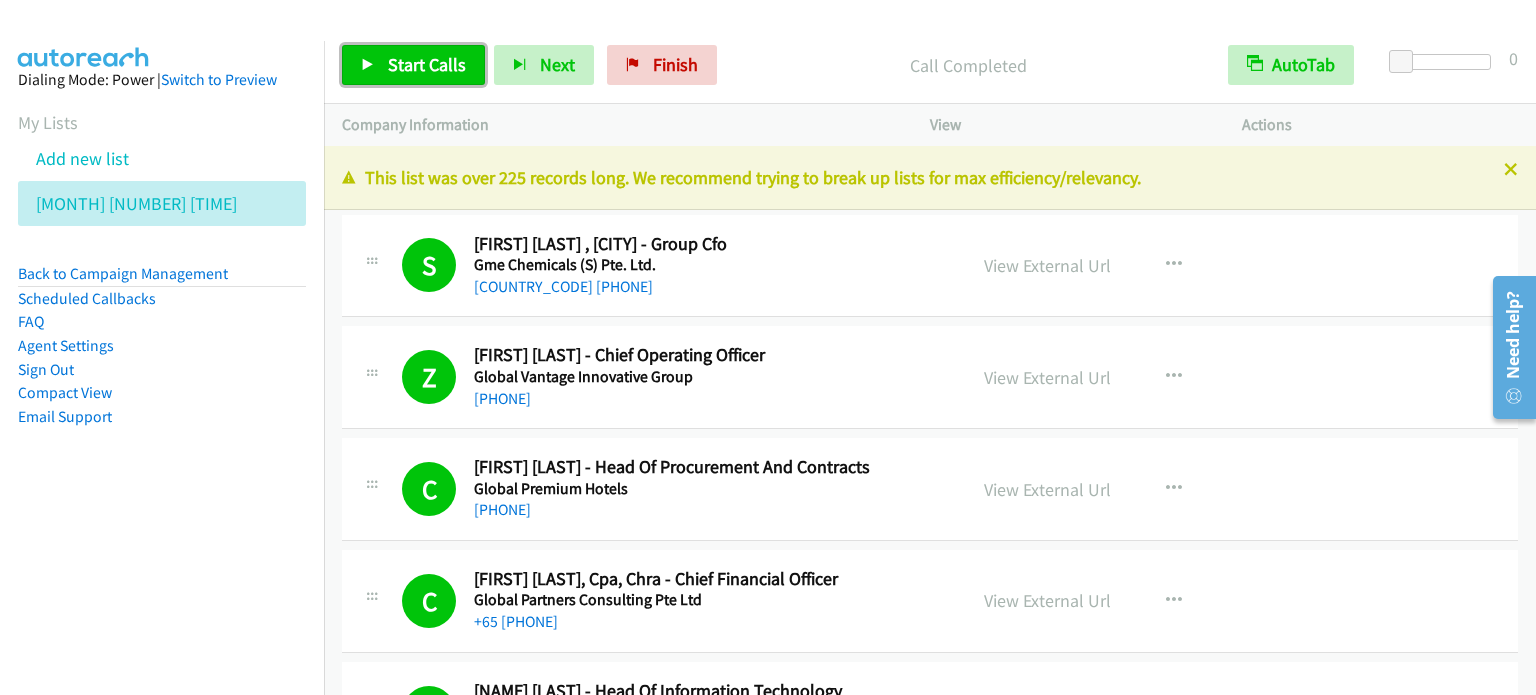 click on "Start Calls" at bounding box center [427, 64] 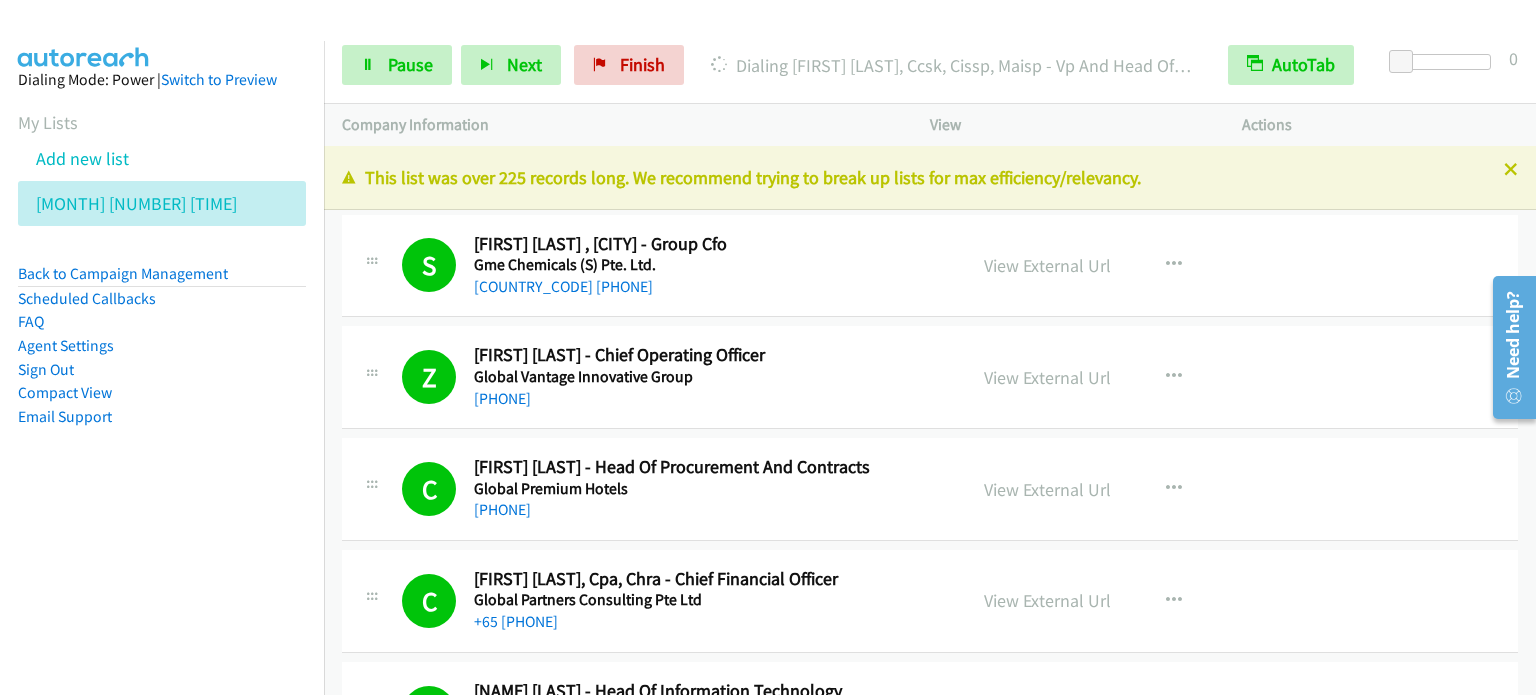 click on "Dialing Mode: Power
|
Switch to Preview
My Lists
Add new list
Aug 5 Am
Back to Campaign Management
Scheduled Callbacks
FAQ
Agent Settings
Sign Out
Compact View
Email Support" at bounding box center [162, 280] 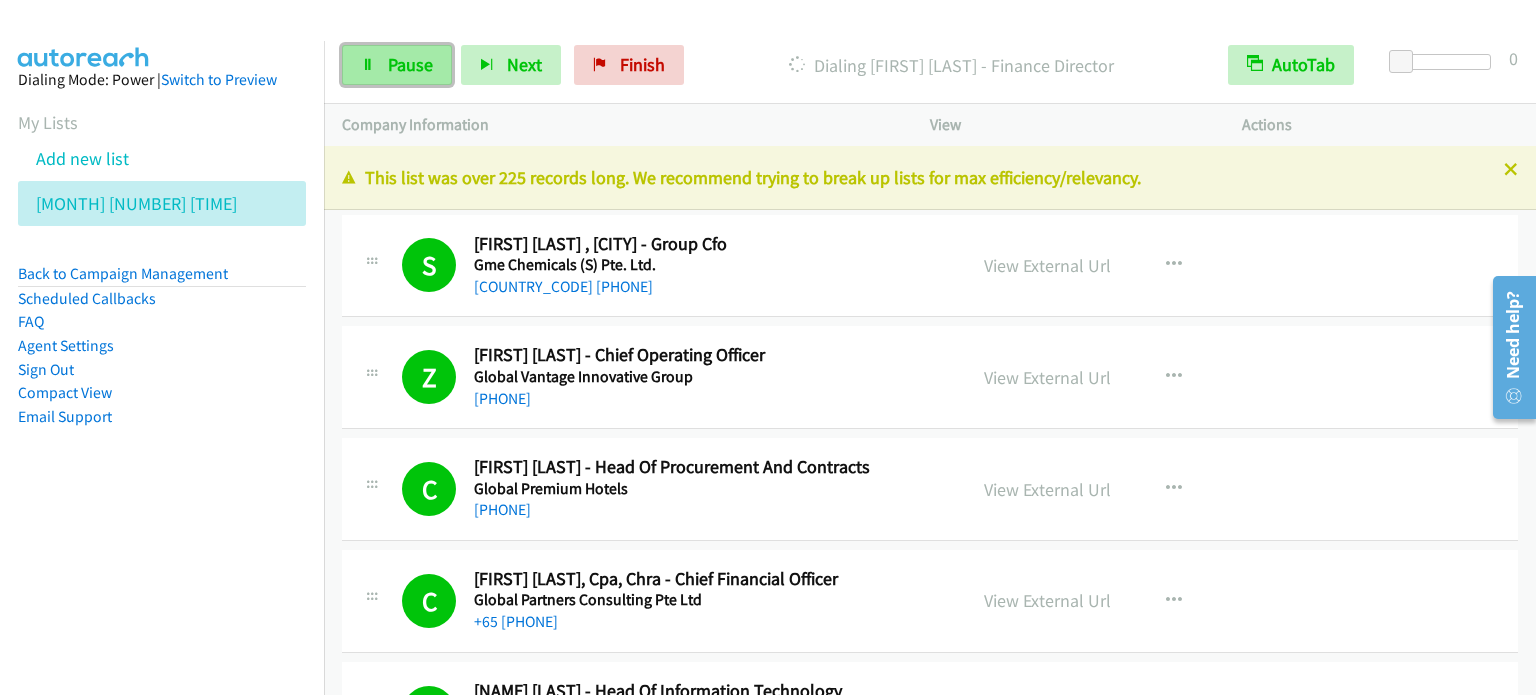 click on "Pause" at bounding box center (397, 65) 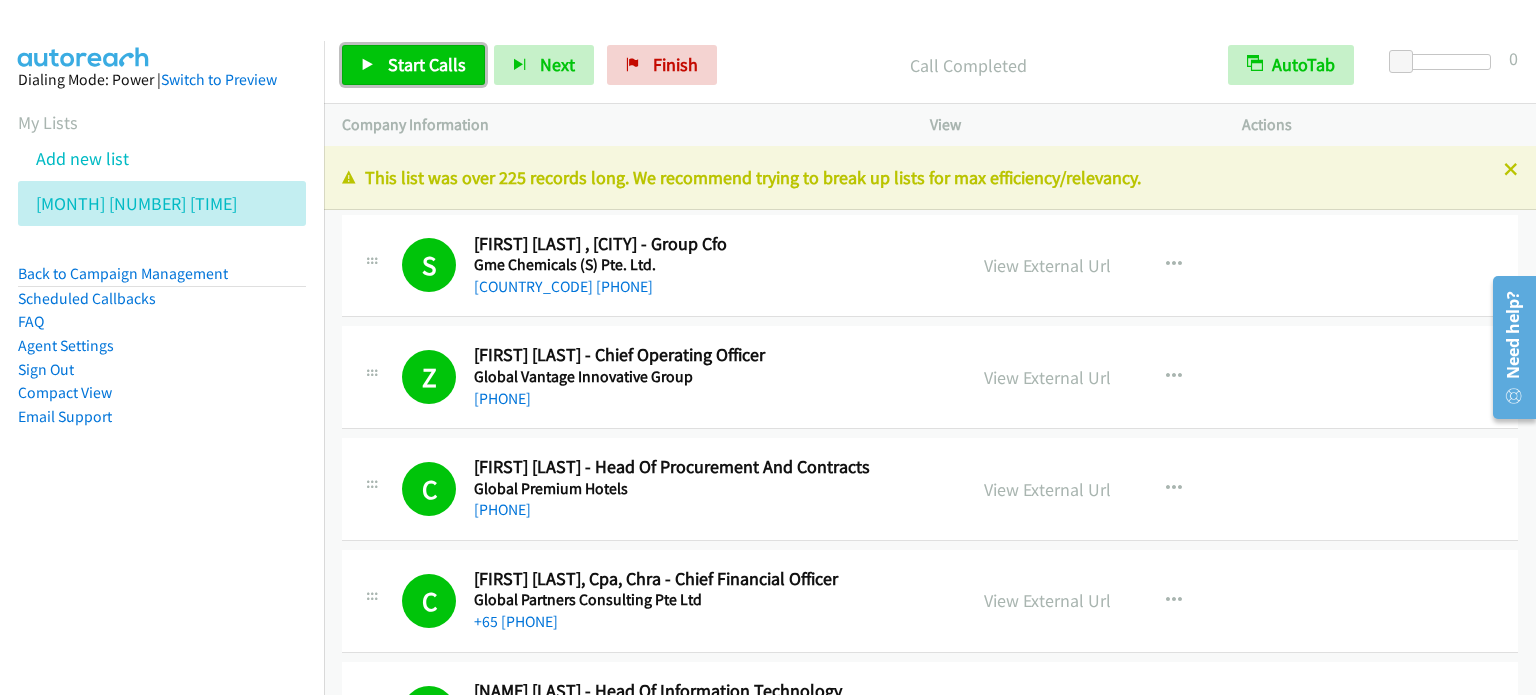 click on "Start Calls" at bounding box center (427, 64) 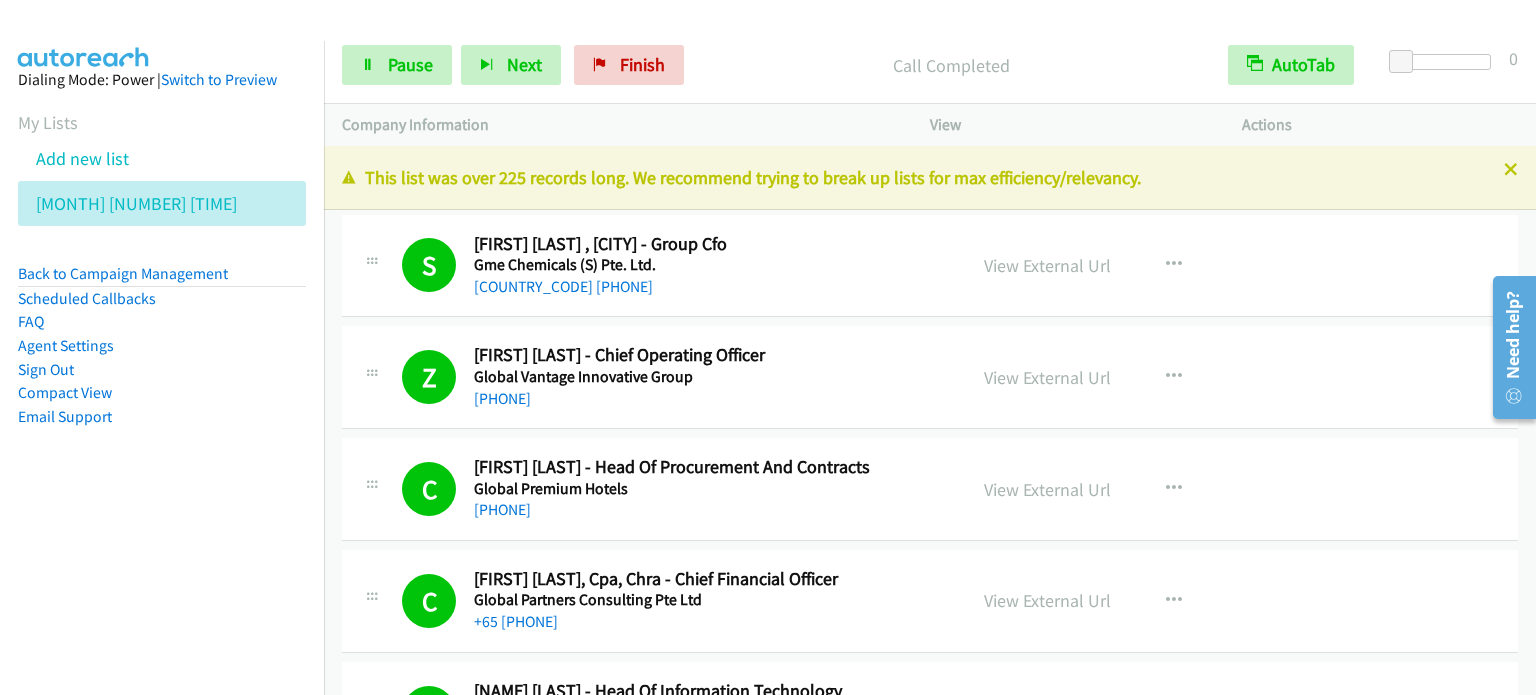 click on "Dialing Mode: Power
|
Switch to Preview
My Lists
Add new list
Aug 5 Am
Back to Campaign Management
Scheduled Callbacks
FAQ
Agent Settings
Sign Out
Compact View
Email Support" at bounding box center [162, 388] 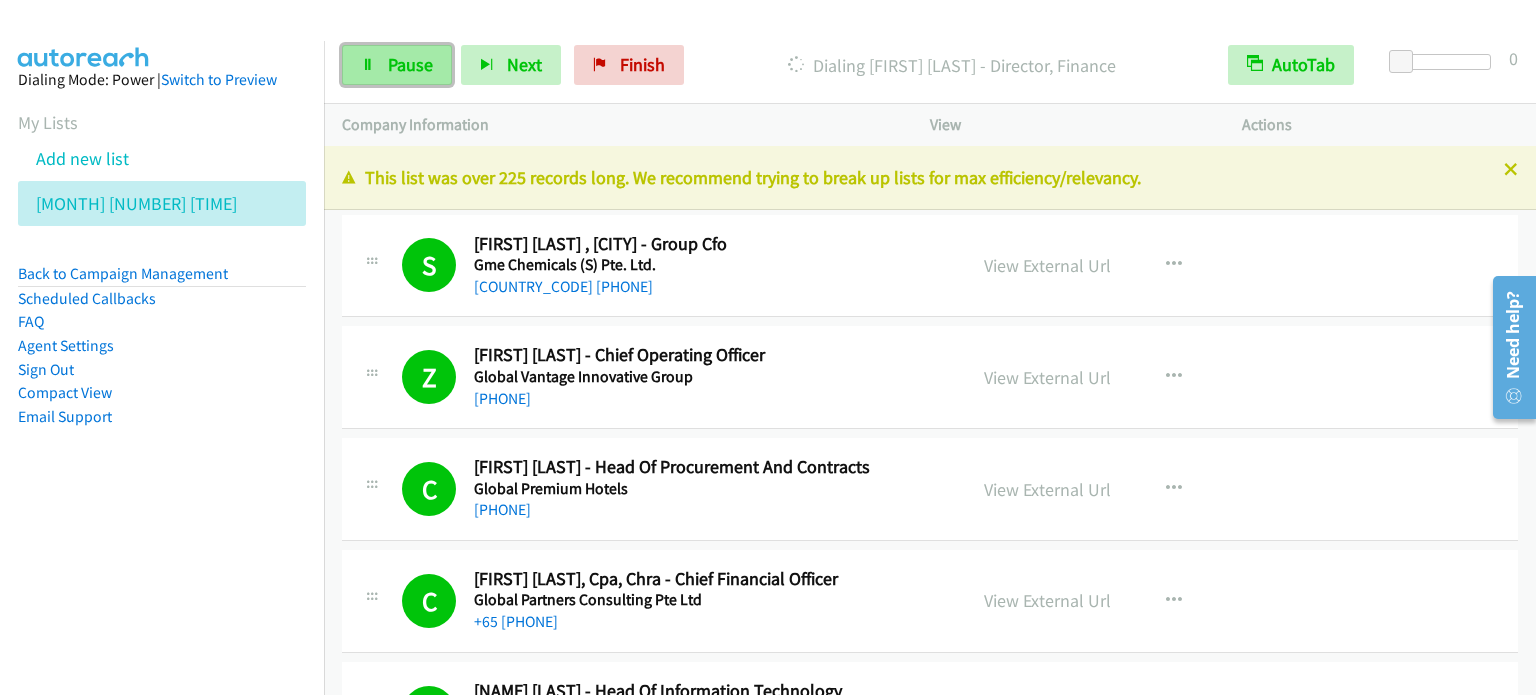 click on "Pause" at bounding box center (410, 64) 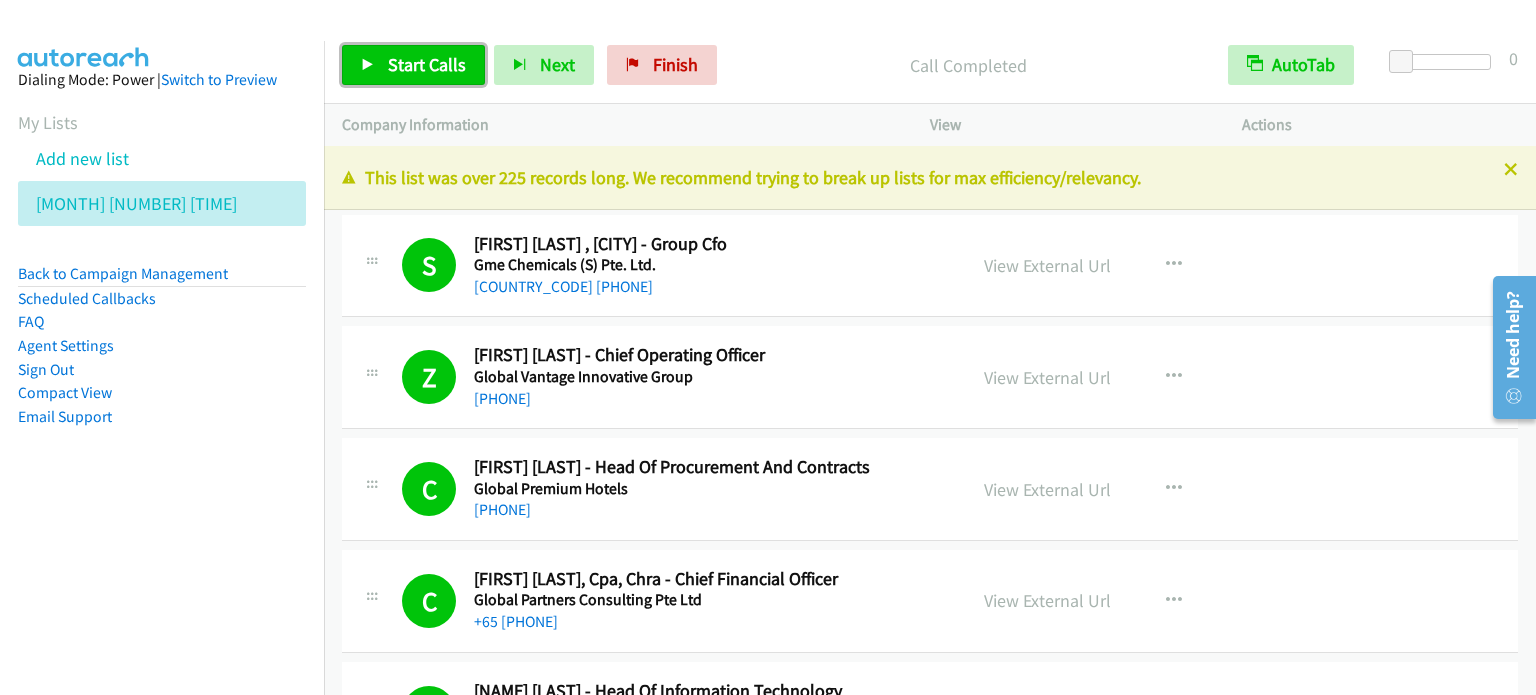 click on "Start Calls" at bounding box center (427, 64) 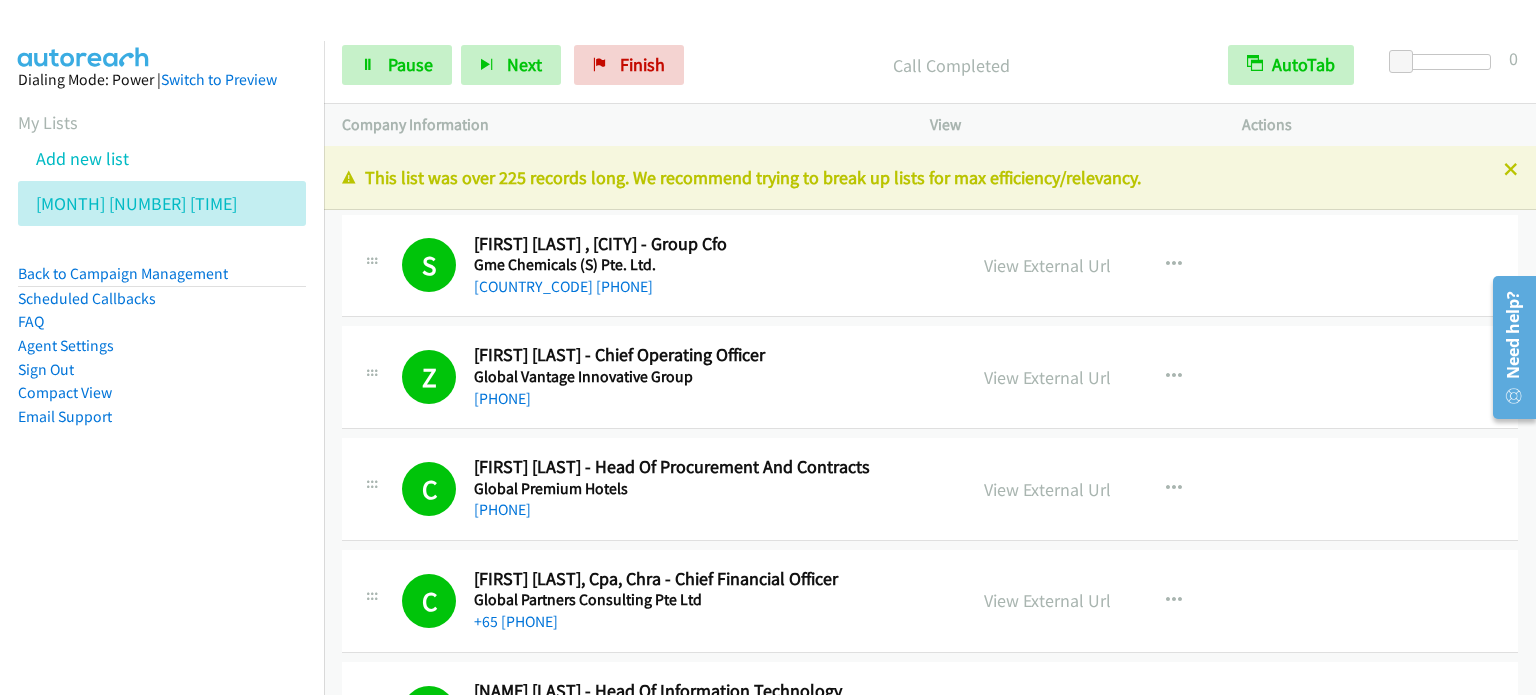 click on "Dialing Mode: Power
|
Switch to Preview
My Lists
Add new list
Aug 5 Am
Back to Campaign Management
Scheduled Callbacks
FAQ
Agent Settings
Sign Out
Compact View
Email Support" at bounding box center (162, 280) 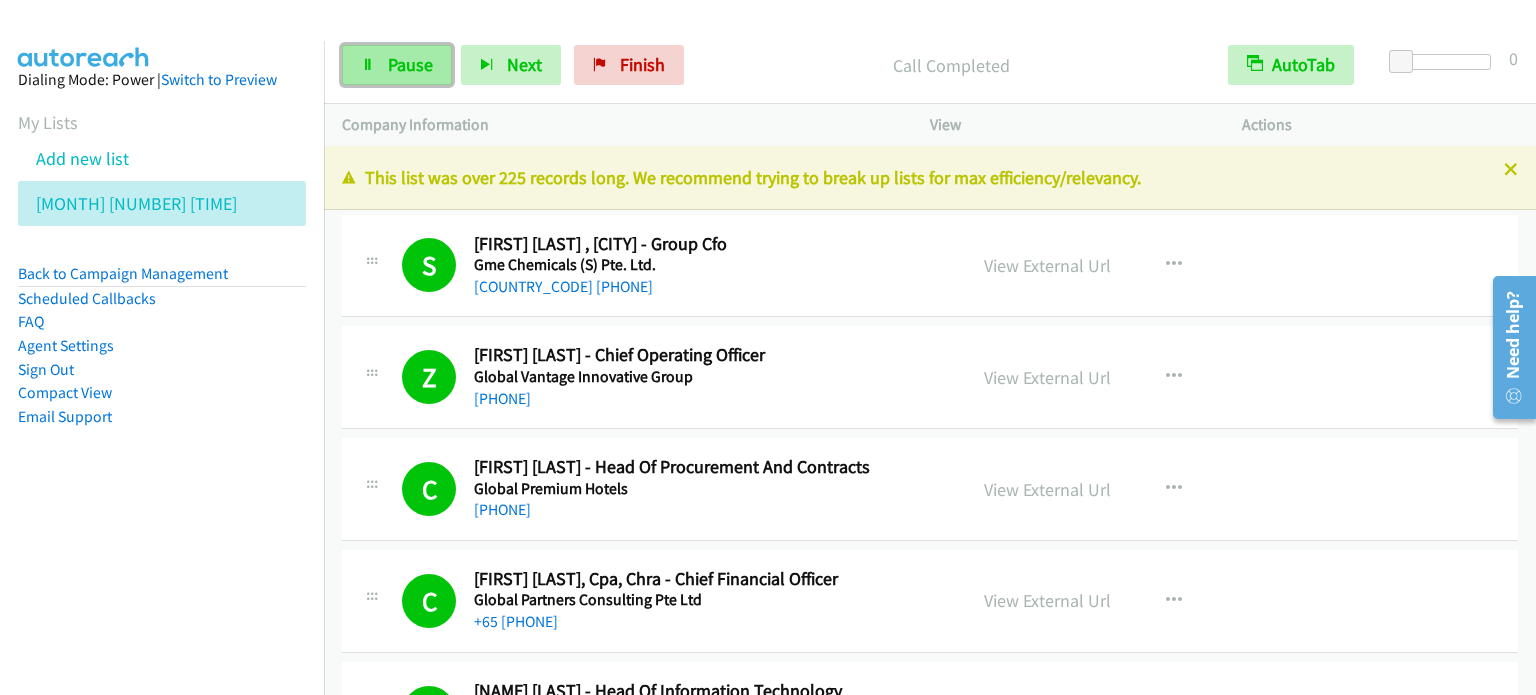 click on "Pause" at bounding box center (397, 65) 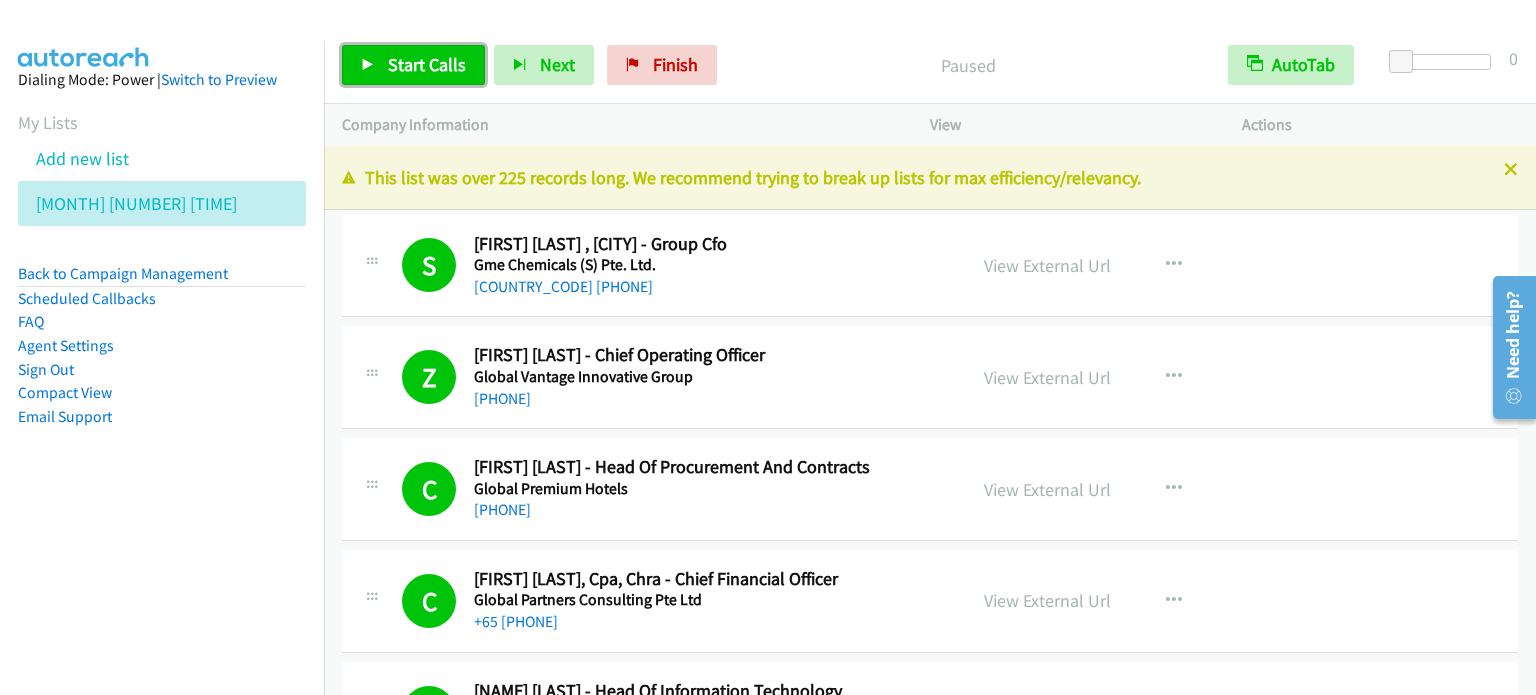 click on "Start Calls" at bounding box center (427, 64) 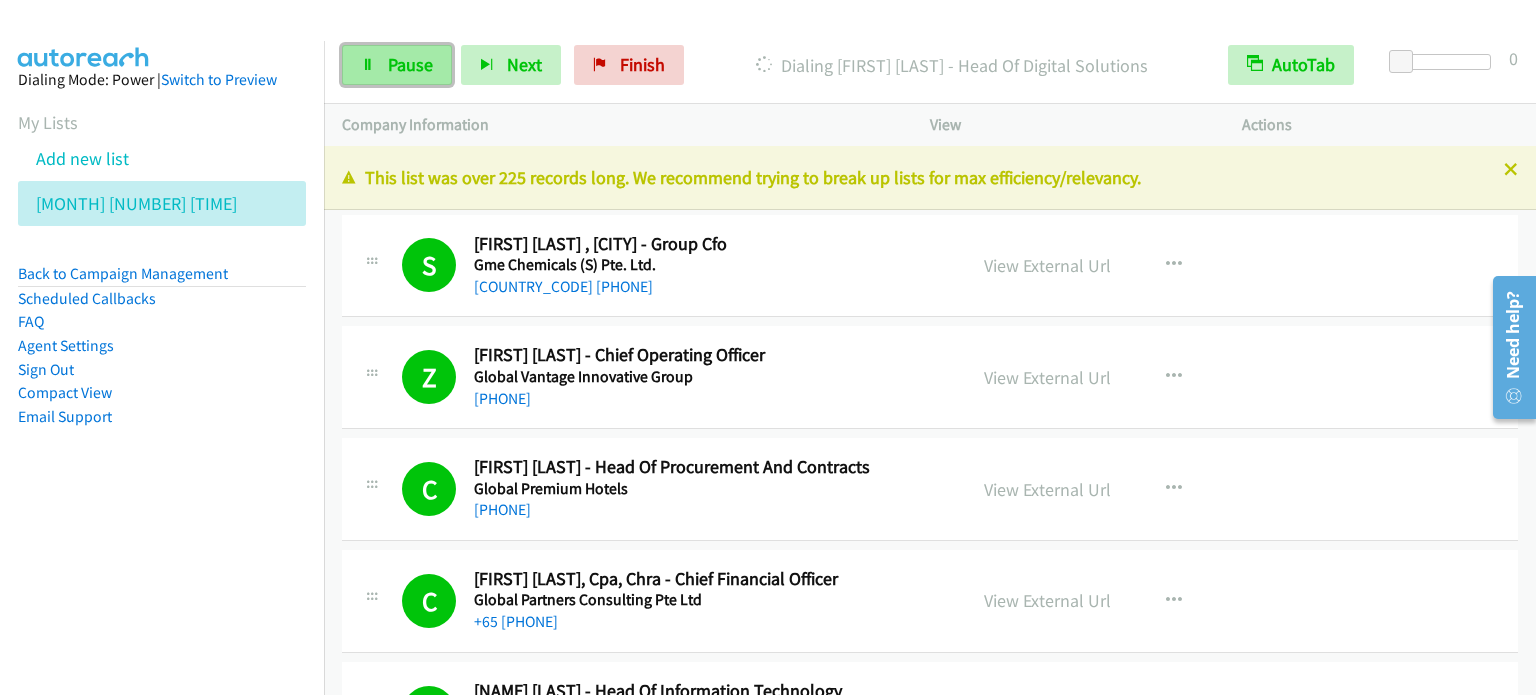 click on "Pause" at bounding box center (397, 65) 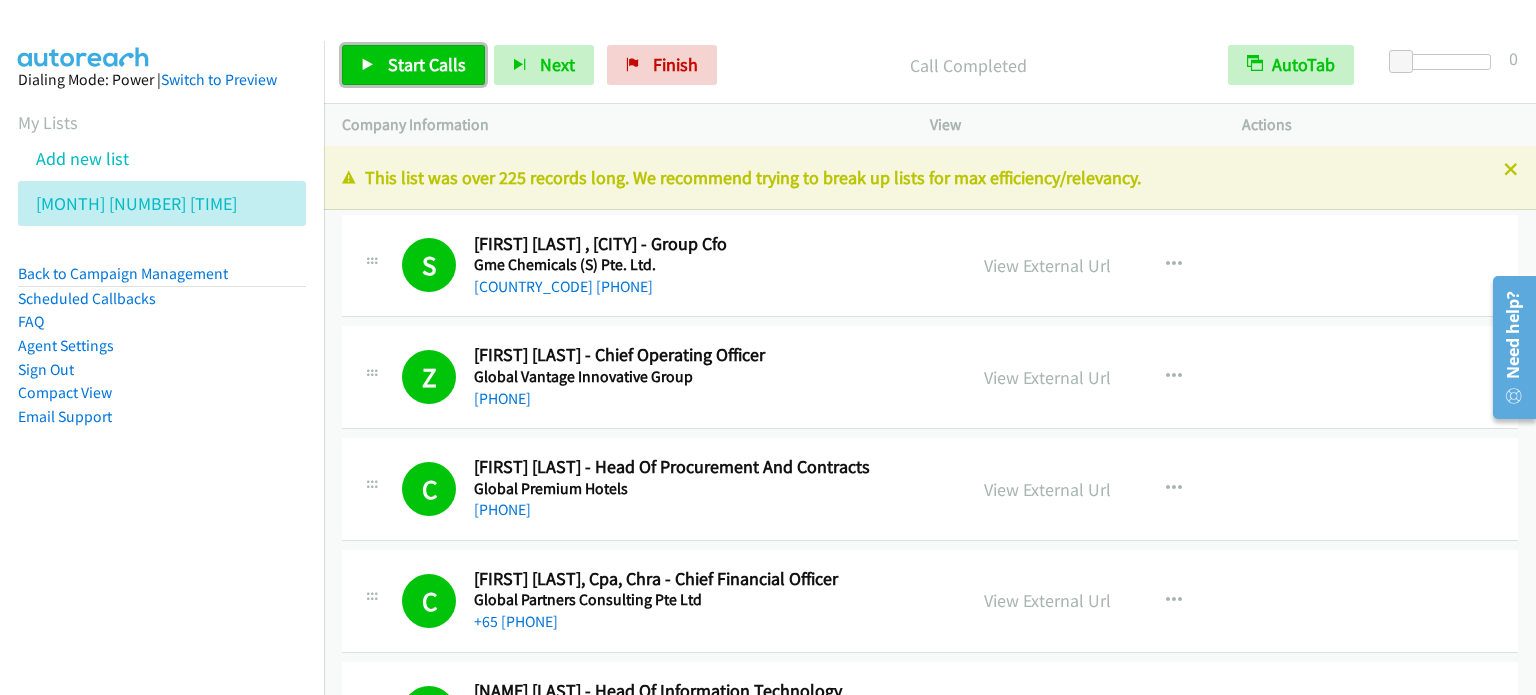 click on "Start Calls" at bounding box center (427, 64) 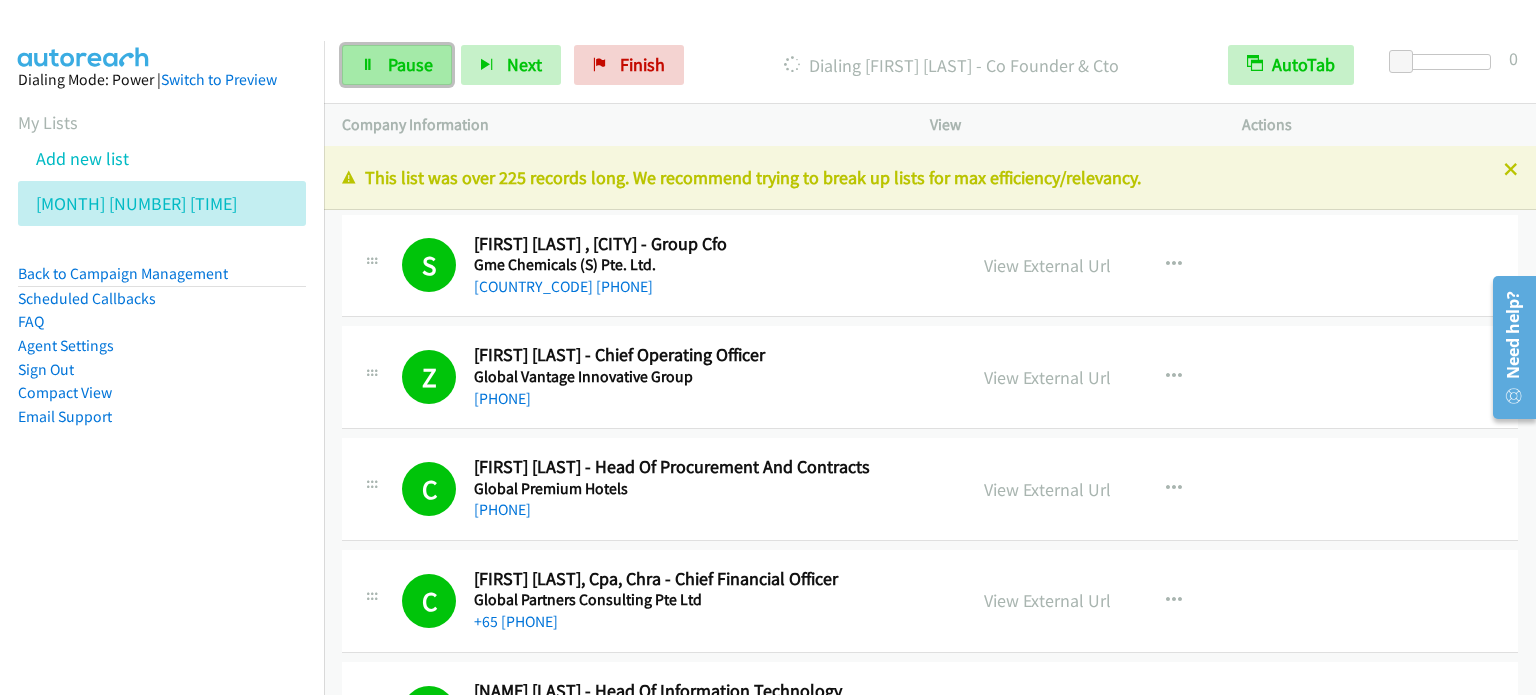 click on "Pause" at bounding box center (397, 65) 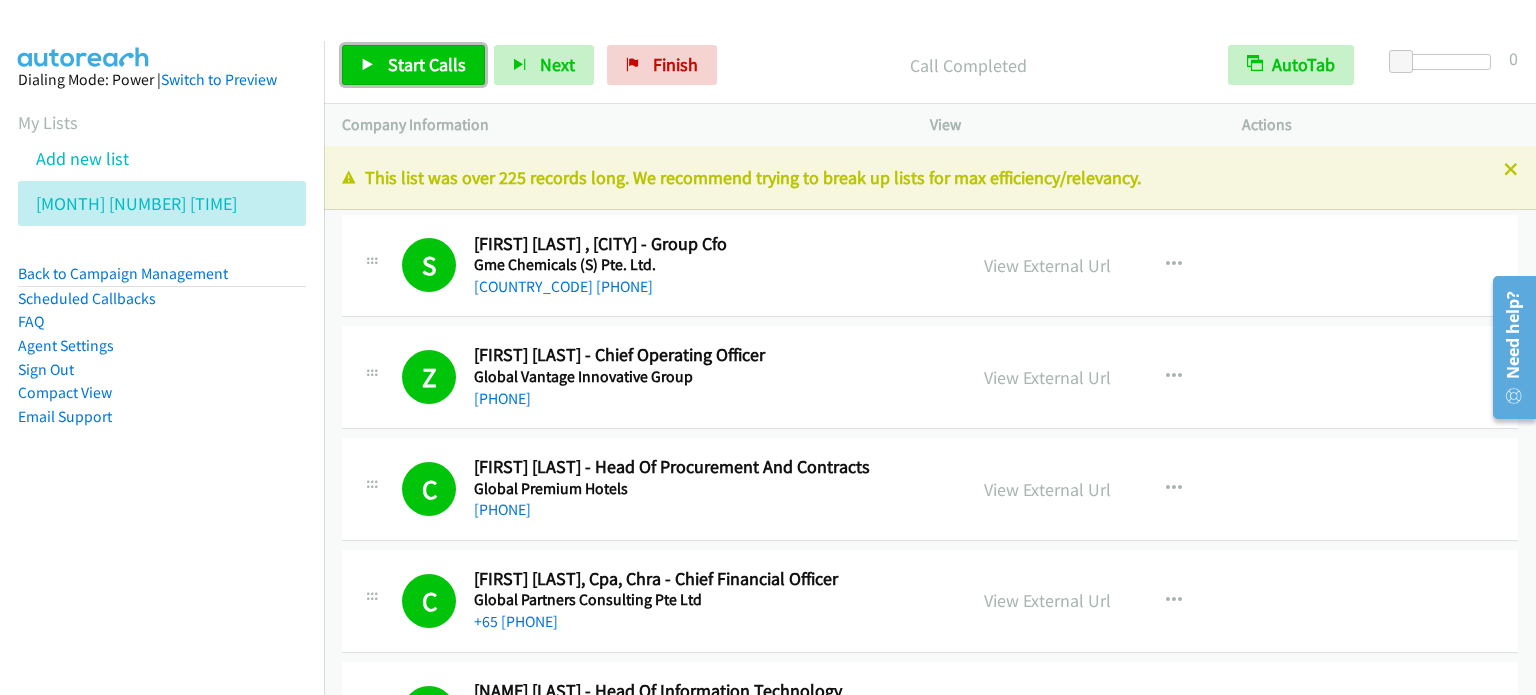 click on "Start Calls" at bounding box center [427, 64] 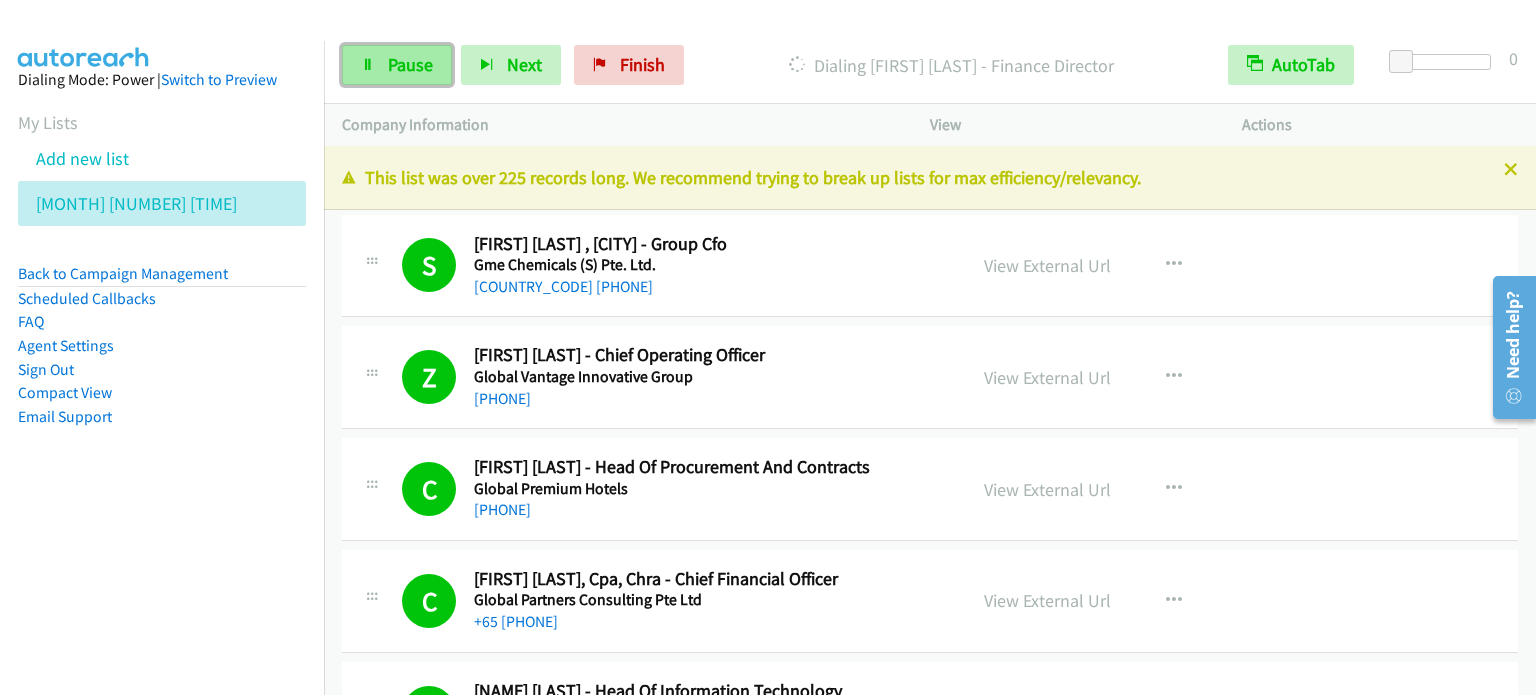 click on "Pause" at bounding box center [410, 64] 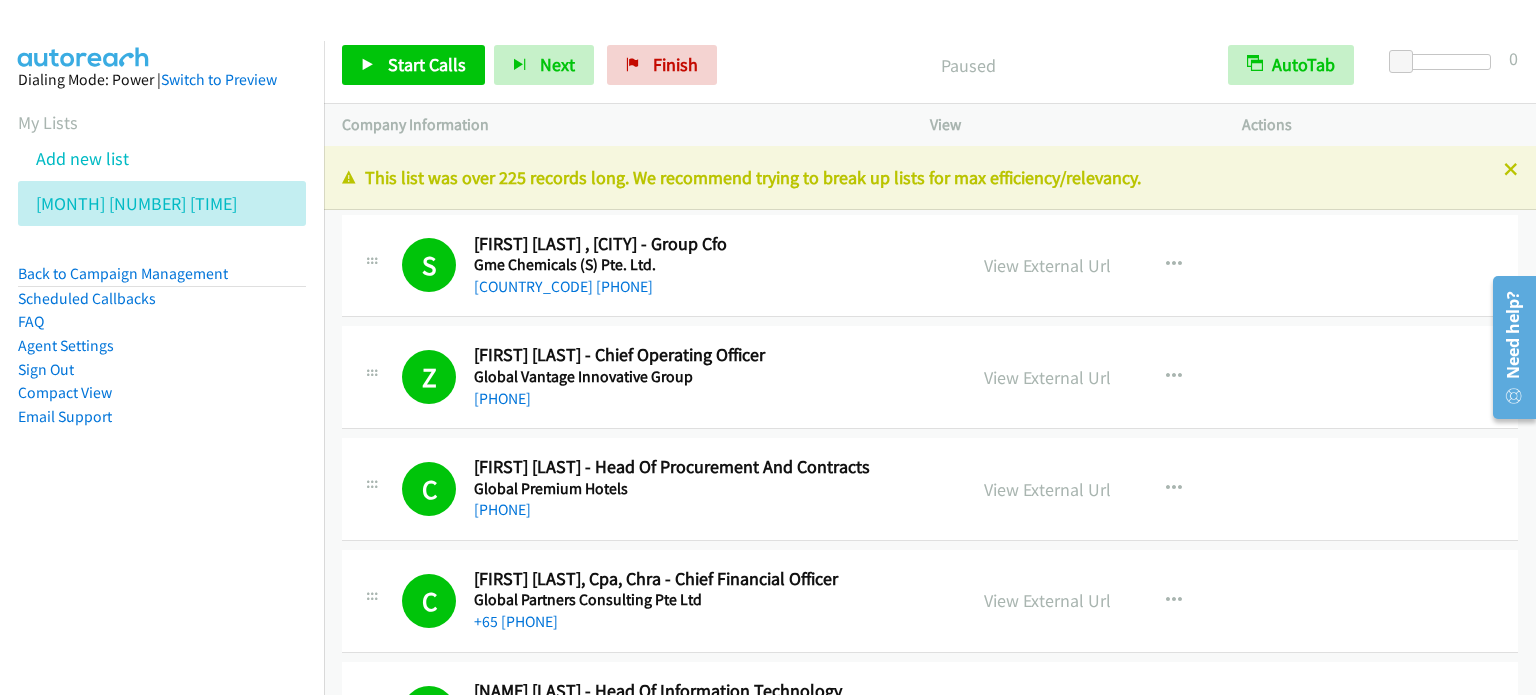drag, startPoint x: 117, startPoint y: 532, endPoint x: 138, endPoint y: 501, distance: 37.44329 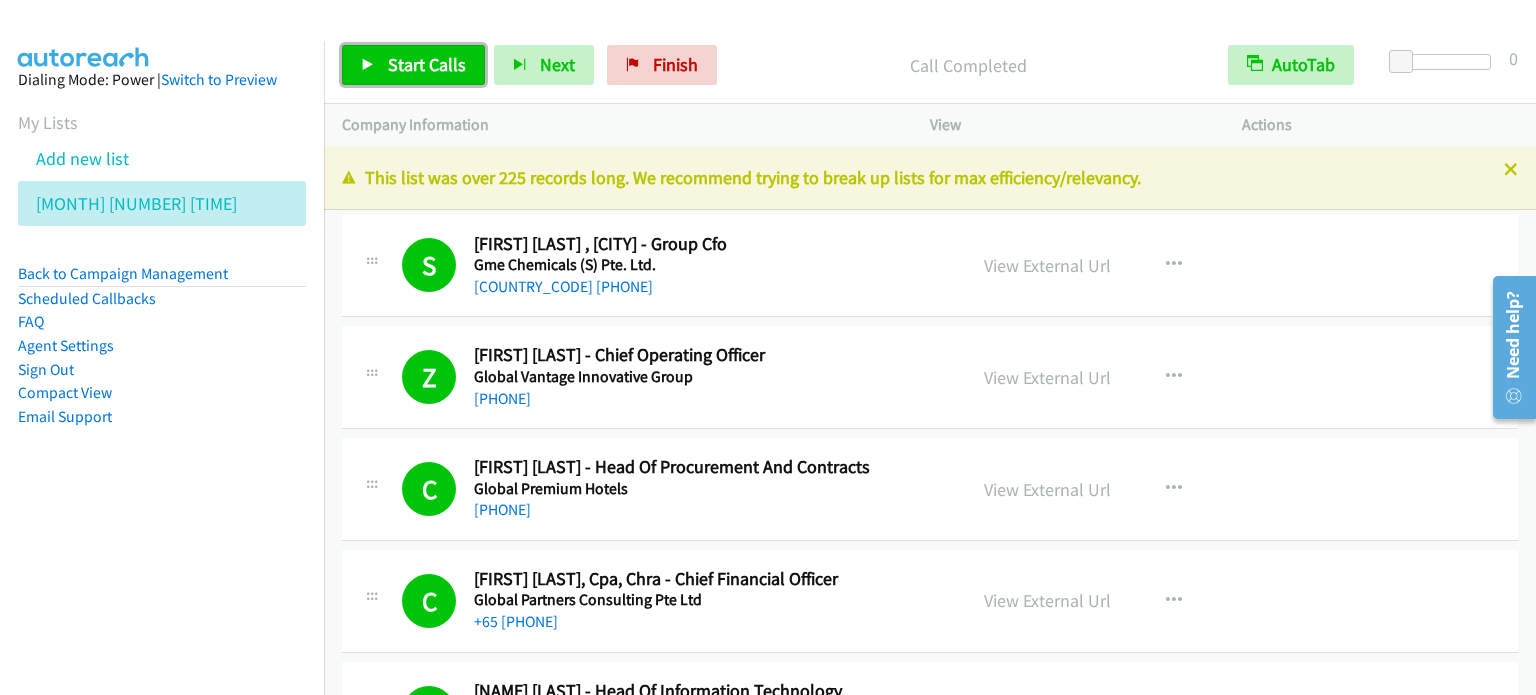 click on "Start Calls" at bounding box center (427, 64) 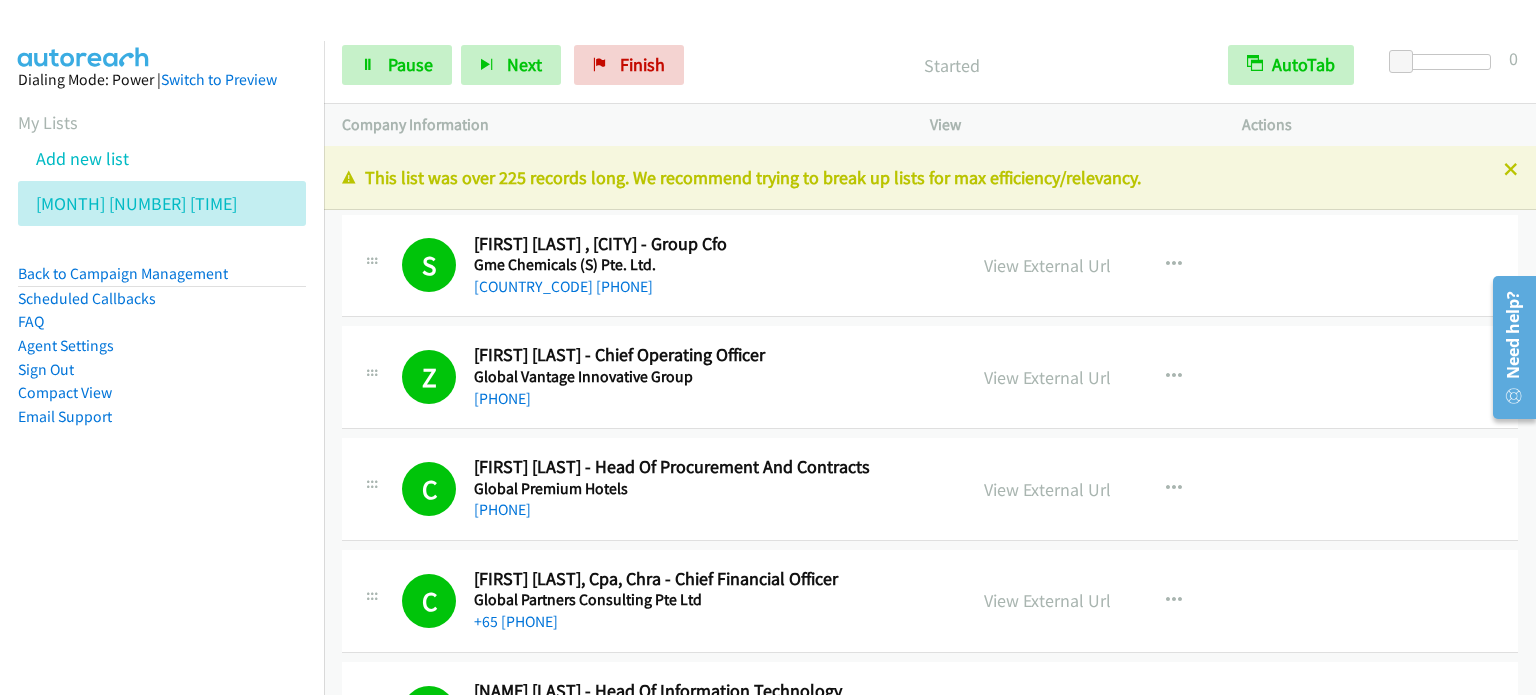 click on "Dialing Mode: Power
|
Switch to Preview
My Lists
Add new list
Aug 5 Am
Back to Campaign Management
Scheduled Callbacks
FAQ
Agent Settings
Sign Out
Compact View
Email Support" at bounding box center (162, 280) 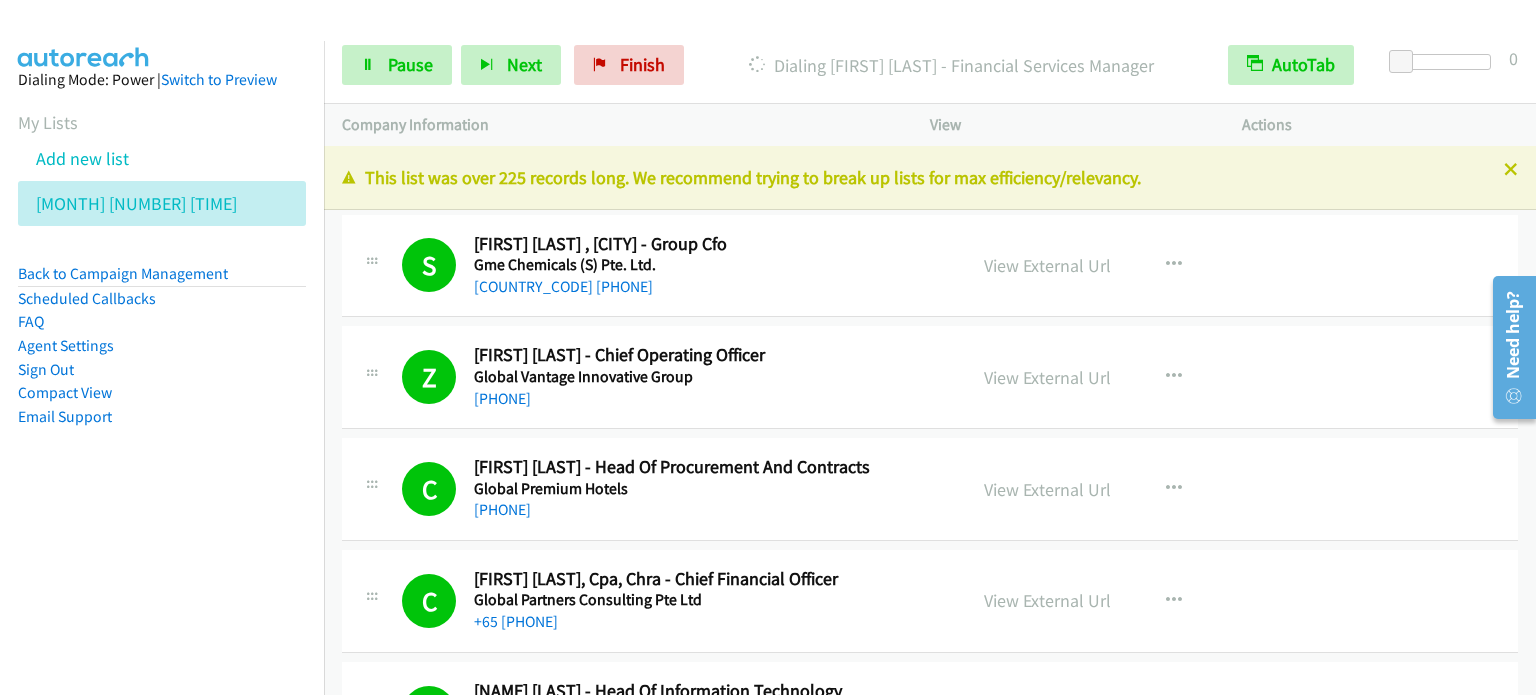 click on "Dialing Mode: Power
|
Switch to Preview
My Lists
Add new list
Aug 5 Am
Back to Campaign Management
Scheduled Callbacks
FAQ
Agent Settings
Sign Out
Compact View
Email Support" at bounding box center (162, 388) 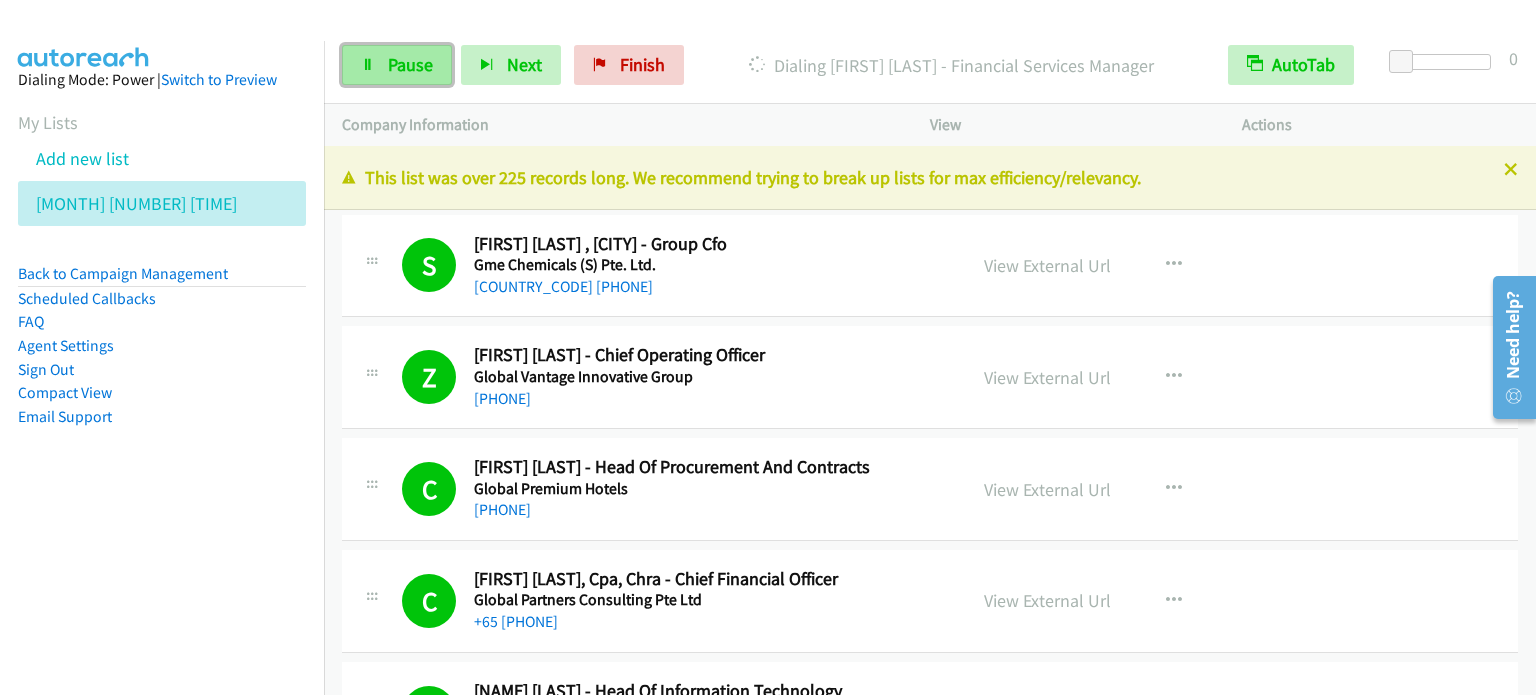 click on "Pause" at bounding box center [410, 64] 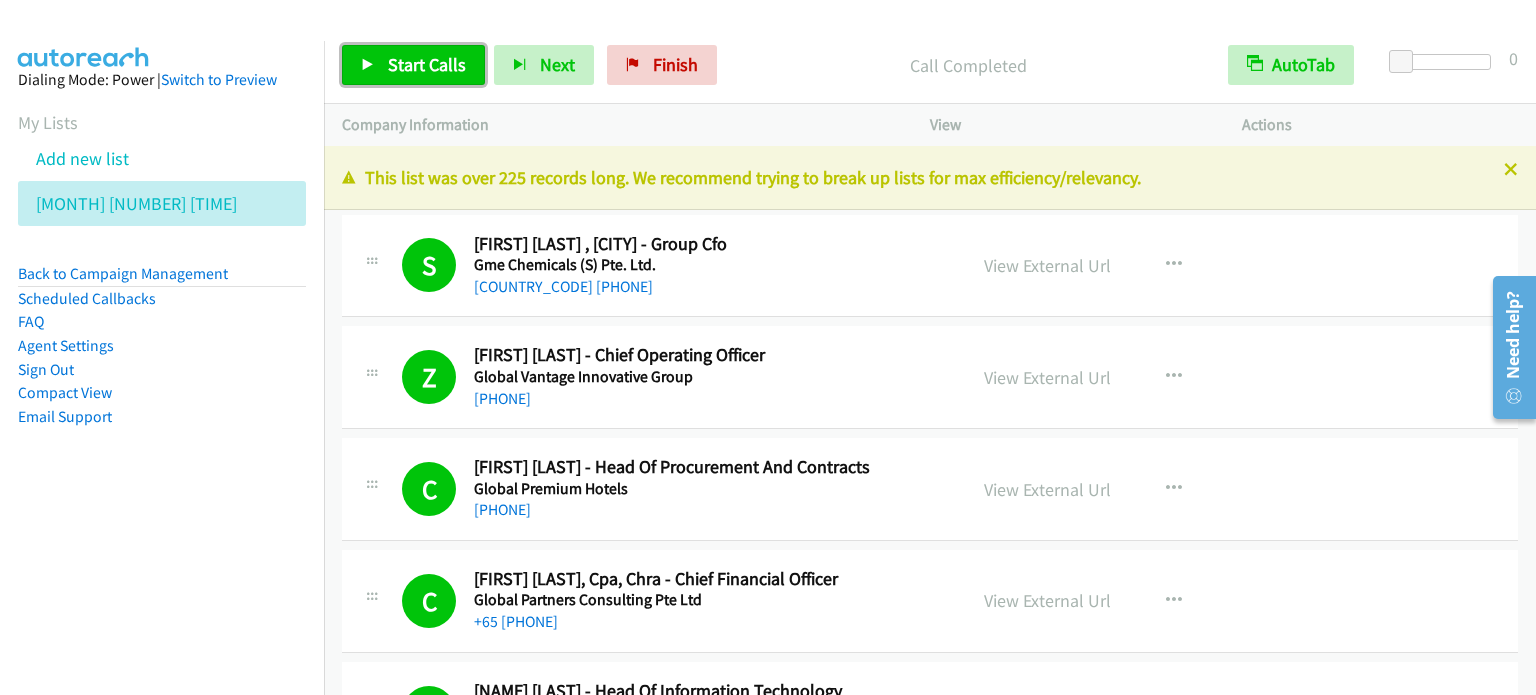 click on "Start Calls" at bounding box center (427, 64) 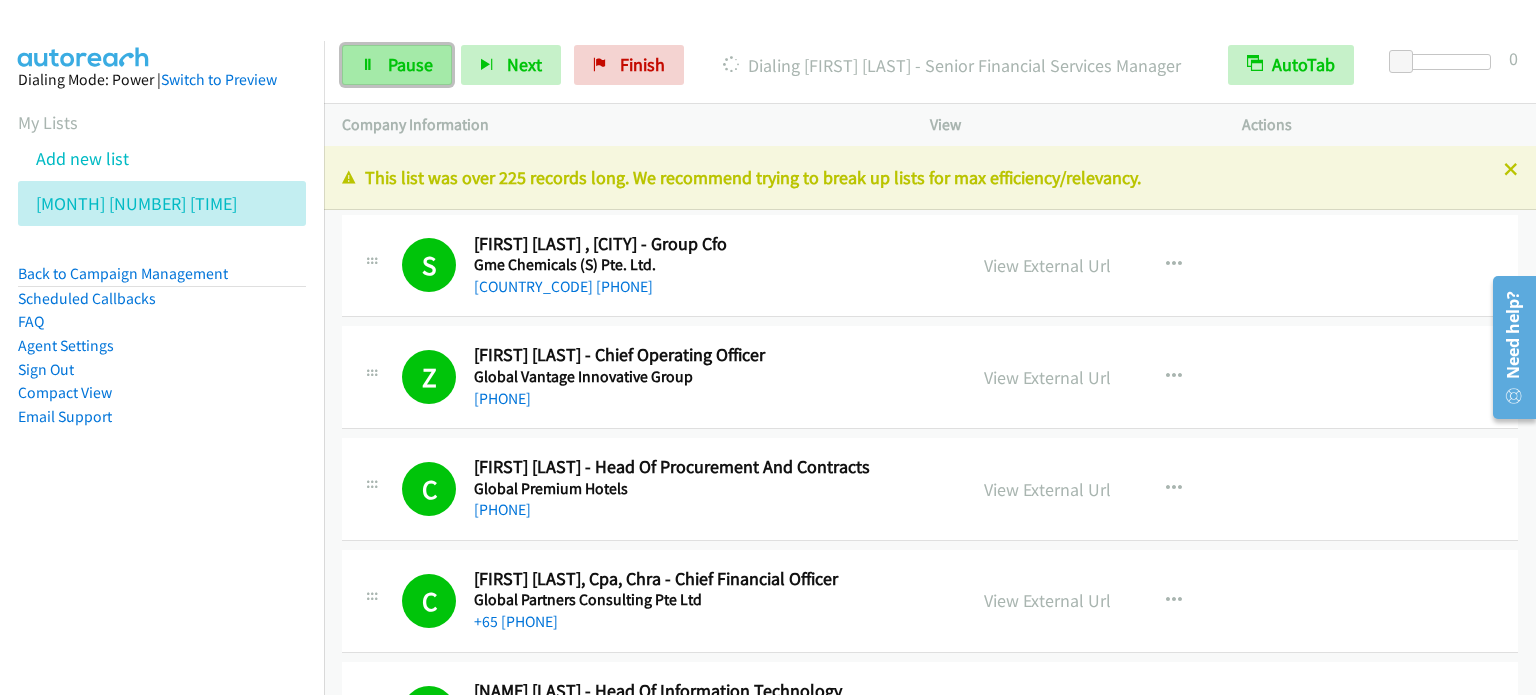 click on "Pause" at bounding box center (410, 64) 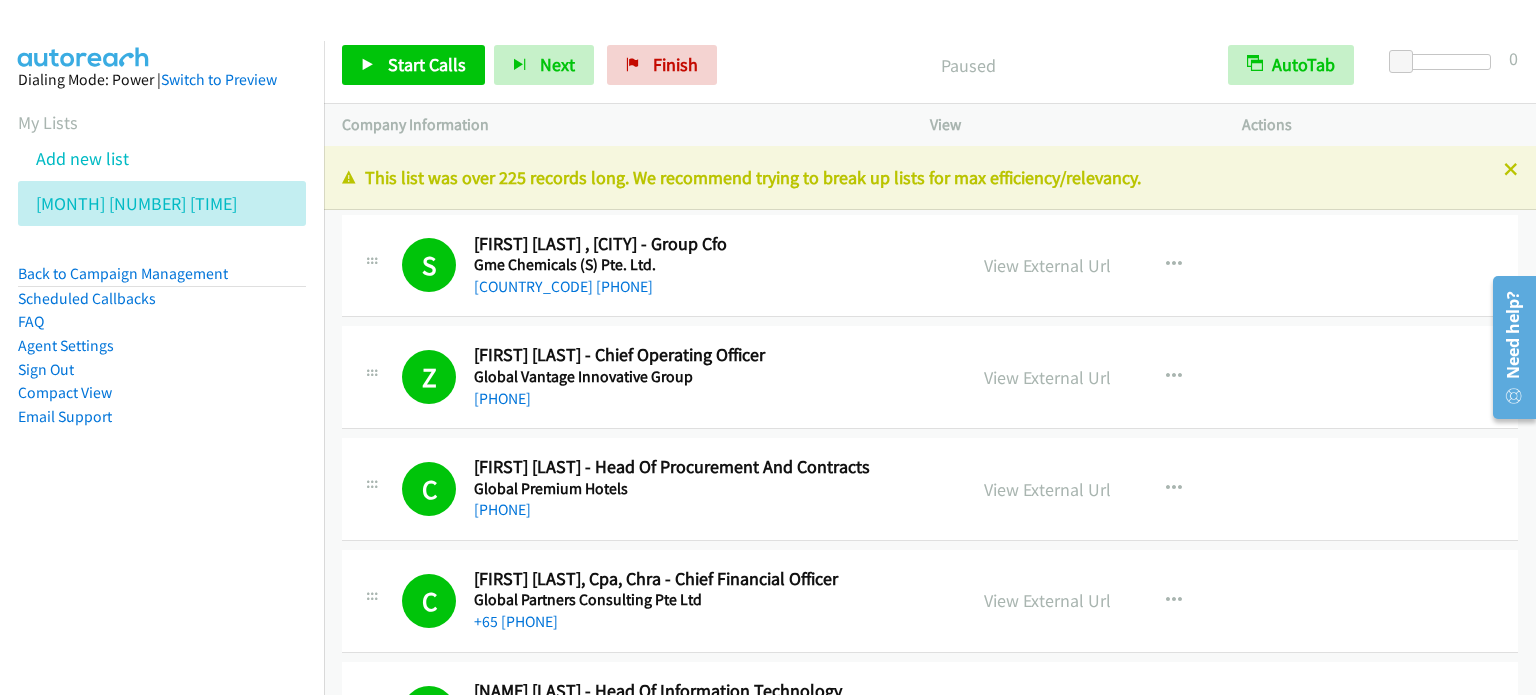 click on "Dialing Mode: Power
|
Switch to Preview
My Lists
Add new list
Aug 5 Am
Back to Campaign Management
Scheduled Callbacks
FAQ
Agent Settings
Sign Out
Compact View
Email Support" at bounding box center [162, 388] 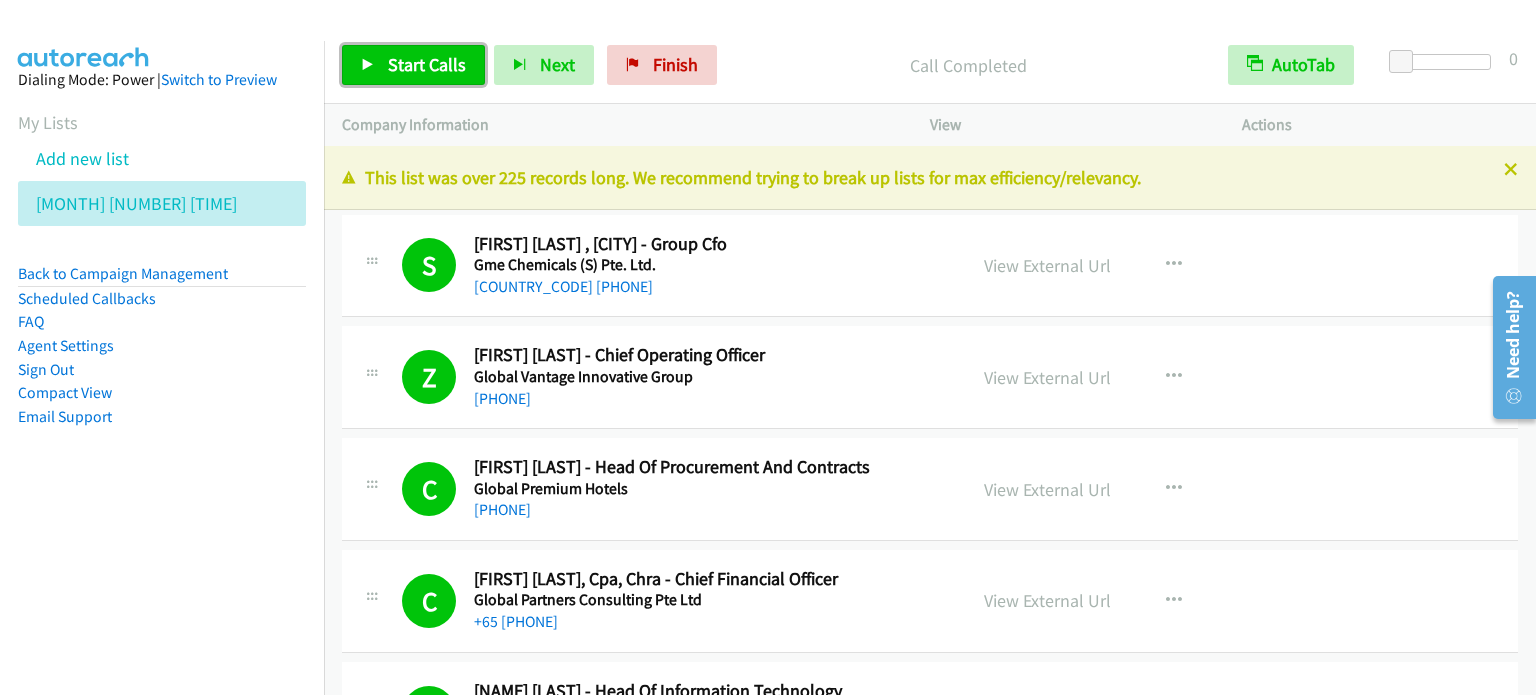 click on "Start Calls" at bounding box center [427, 64] 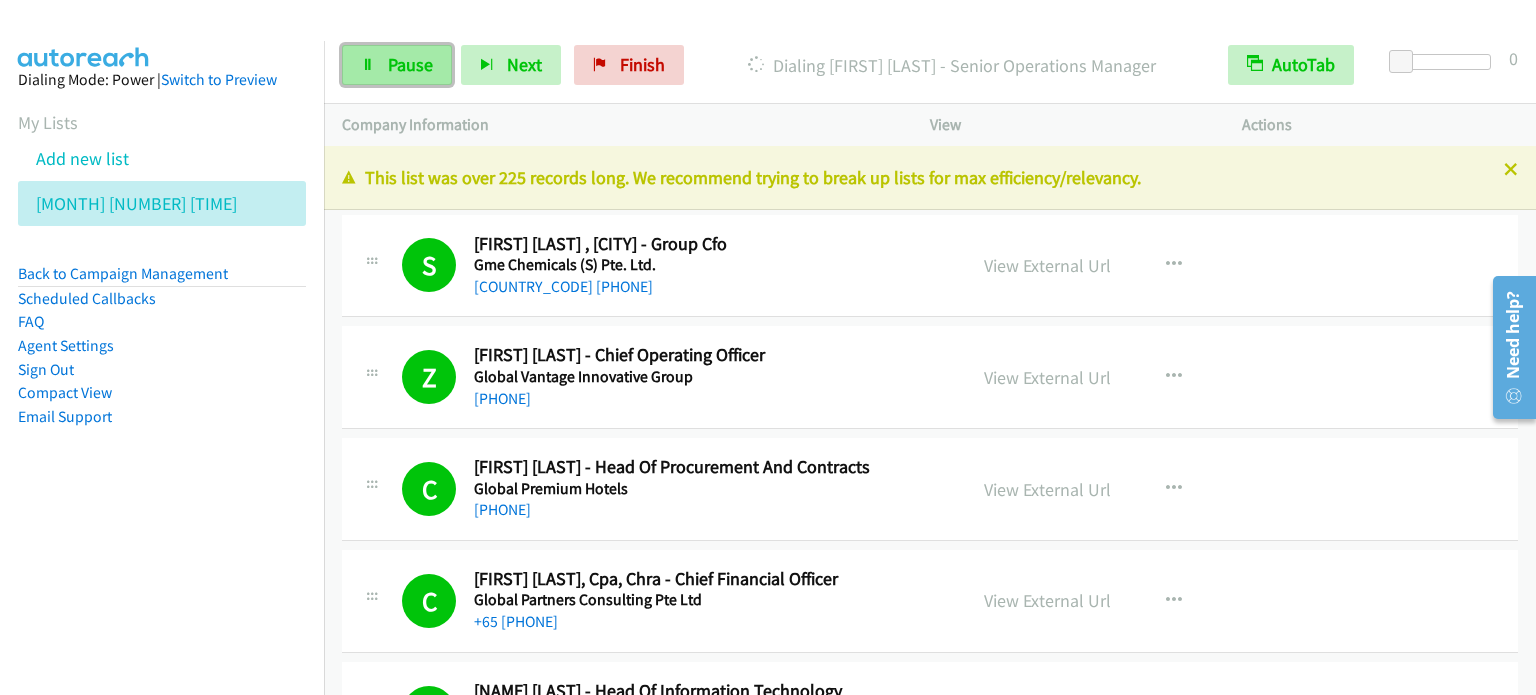 click on "Pause" at bounding box center (410, 64) 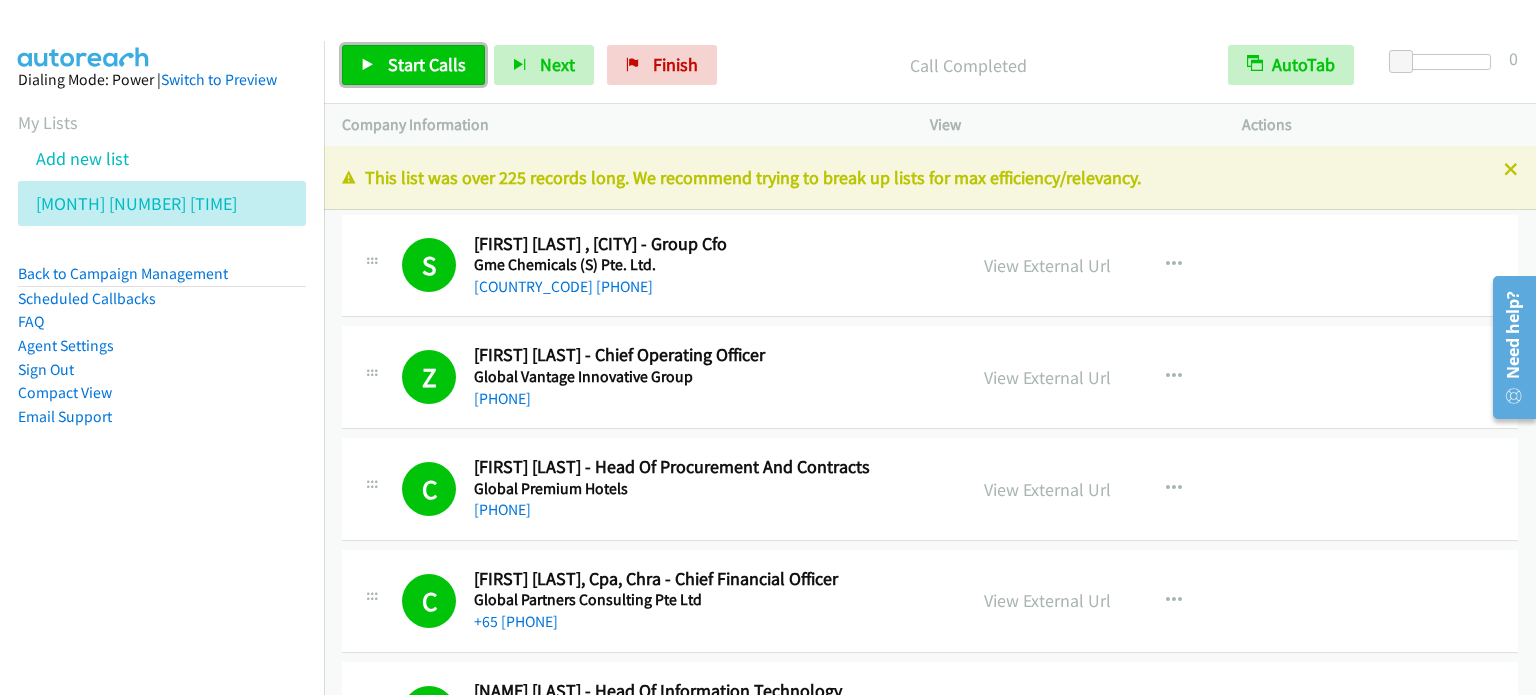 click on "Start Calls" at bounding box center (427, 64) 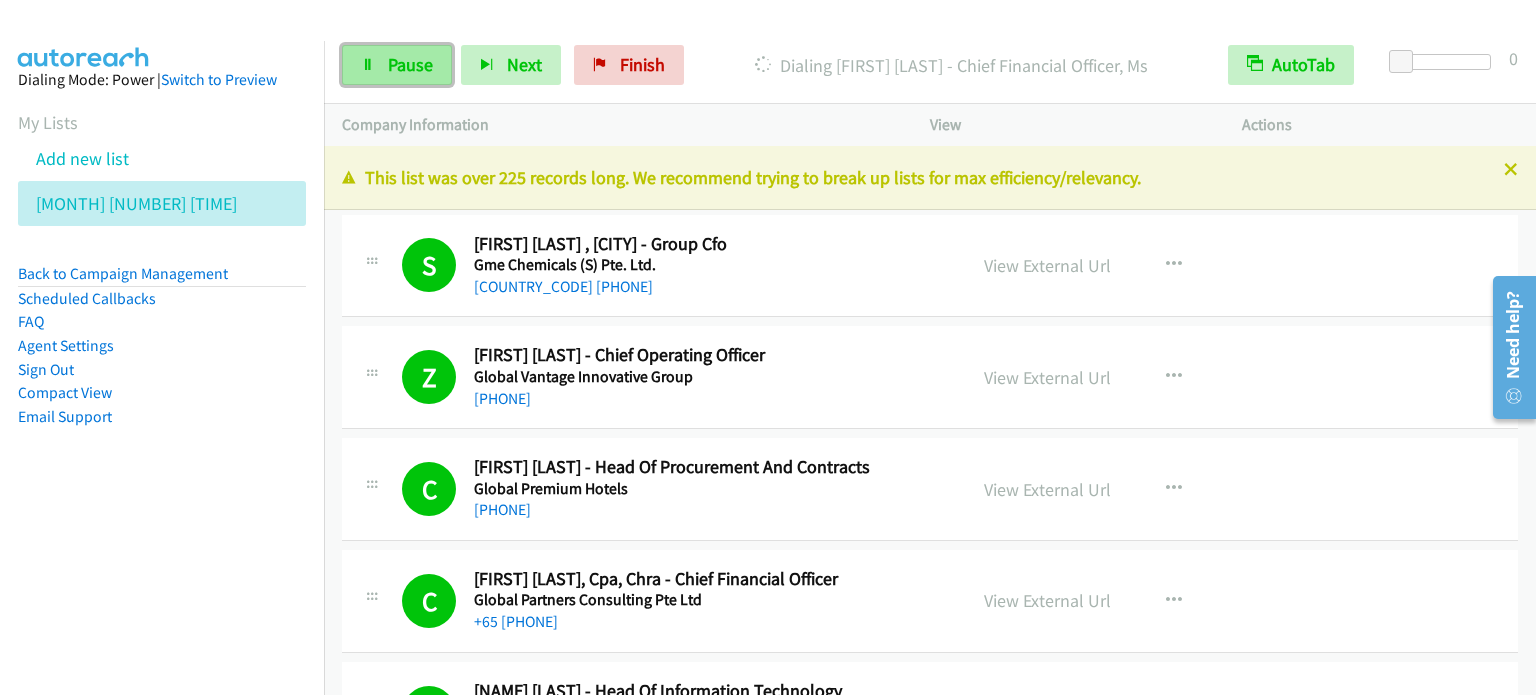 click on "Pause" at bounding box center (397, 65) 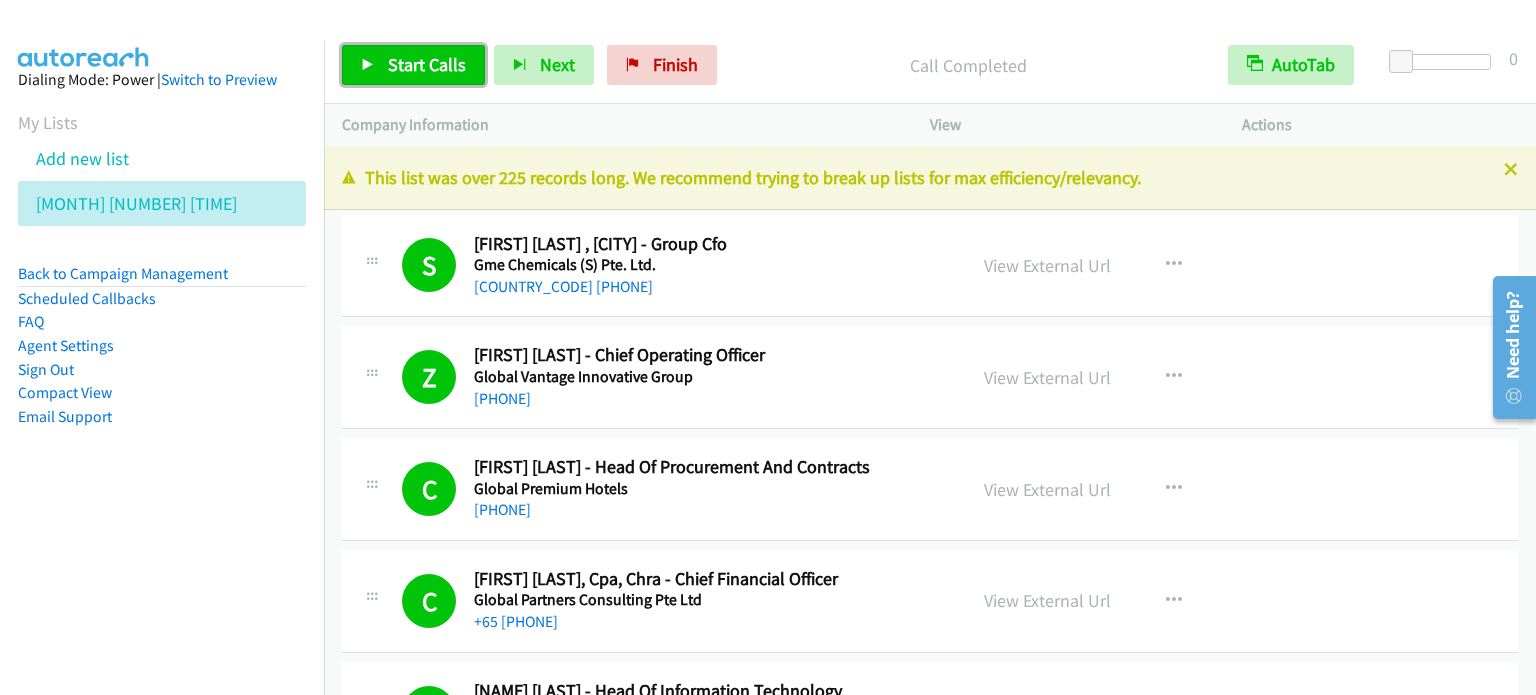 click on "Start Calls" at bounding box center (427, 64) 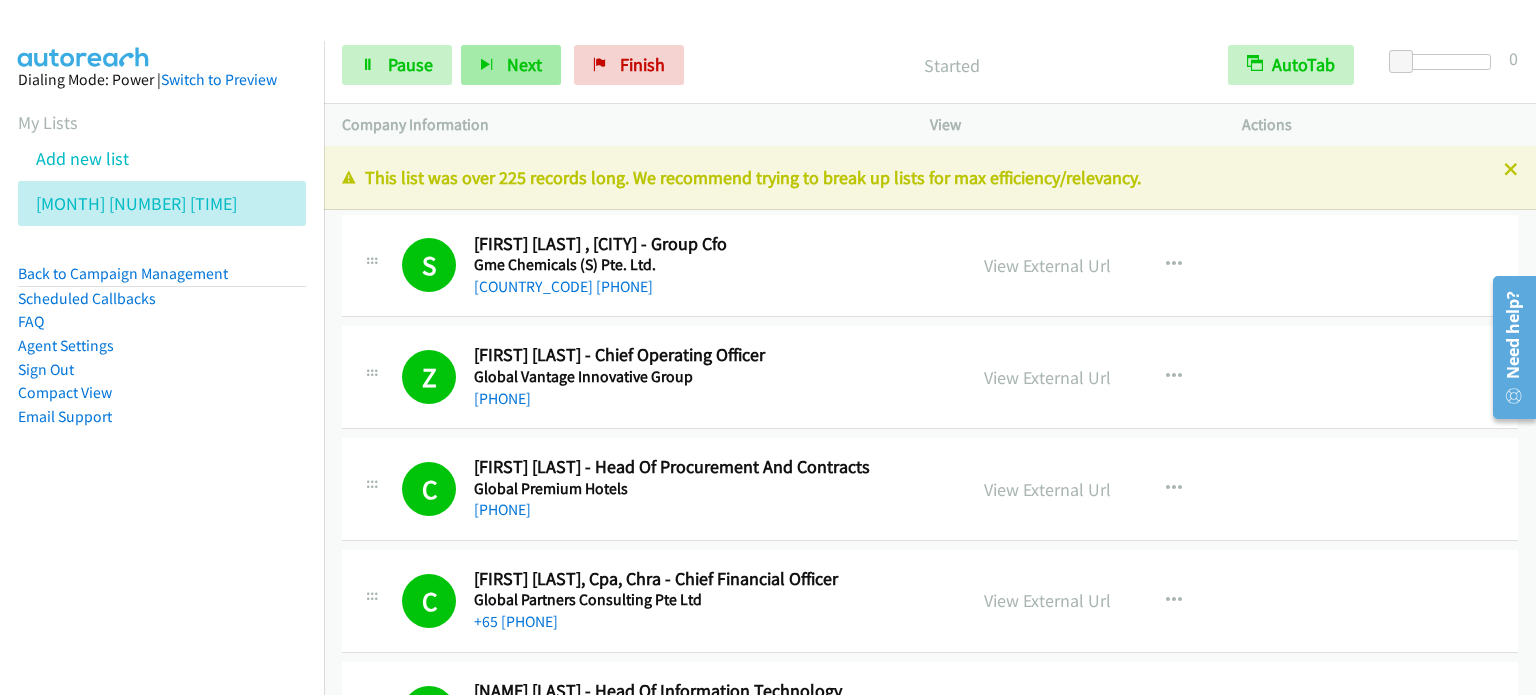 drag, startPoint x: 253, startPoint y: 477, endPoint x: 540, endPoint y: 59, distance: 507.0434 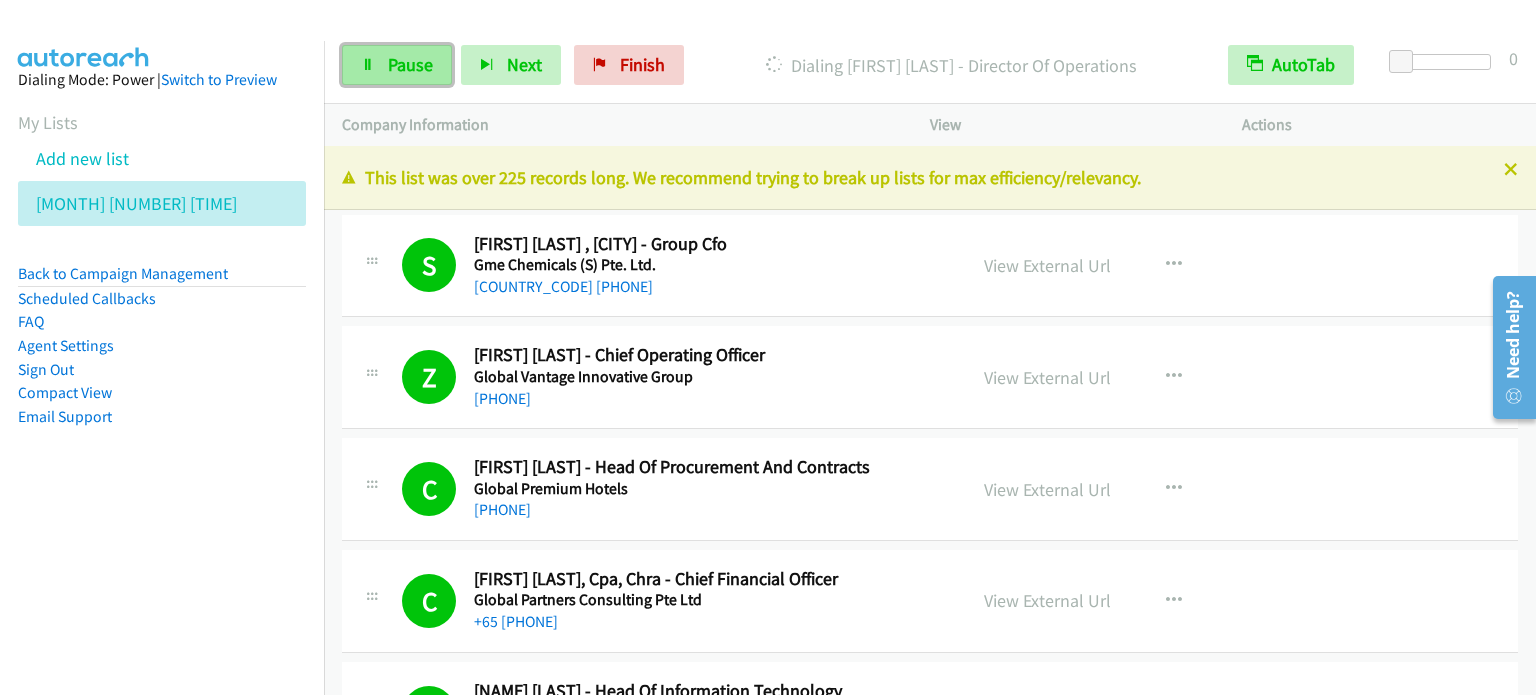 click on "Pause" at bounding box center [410, 64] 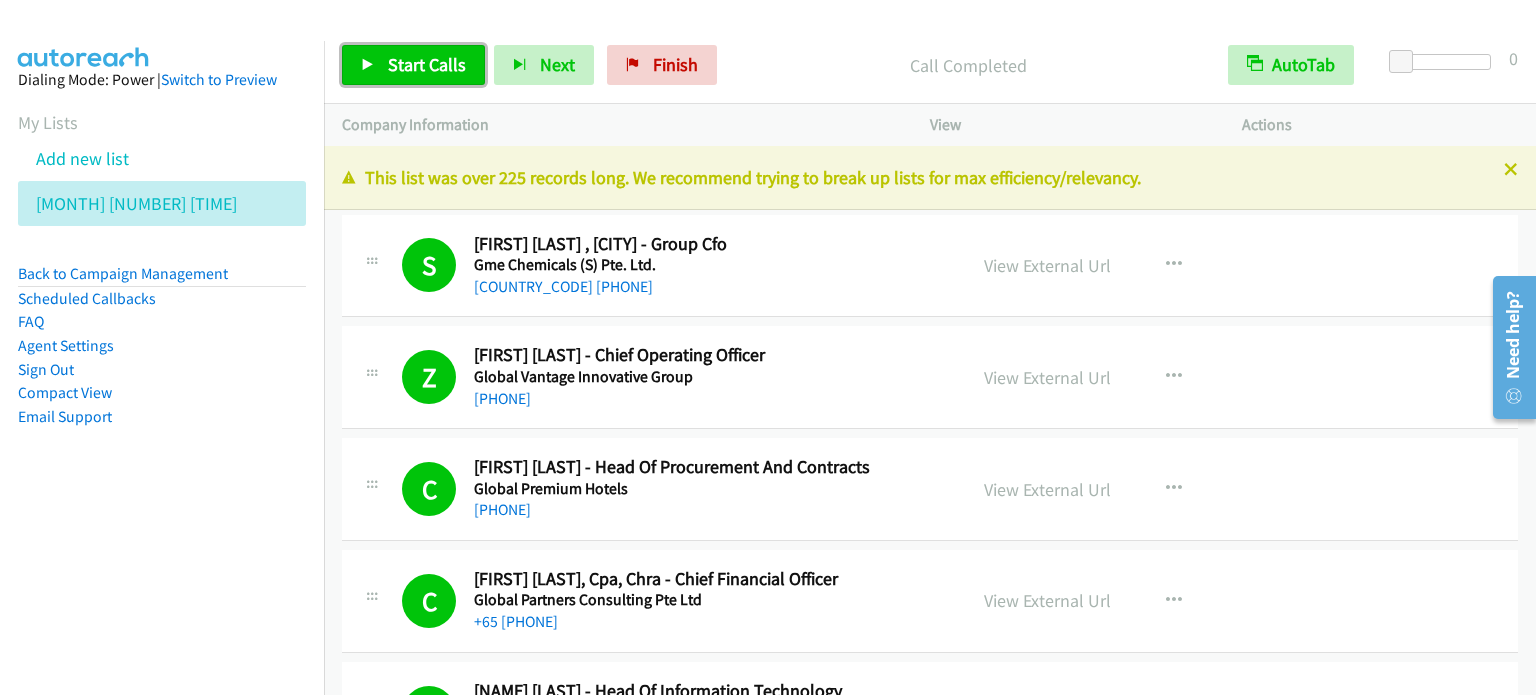 click on "Start Calls" at bounding box center [427, 64] 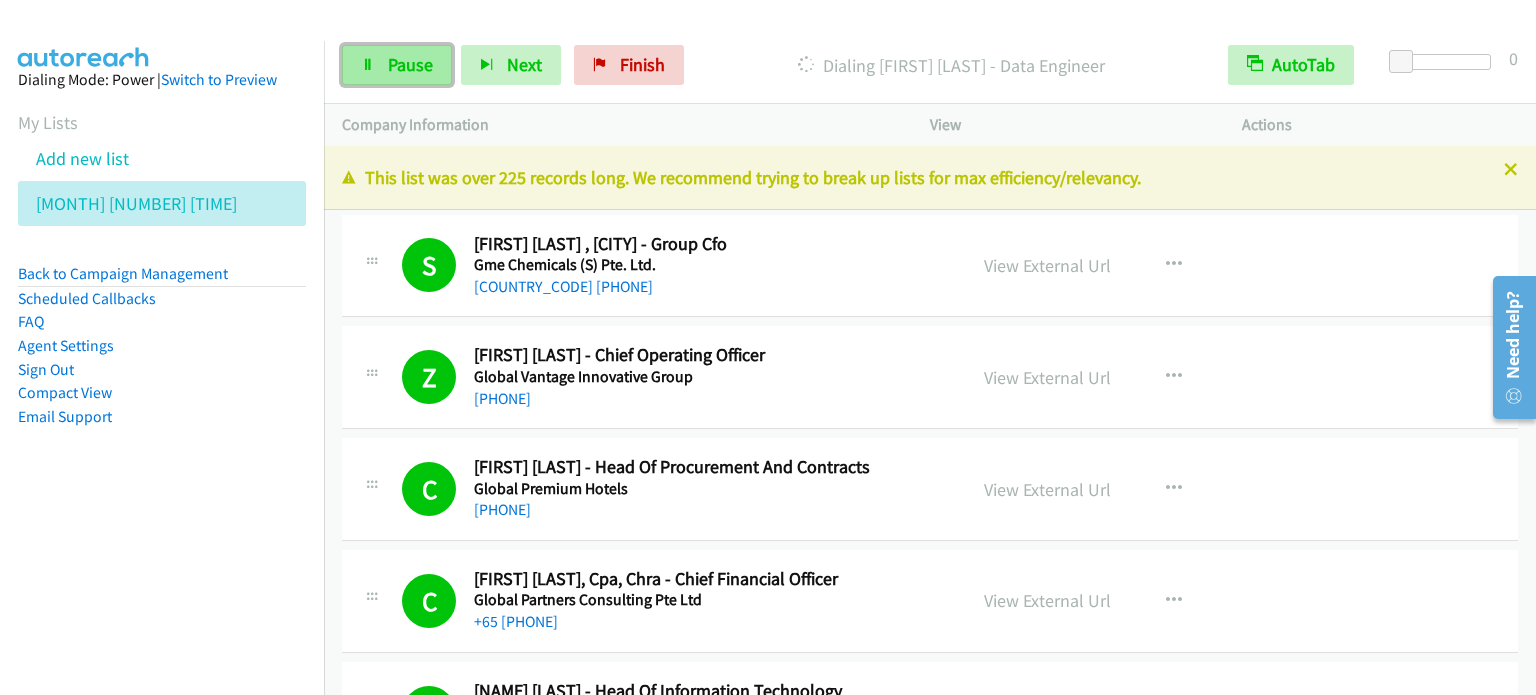 click on "Pause" at bounding box center [410, 64] 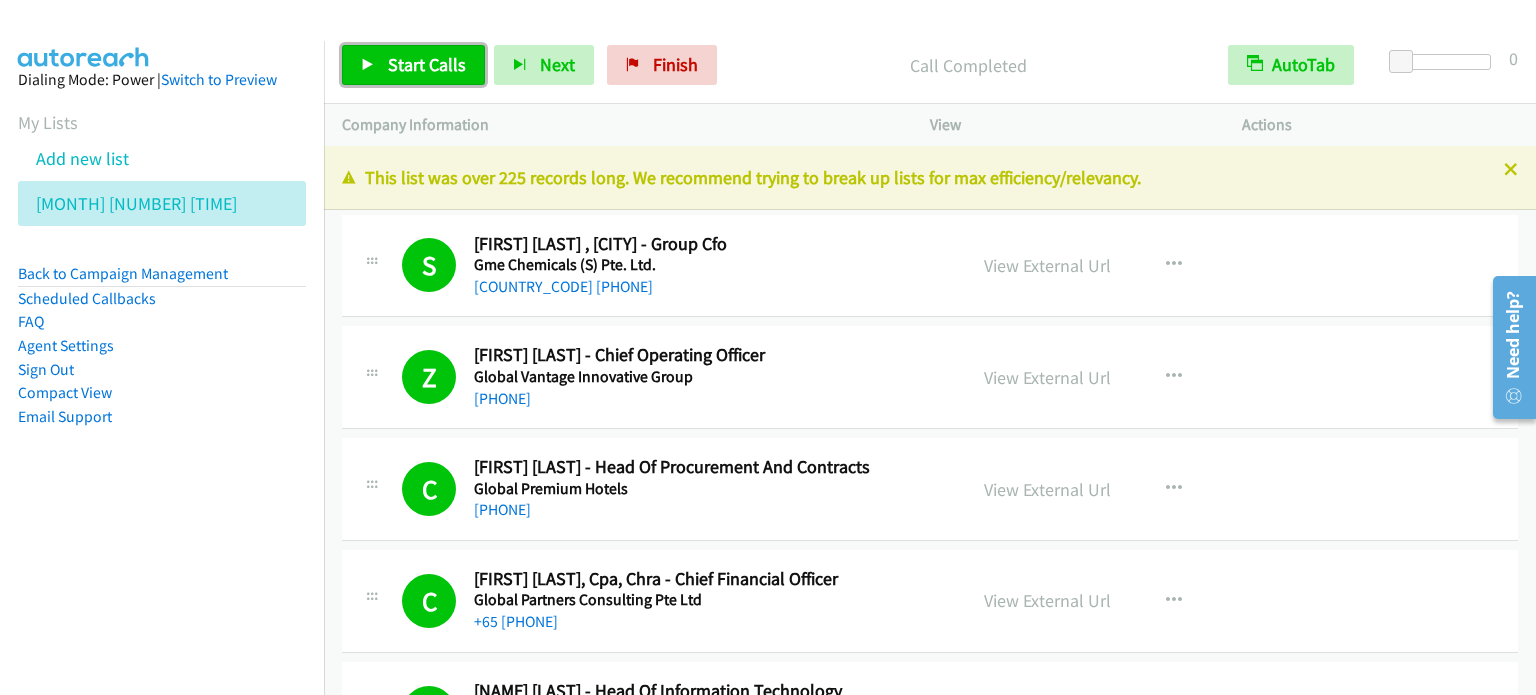 click on "Start Calls" at bounding box center [427, 64] 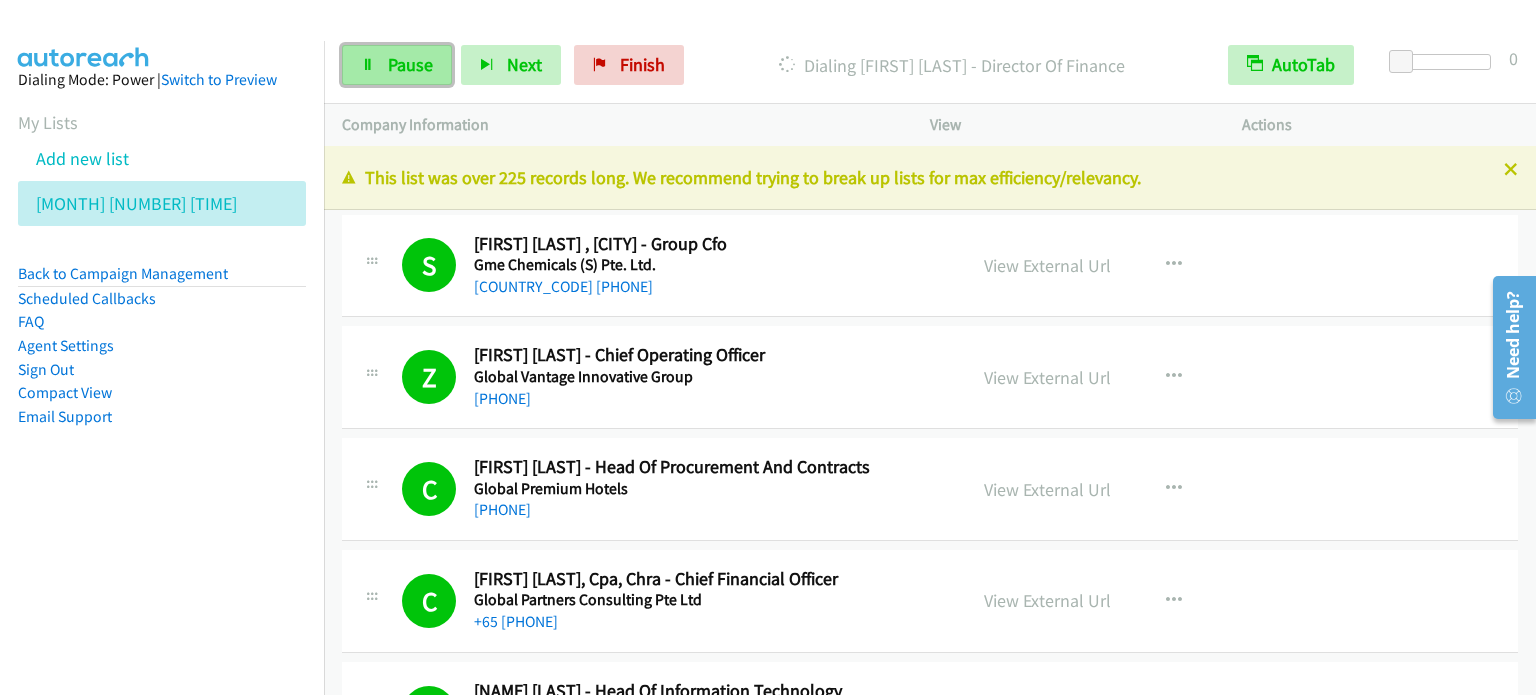 click on "Pause" at bounding box center [410, 64] 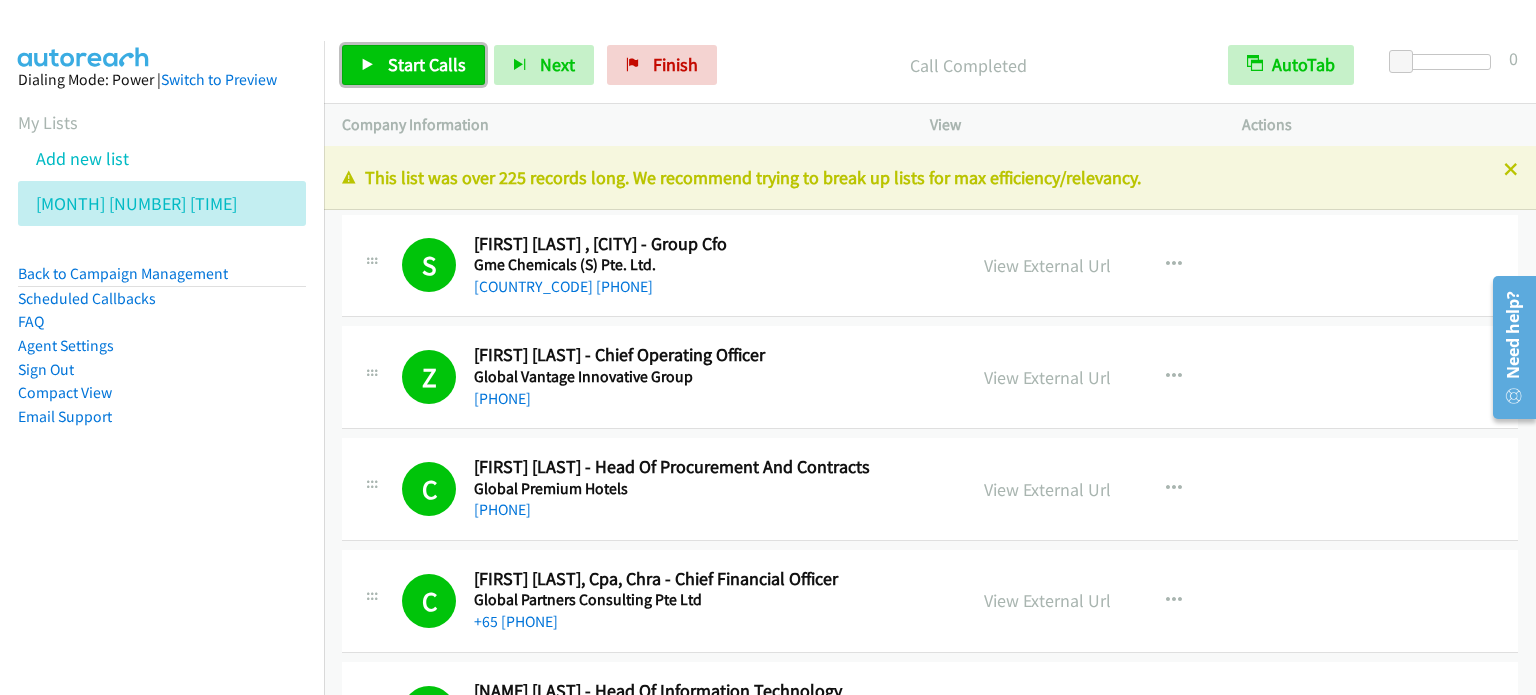 click on "Start Calls" at bounding box center [427, 64] 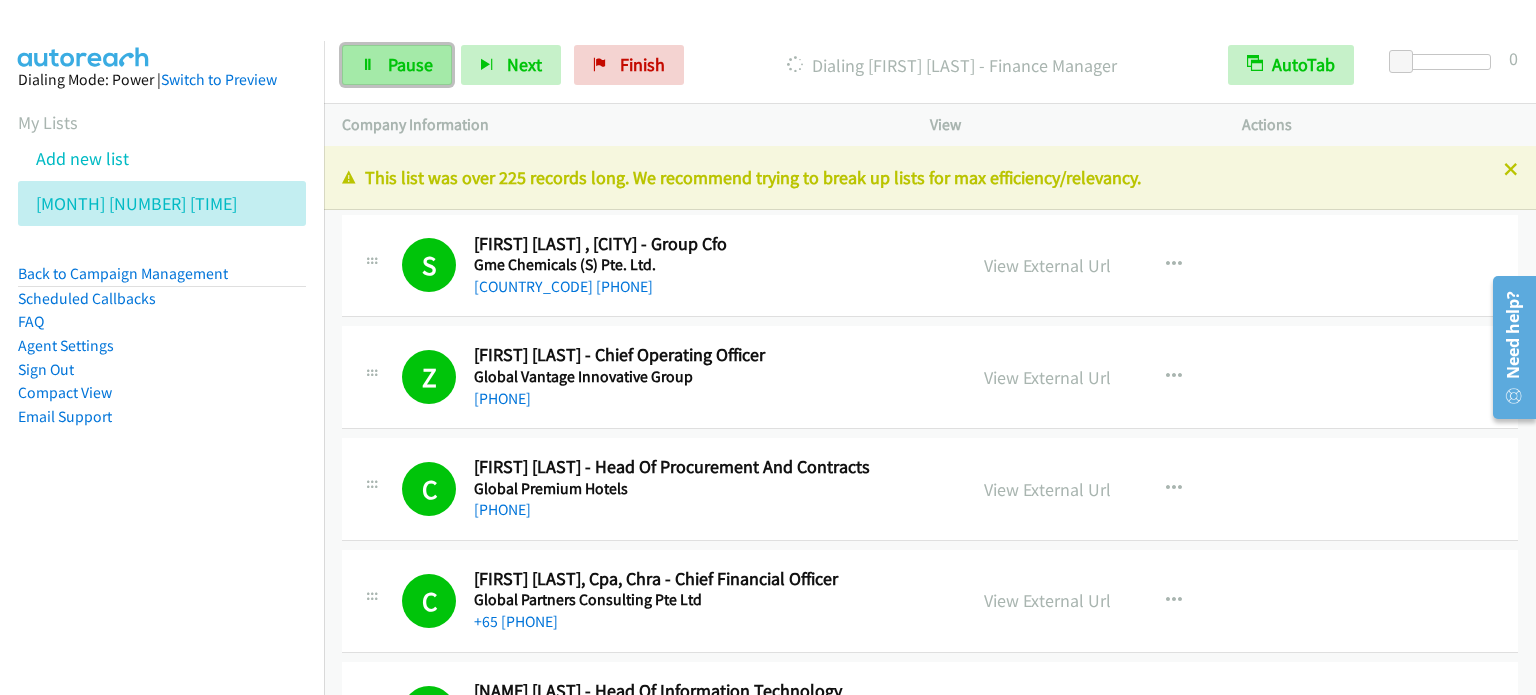 click on "Pause" at bounding box center [410, 64] 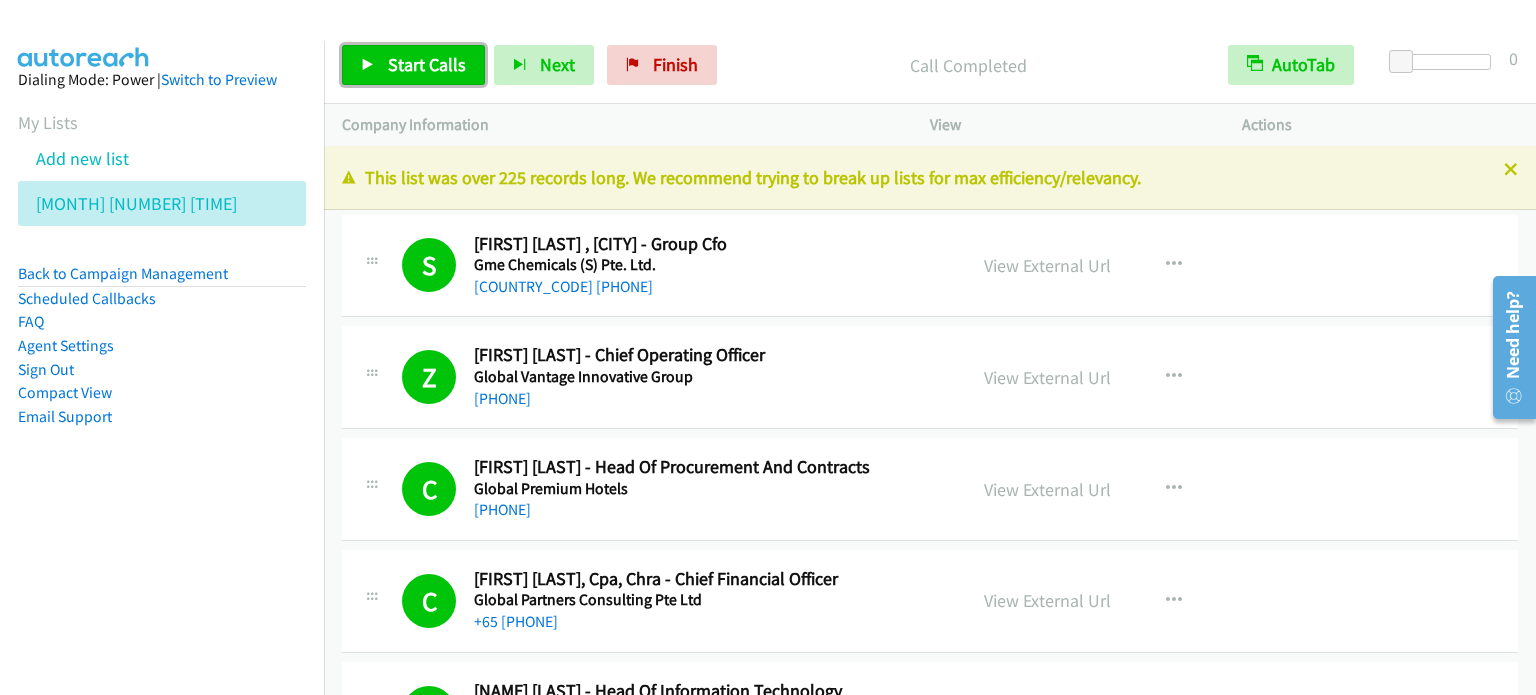 click on "Start Calls" at bounding box center (427, 64) 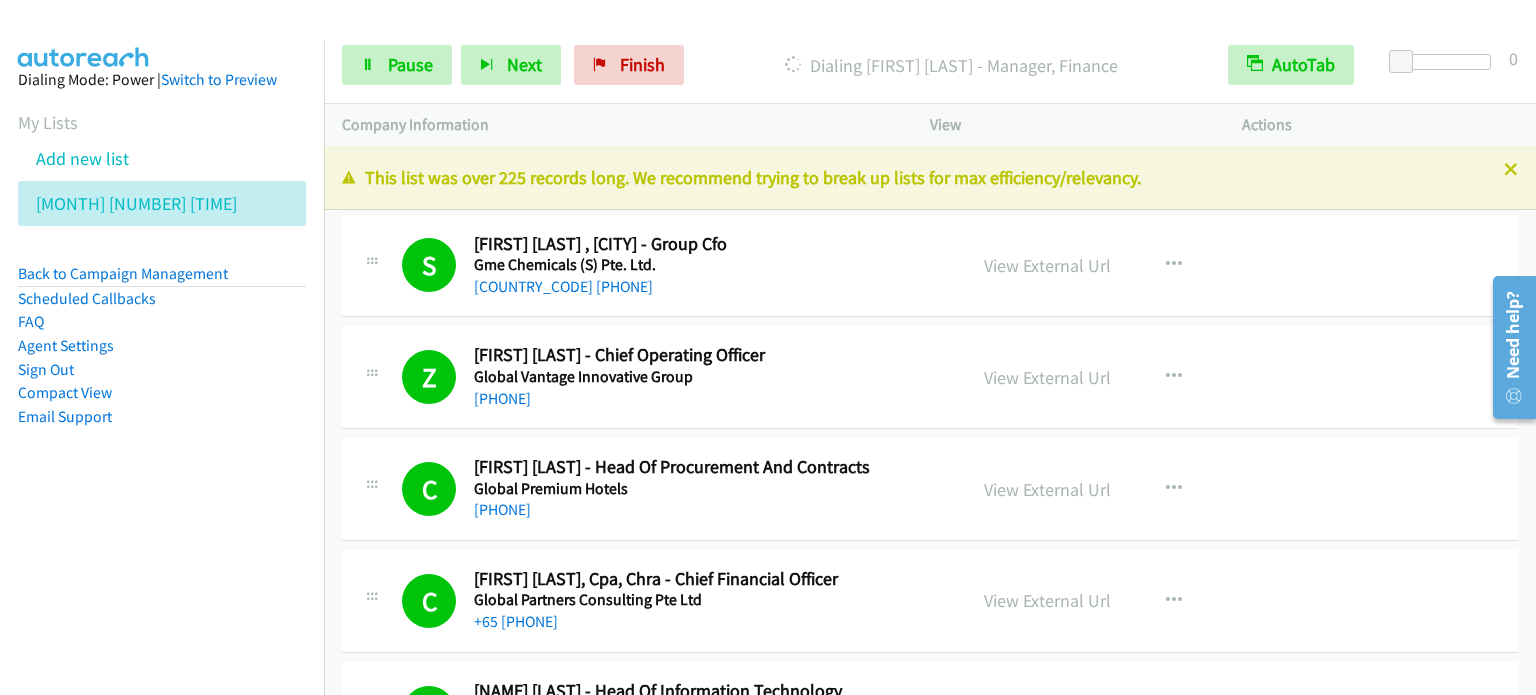 click on "Dialing Mode: Power
|
Switch to Preview
My Lists
Add new list
Aug 5 Am
Back to Campaign Management
Scheduled Callbacks
FAQ
Agent Settings
Sign Out
Compact View
Email Support" at bounding box center (162, 280) 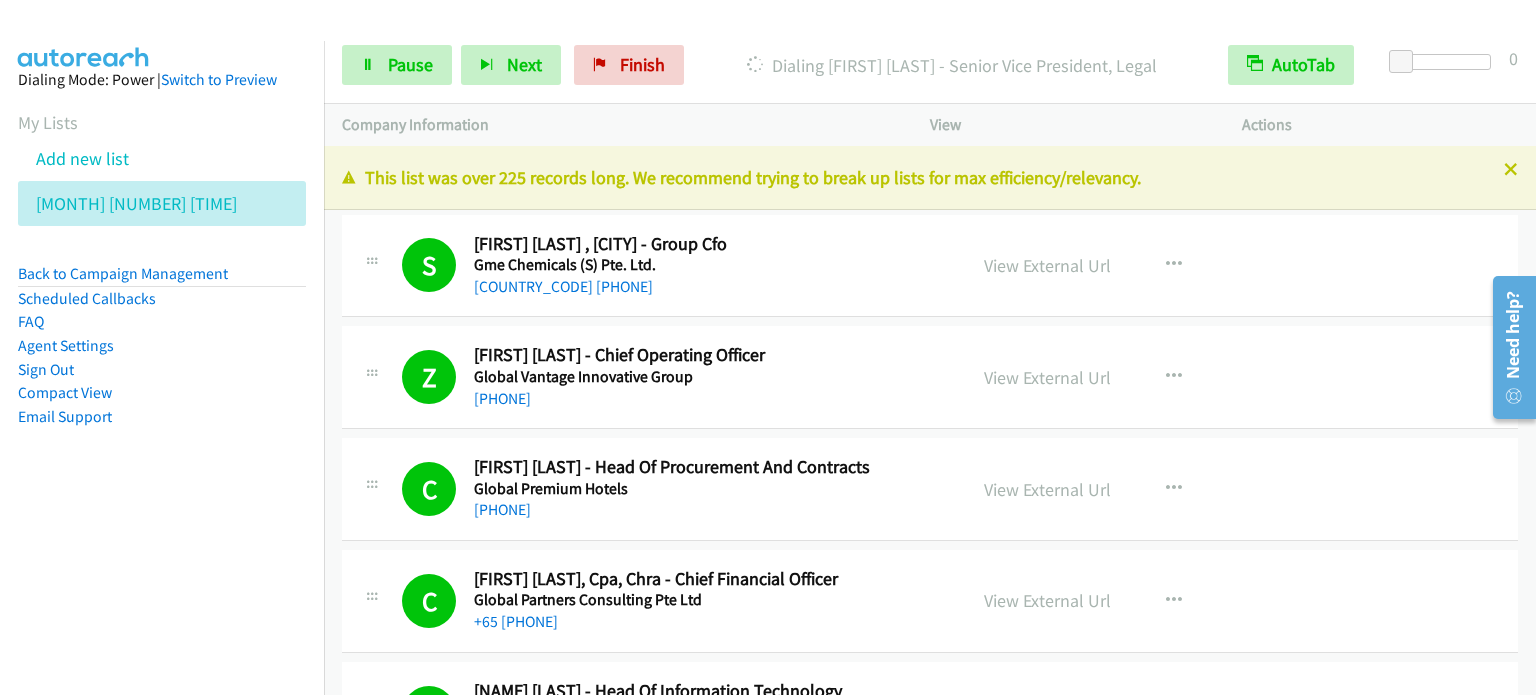 click on "Dialing Mode: Power
|
Switch to Preview
My Lists
Add new list
Aug 5 Am
Back to Campaign Management
Scheduled Callbacks
FAQ
Agent Settings
Sign Out
Compact View
Email Support" at bounding box center [162, 280] 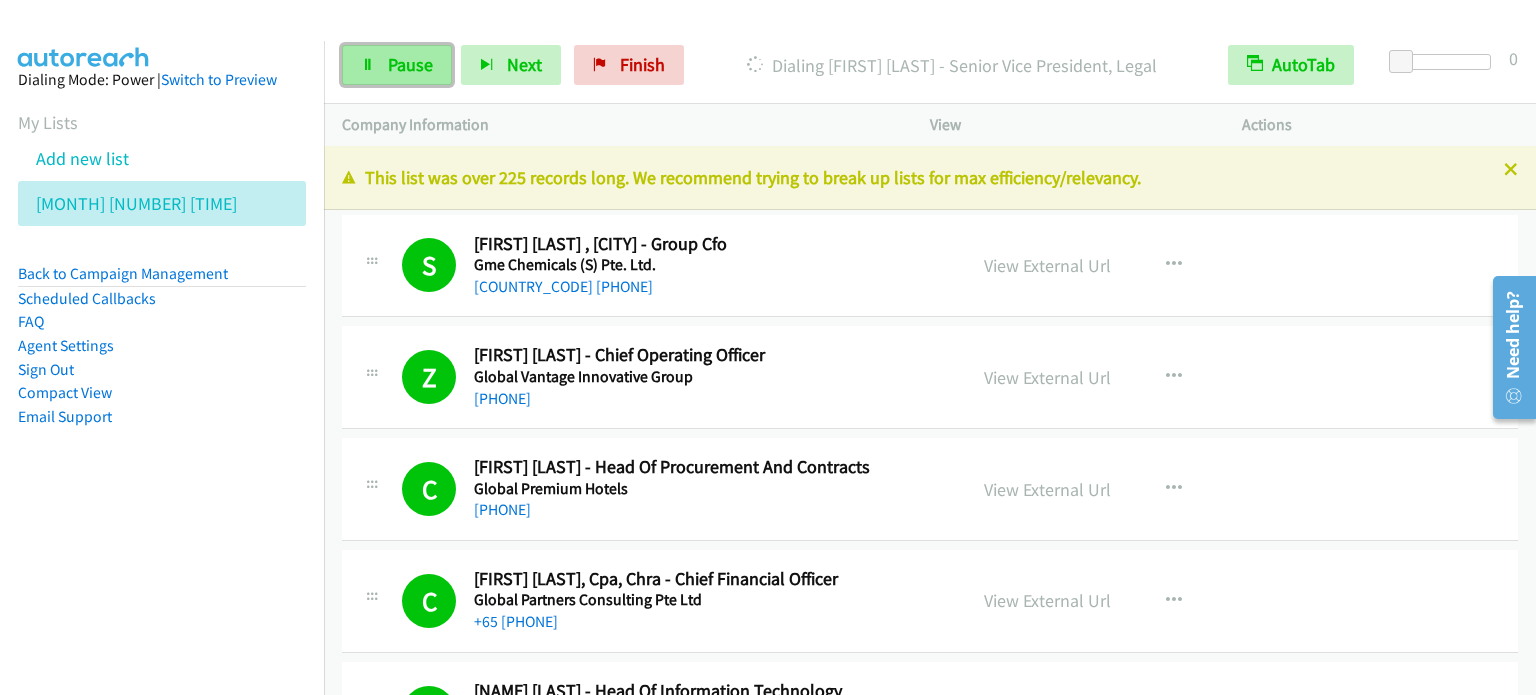 click on "Pause" at bounding box center (410, 64) 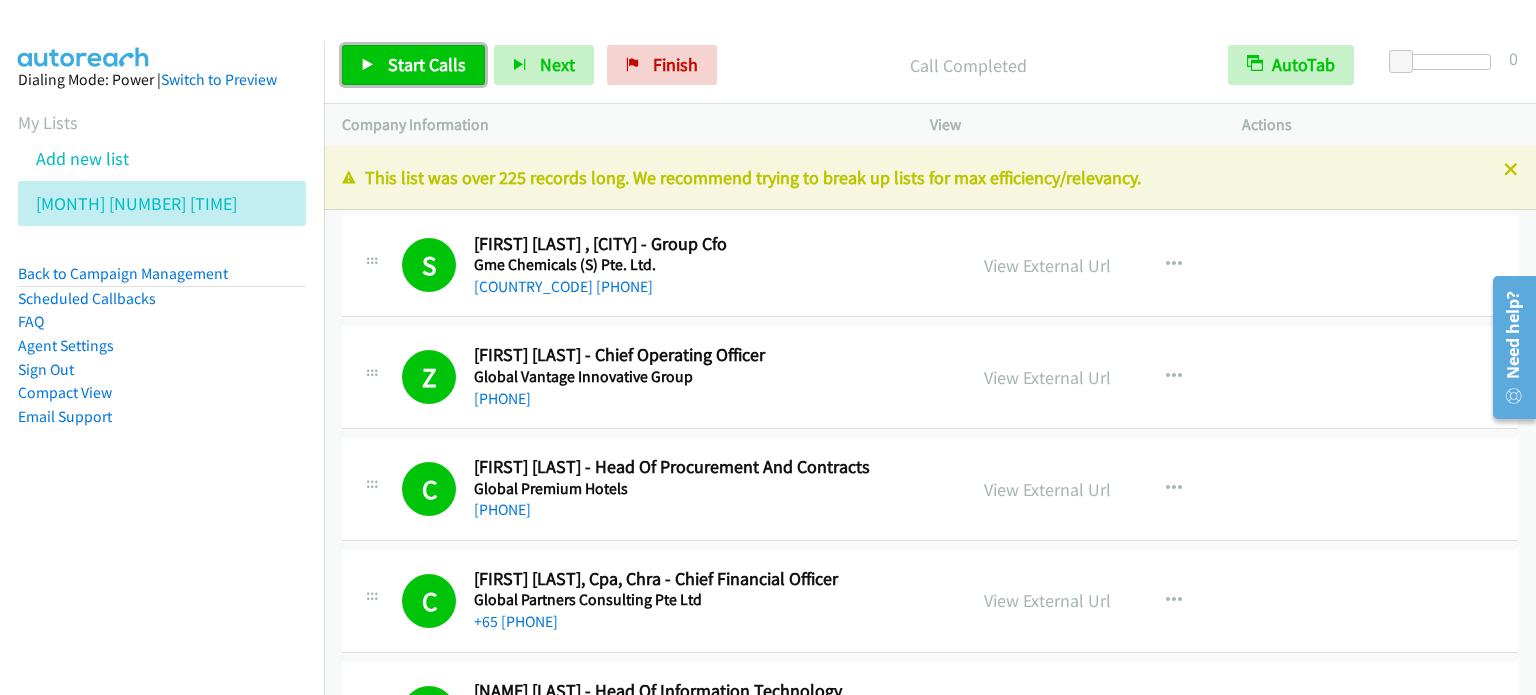 click on "Start Calls" at bounding box center [427, 64] 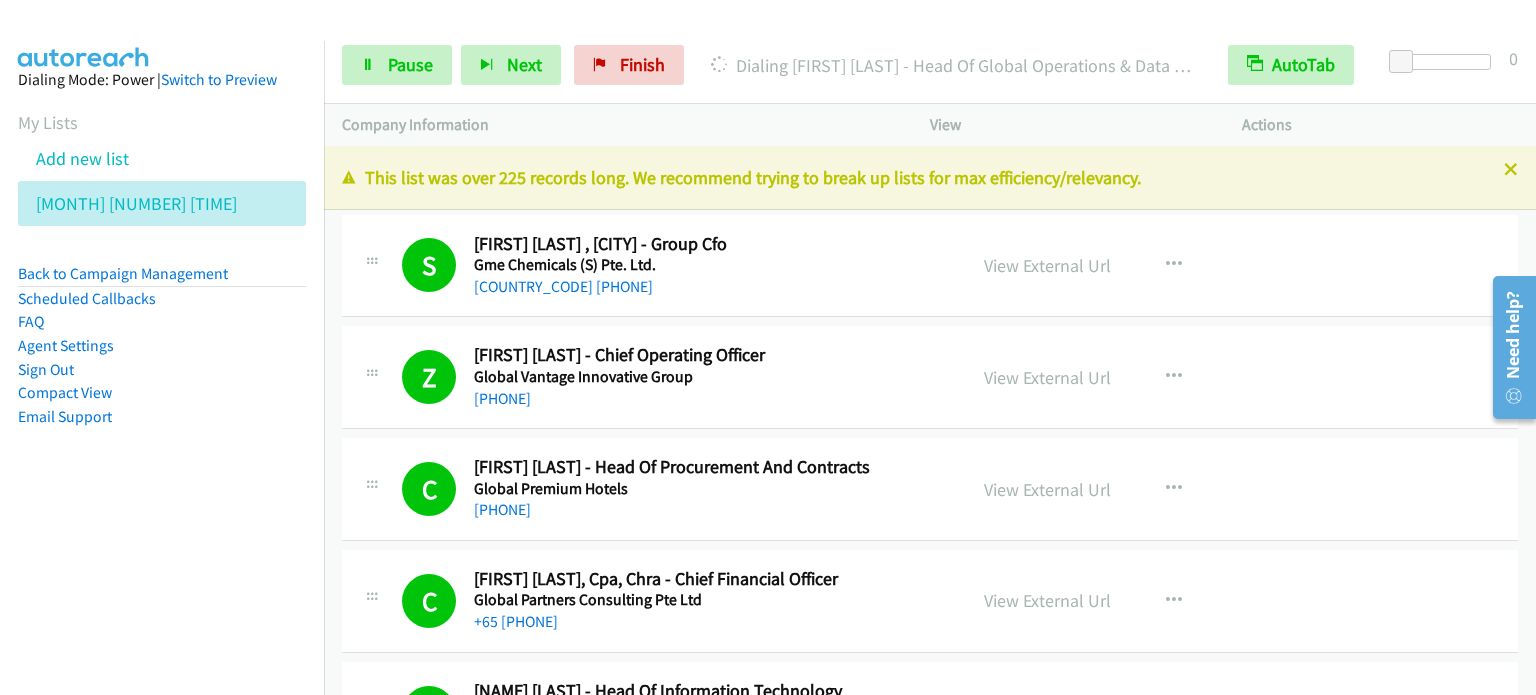 click on "Dialing Mode: Power
|
Switch to Preview
My Lists
Add new list
Aug 5 Am
Back to Campaign Management
Scheduled Callbacks
FAQ
Agent Settings
Sign Out
Compact View
Email Support" at bounding box center [162, 388] 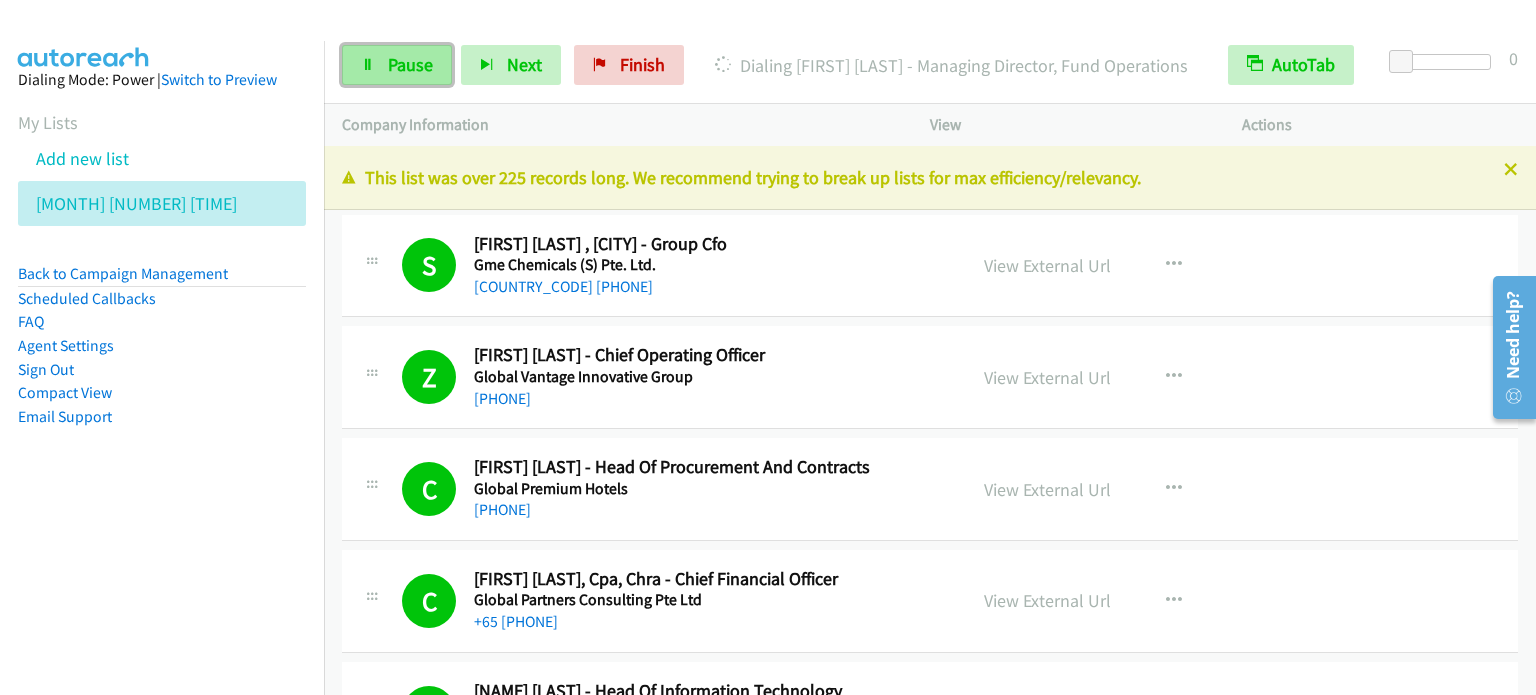 click on "Pause" at bounding box center [410, 64] 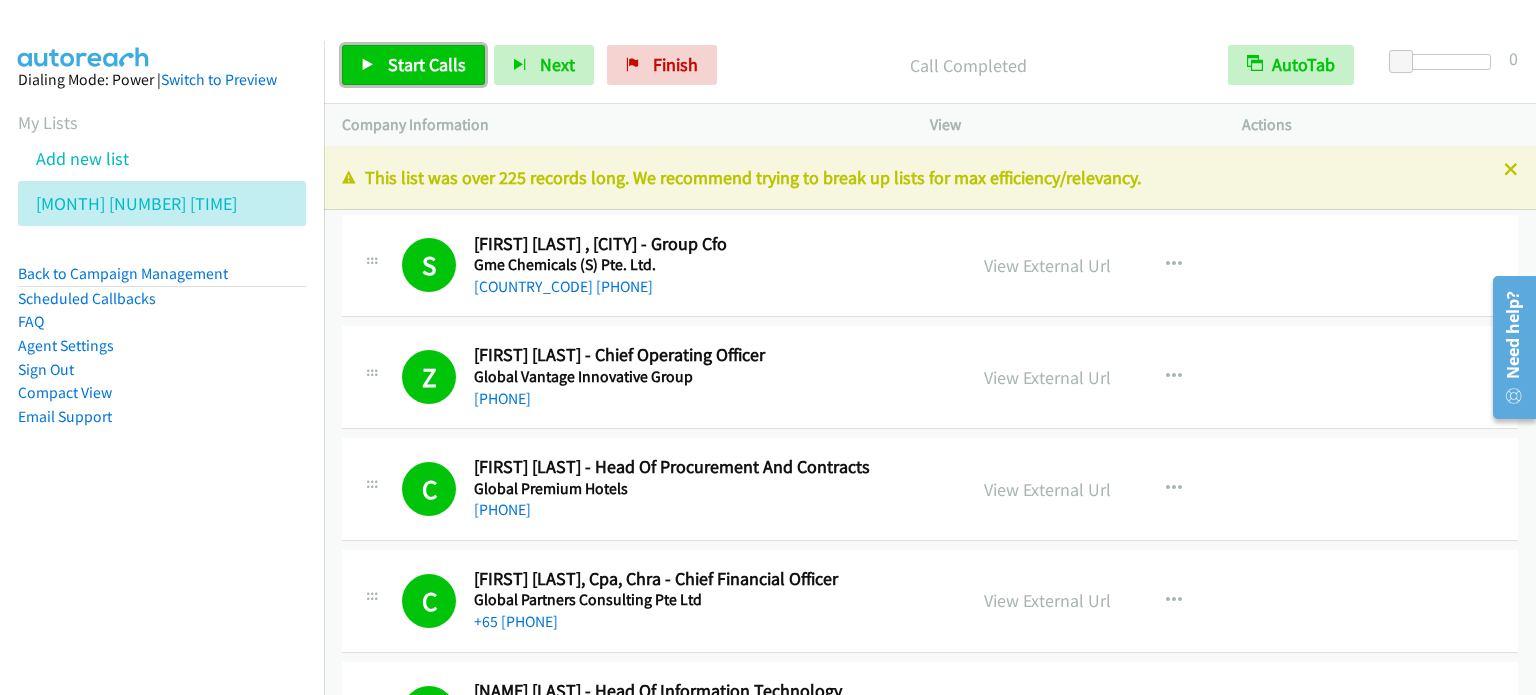 click on "Start Calls" at bounding box center (427, 64) 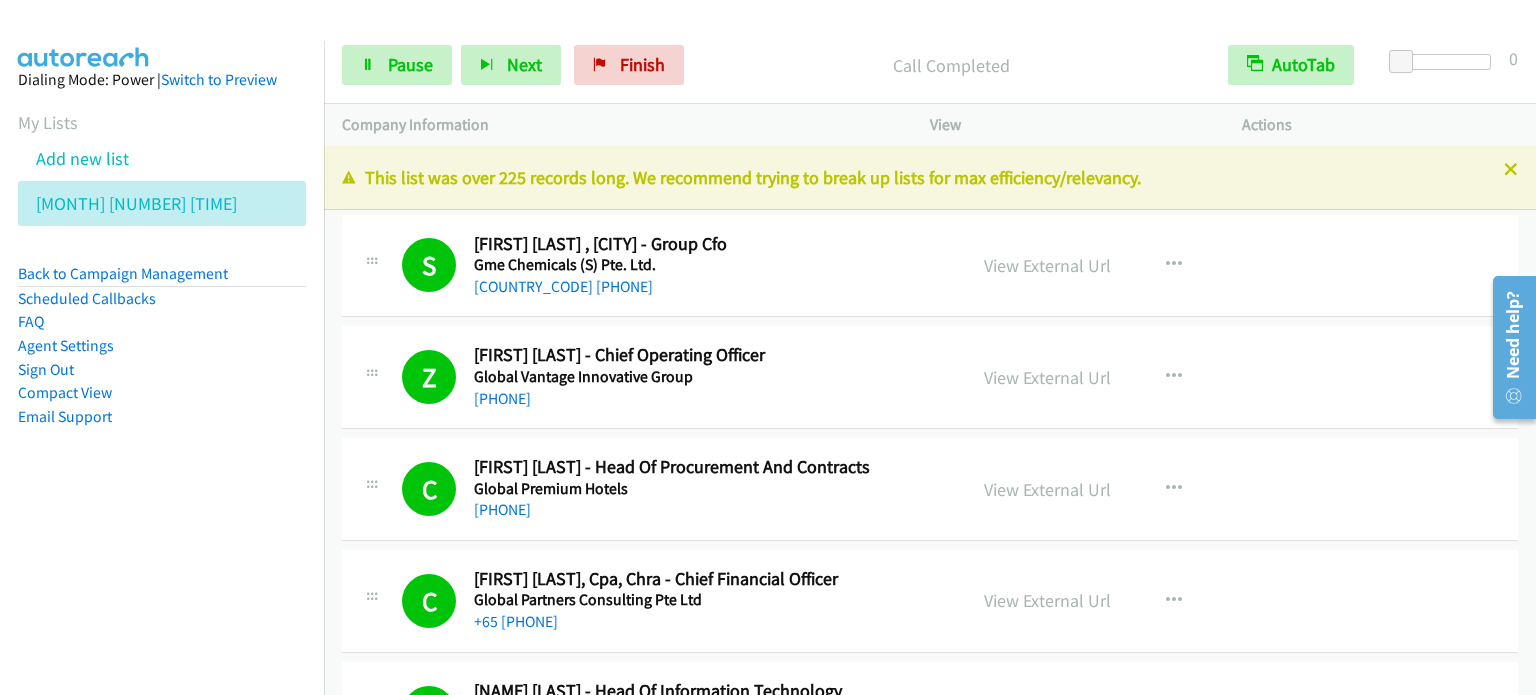 click on "Dialing Mode: Power
|
Switch to Preview
My Lists
Add new list
Aug 5 Am
Back to Campaign Management
Scheduled Callbacks
FAQ
Agent Settings
Sign Out
Compact View
Email Support" at bounding box center (162, 280) 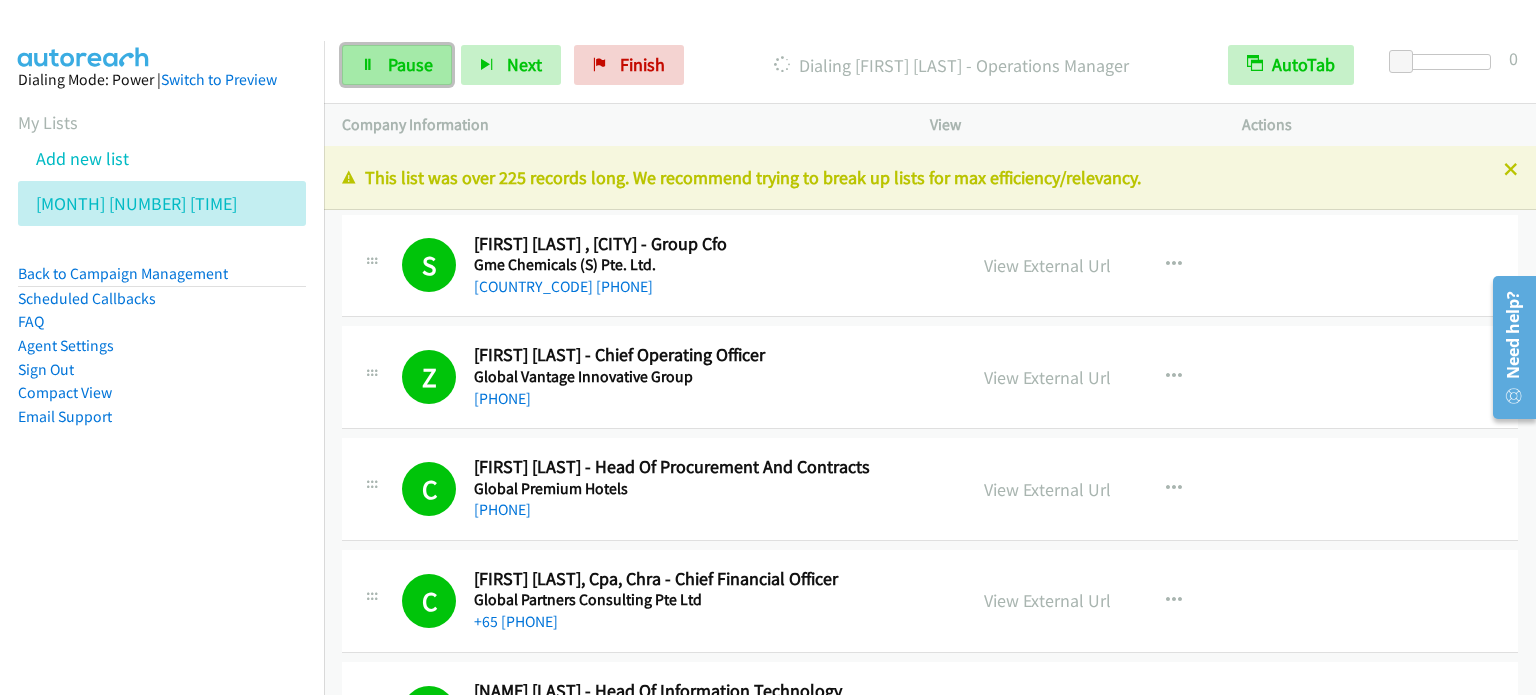 click on "Pause" at bounding box center [410, 64] 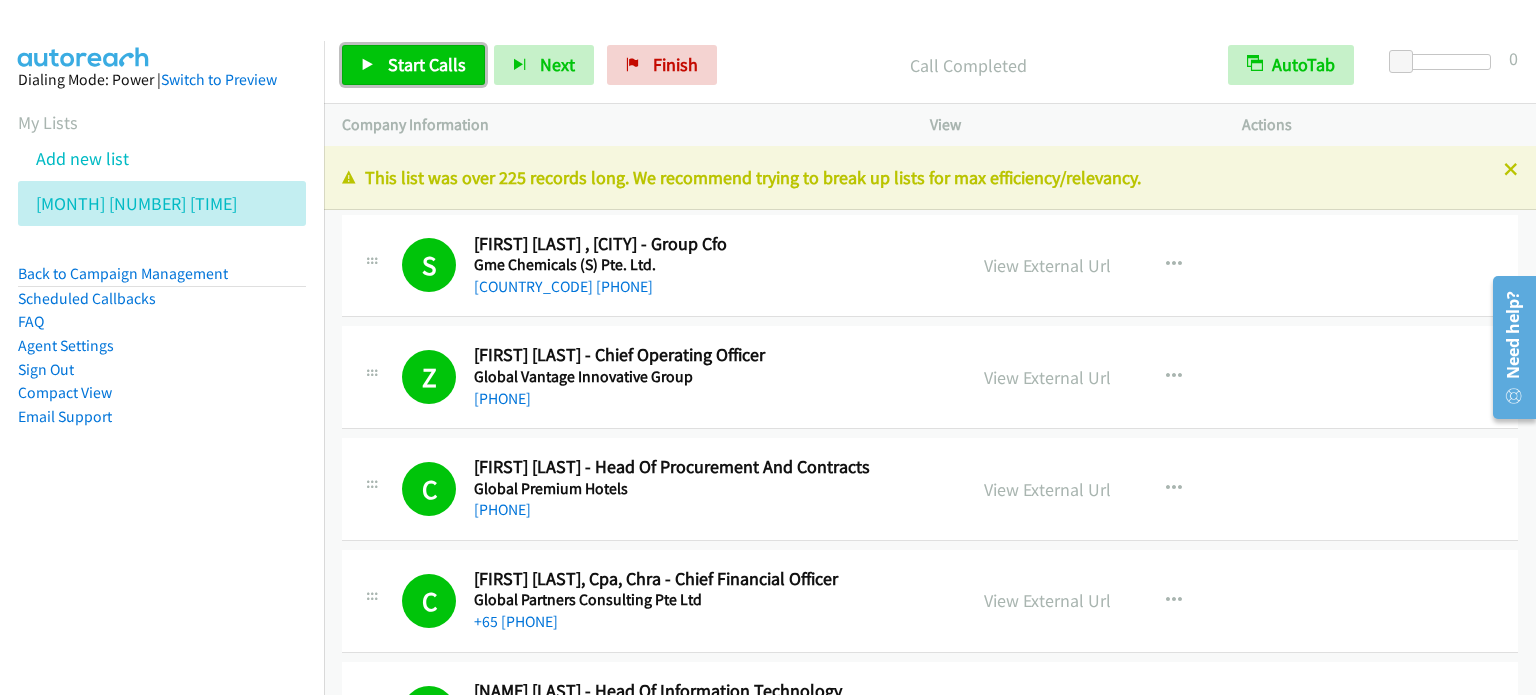 click on "Start Calls" at bounding box center (427, 64) 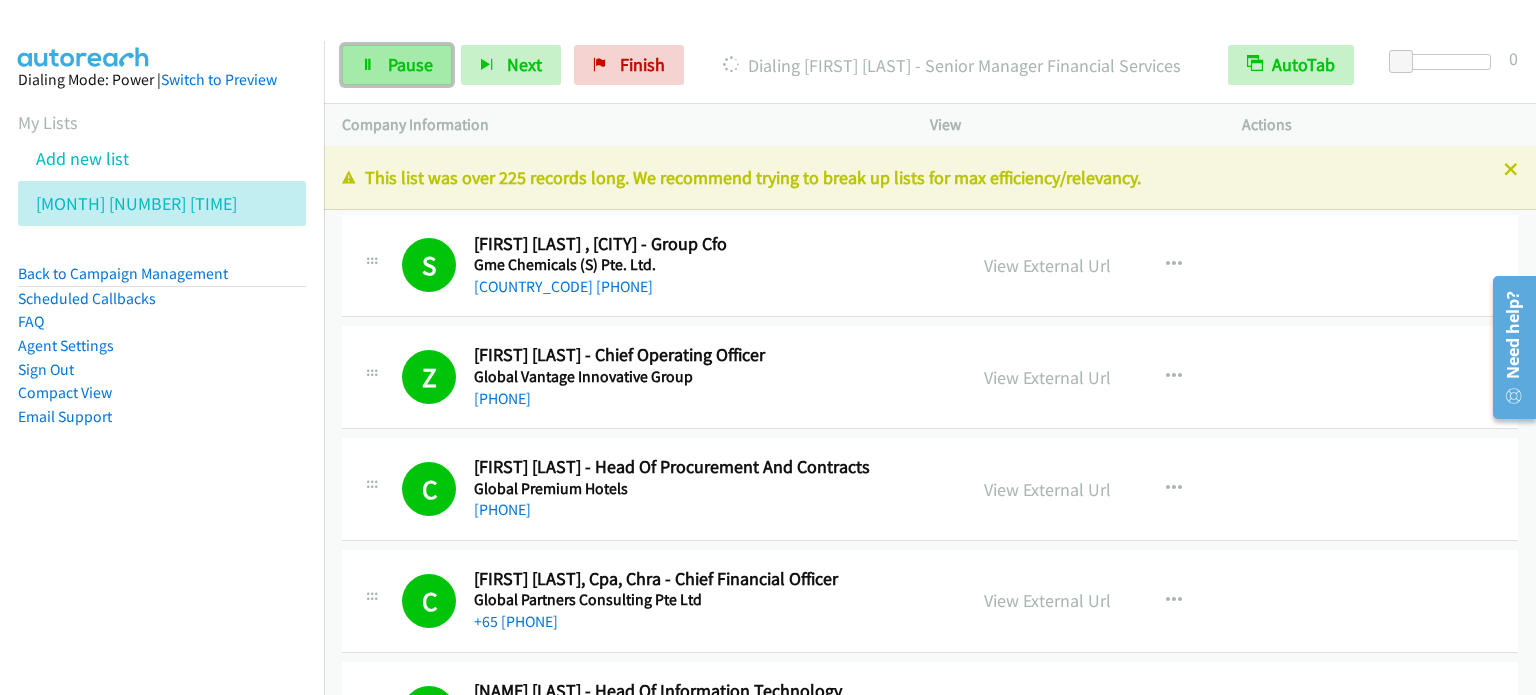 click on "Pause" at bounding box center [410, 64] 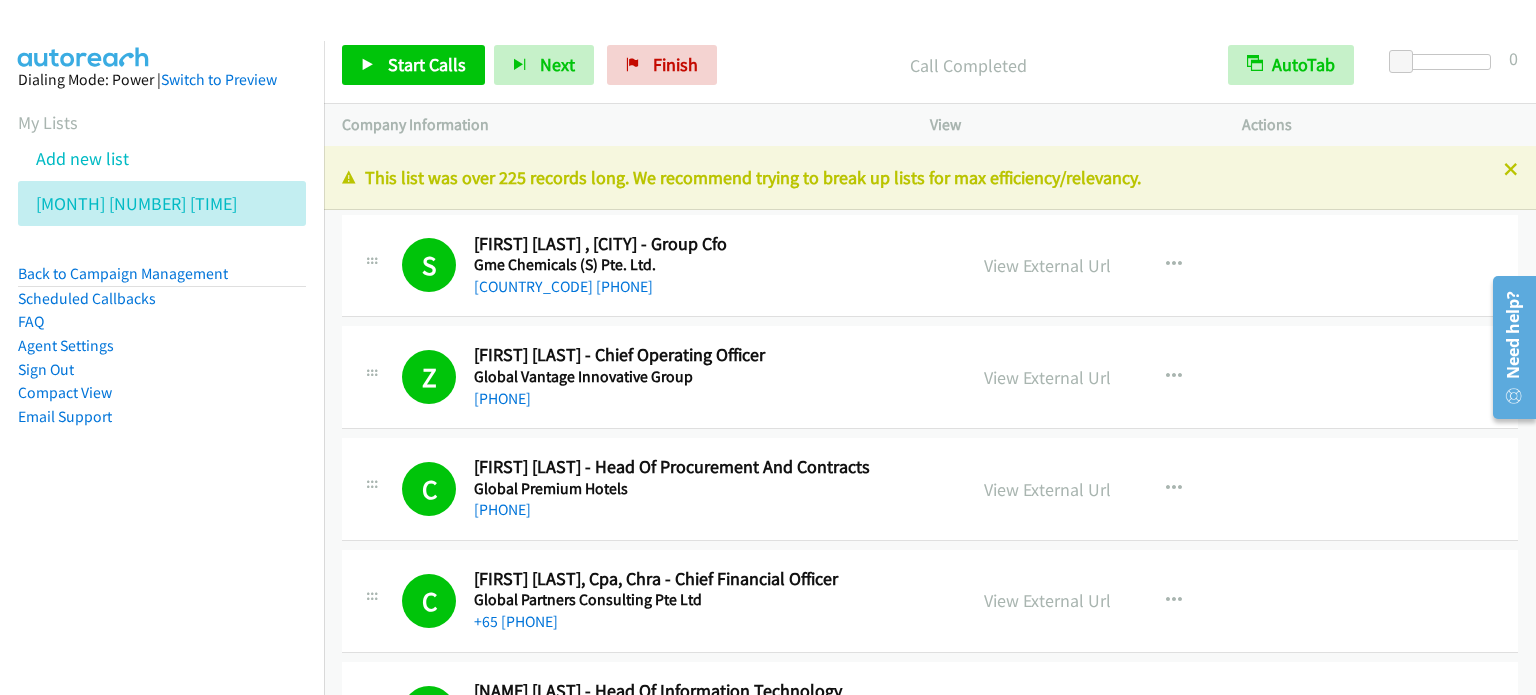click on "Dialing Mode: Power
|
Switch to Preview
My Lists
Add new list
Aug 5 Am
Back to Campaign Management
Scheduled Callbacks
FAQ
Agent Settings
Sign Out
Compact View
Email Support" at bounding box center [162, 280] 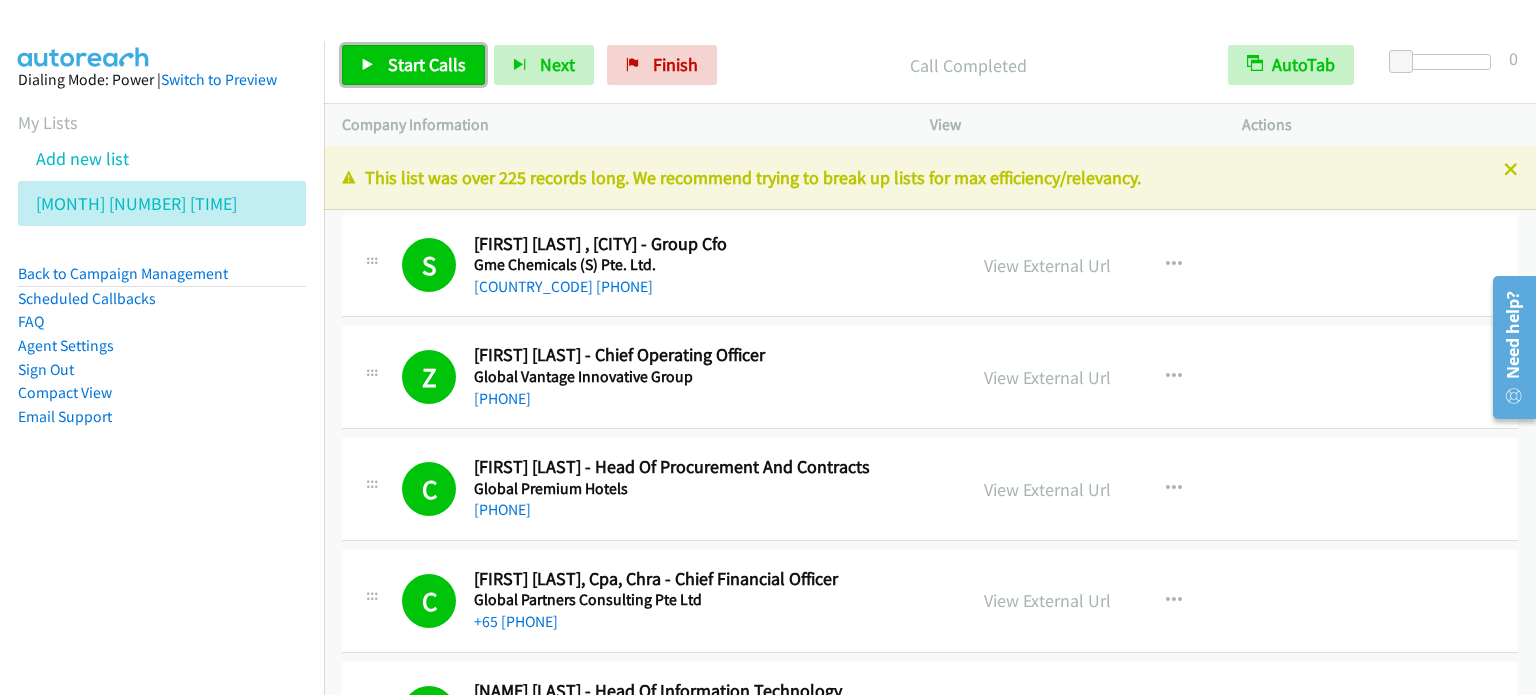 click on "Start Calls" at bounding box center [427, 64] 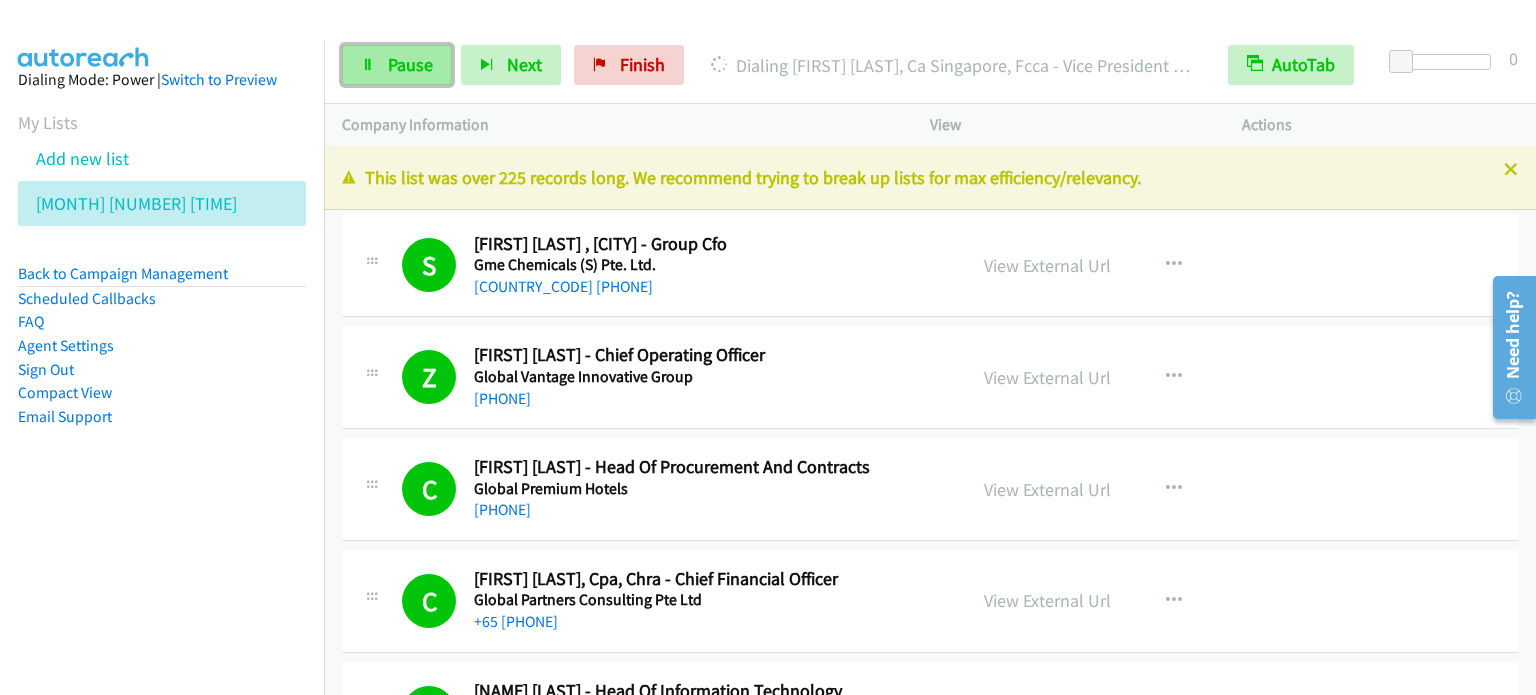 click on "Pause" at bounding box center [410, 64] 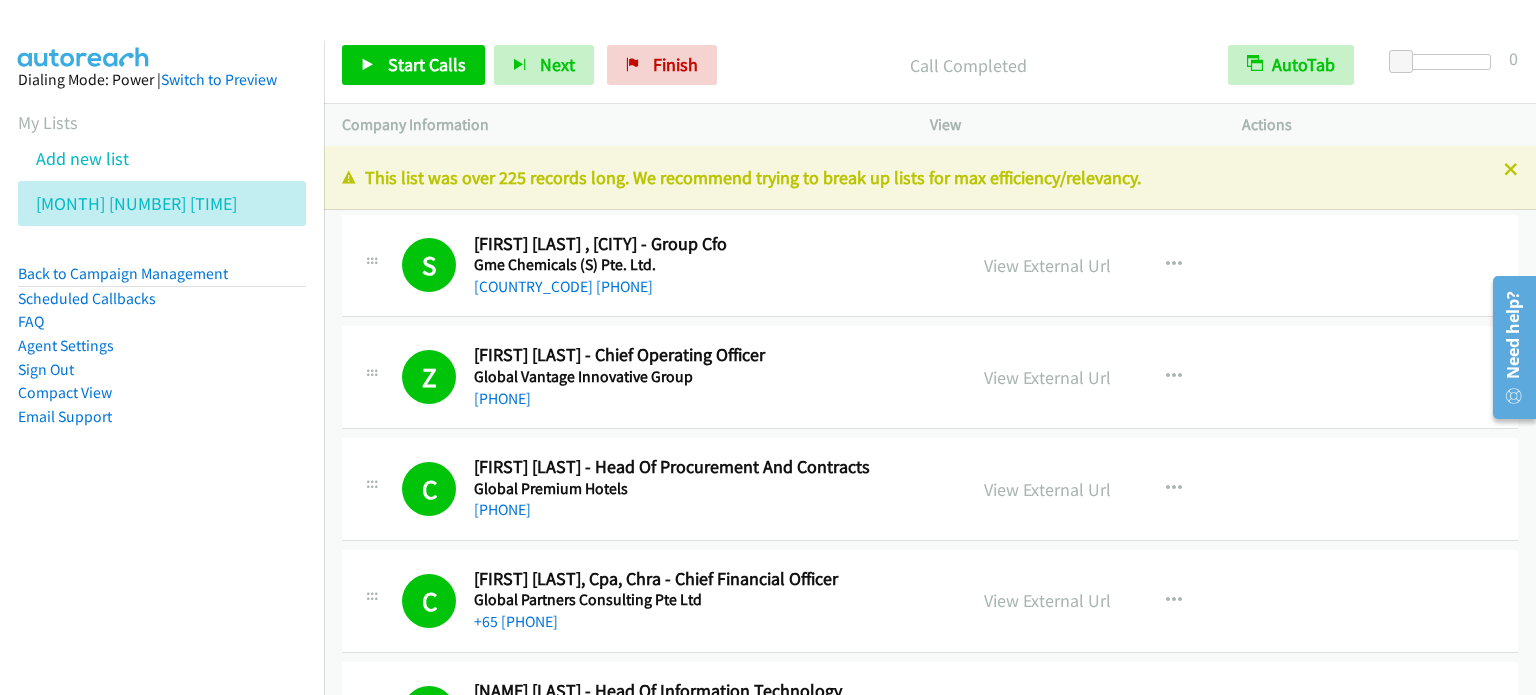 click on "Dialing Mode: Power
|
Switch to Preview
My Lists
Add new list
Aug 5 Am
Back to Campaign Management
Scheduled Callbacks
FAQ
Agent Settings
Sign Out
Compact View
Email Support" at bounding box center [162, 280] 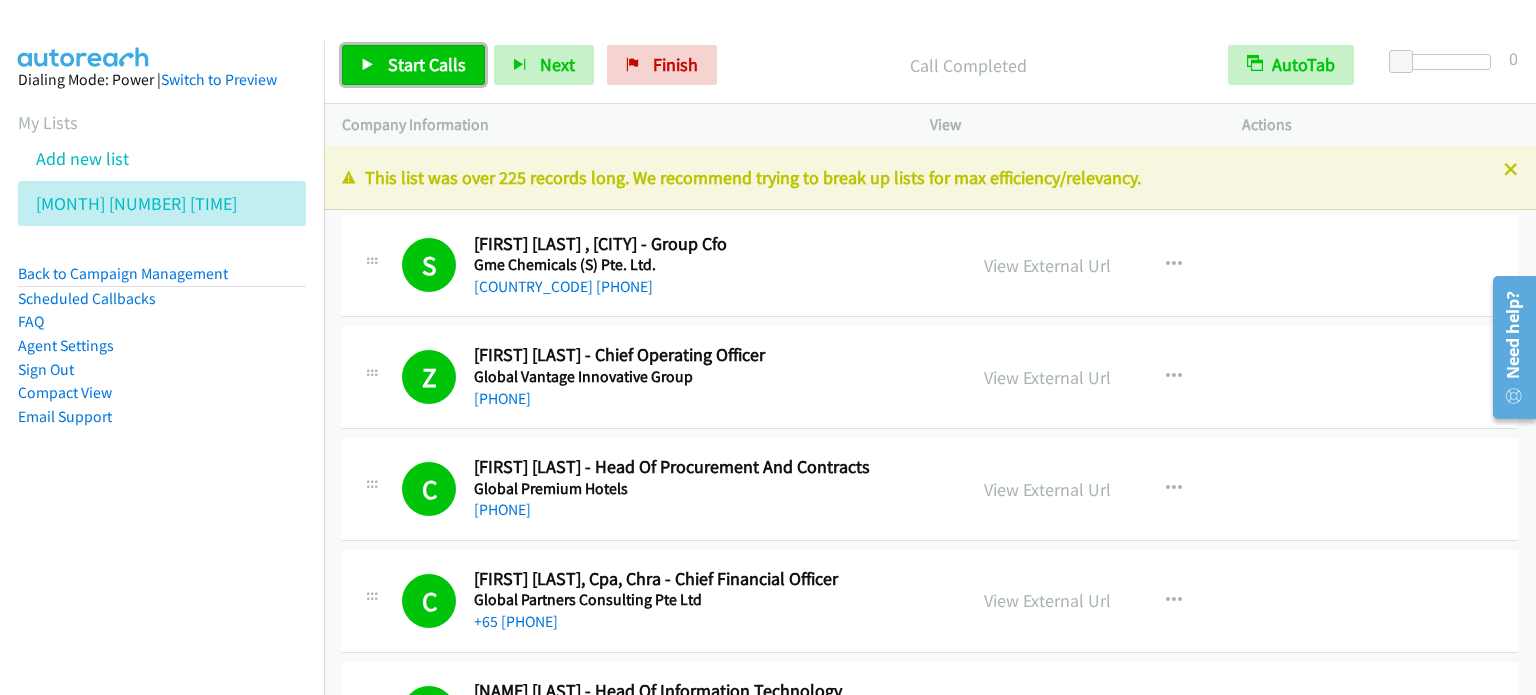 click on "Start Calls" at bounding box center (427, 64) 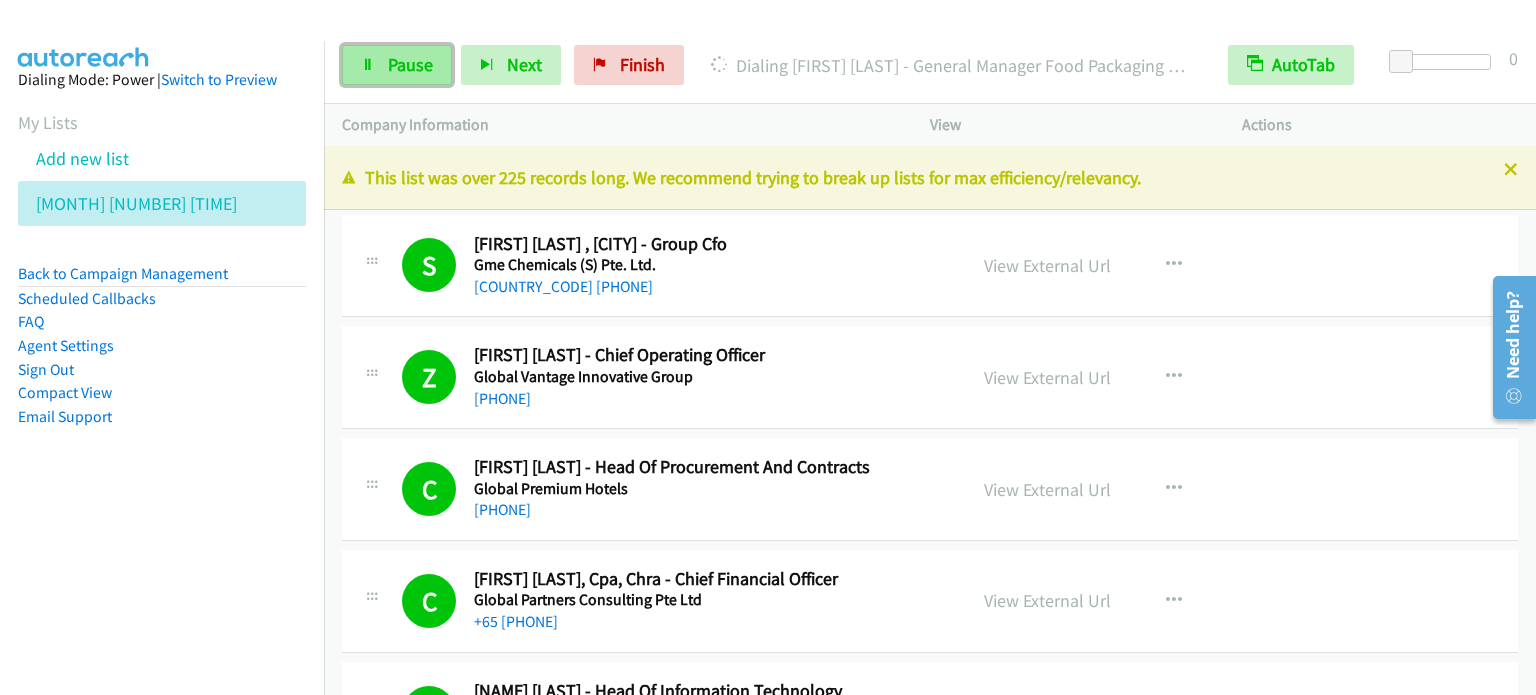 click on "Pause" at bounding box center (410, 64) 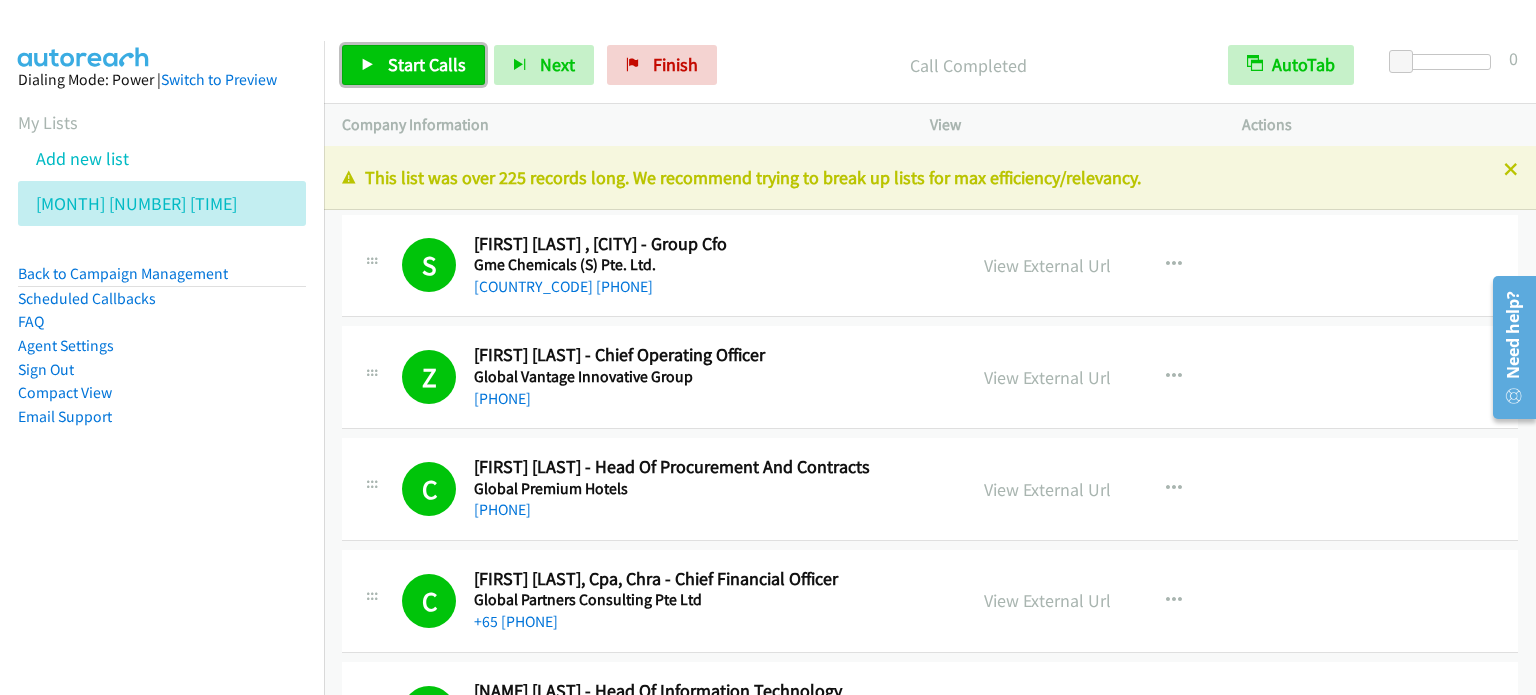 click on "Start Calls" at bounding box center [427, 64] 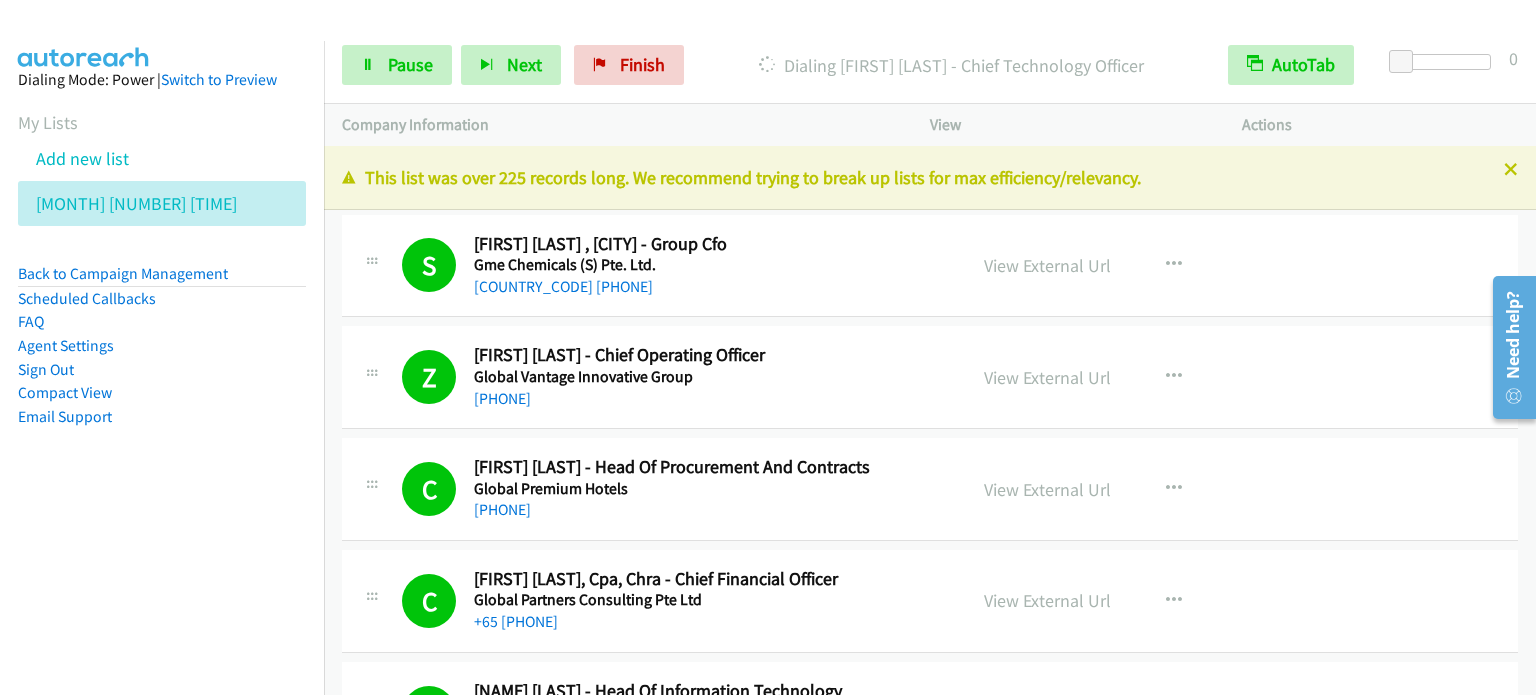 click on "Dialing Mode: Power
|
Switch to Preview
My Lists
Add new list
Aug 5 Am
Back to Campaign Management
Scheduled Callbacks
FAQ
Agent Settings
Sign Out
Compact View
Email Support" at bounding box center [162, 388] 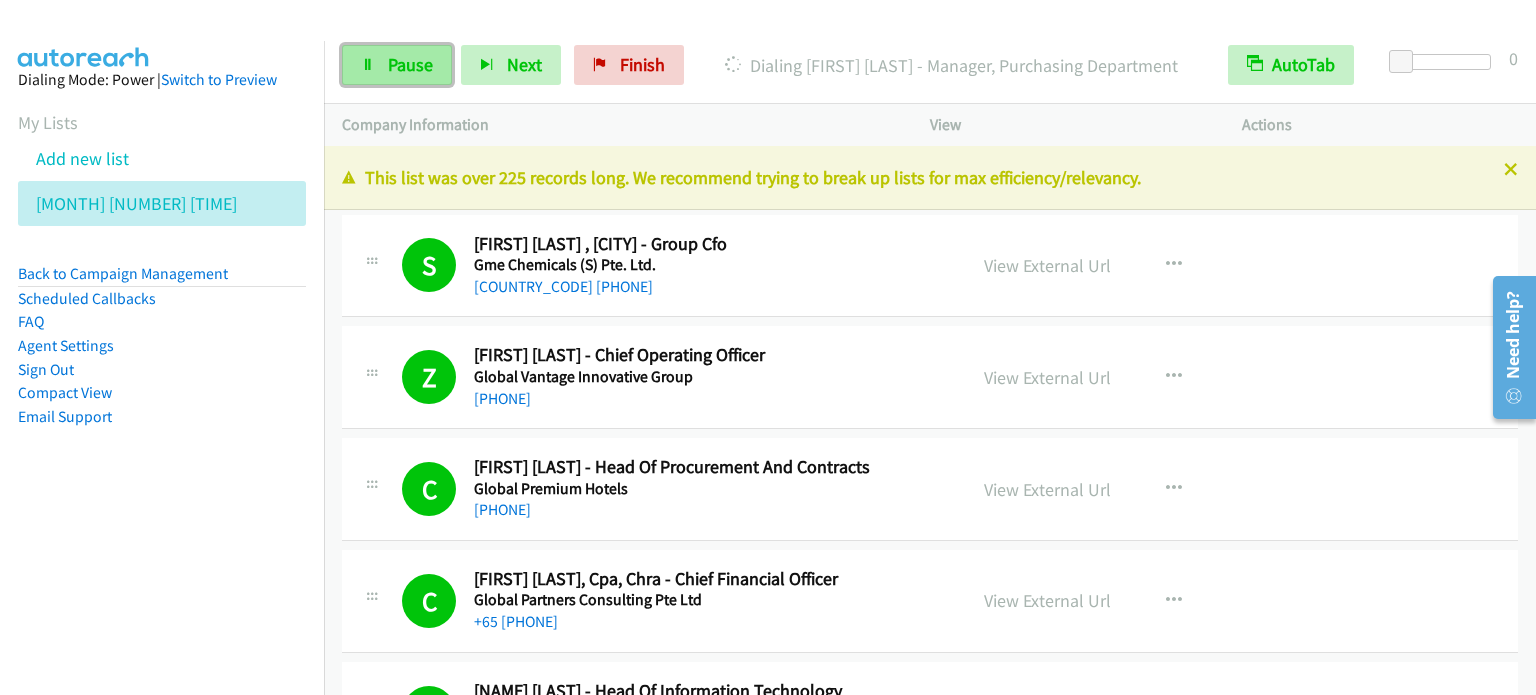 click on "Pause" at bounding box center (410, 64) 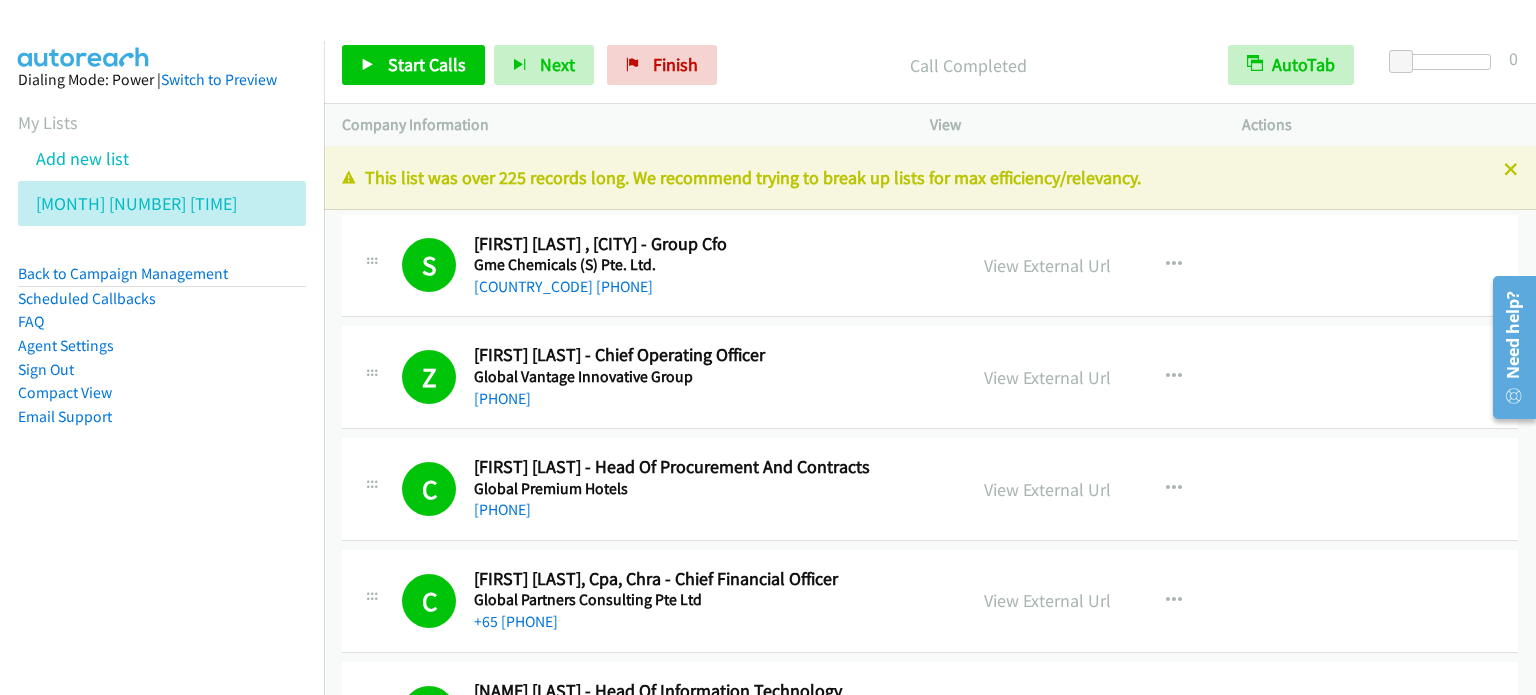 drag, startPoint x: 172, startPoint y: 527, endPoint x: 370, endPoint y: 43, distance: 522.934 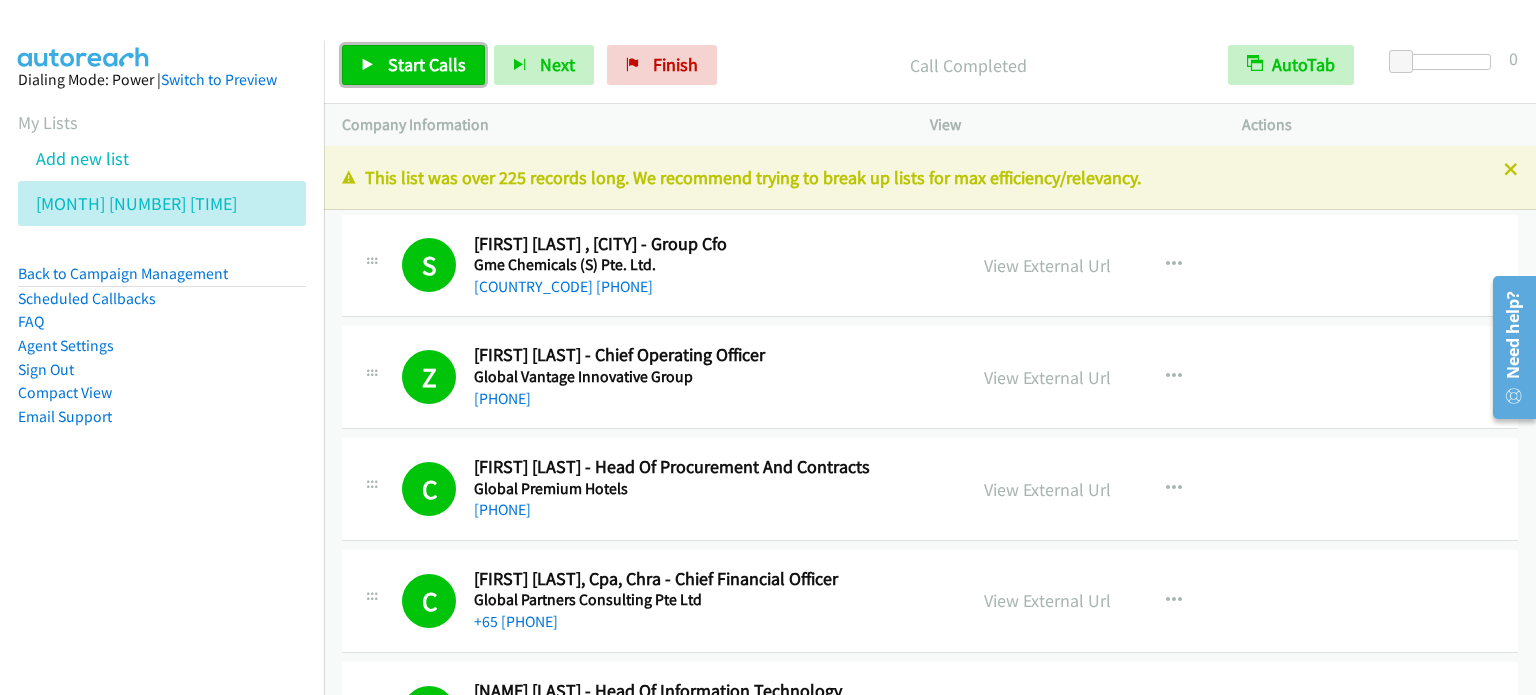 click on "Start Calls" at bounding box center (427, 64) 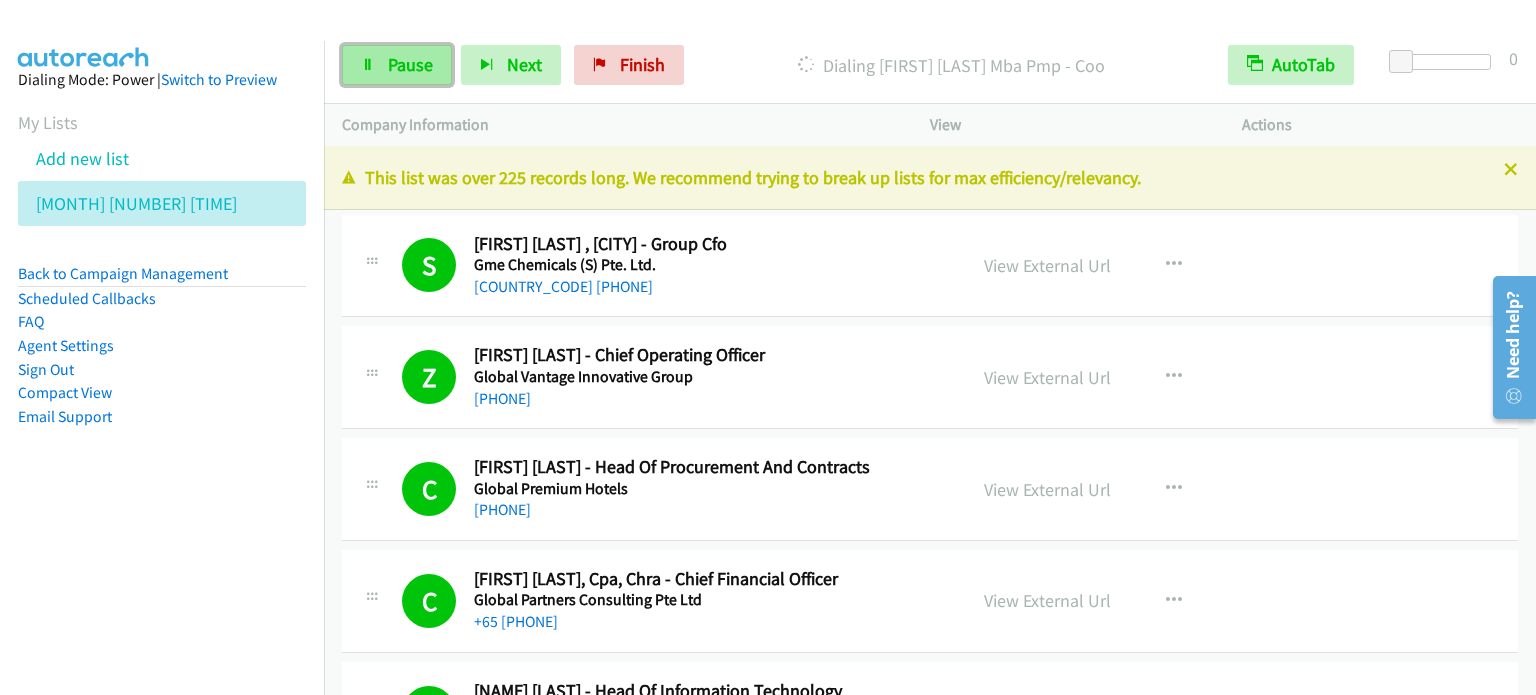 click on "Pause" at bounding box center (397, 65) 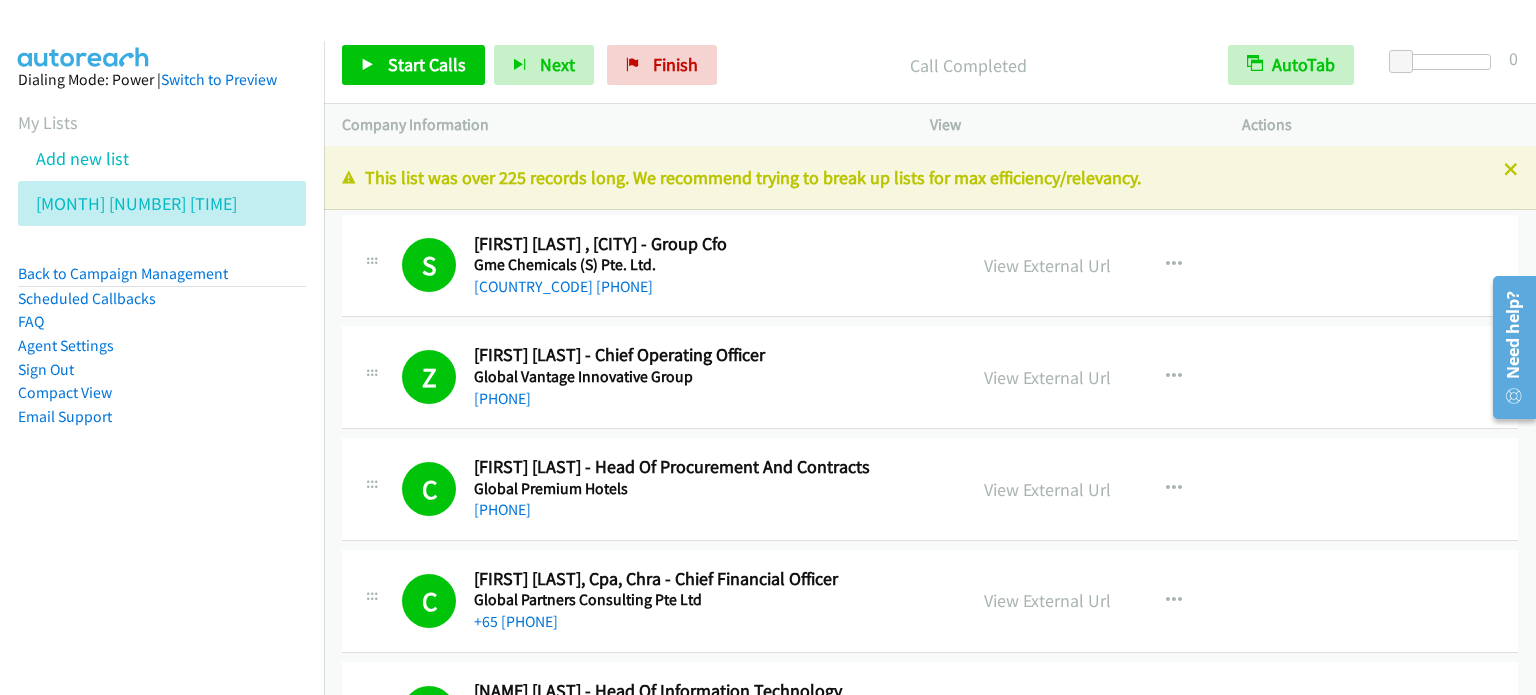 drag, startPoint x: 218, startPoint y: 471, endPoint x: 408, endPoint y: 212, distance: 321.218 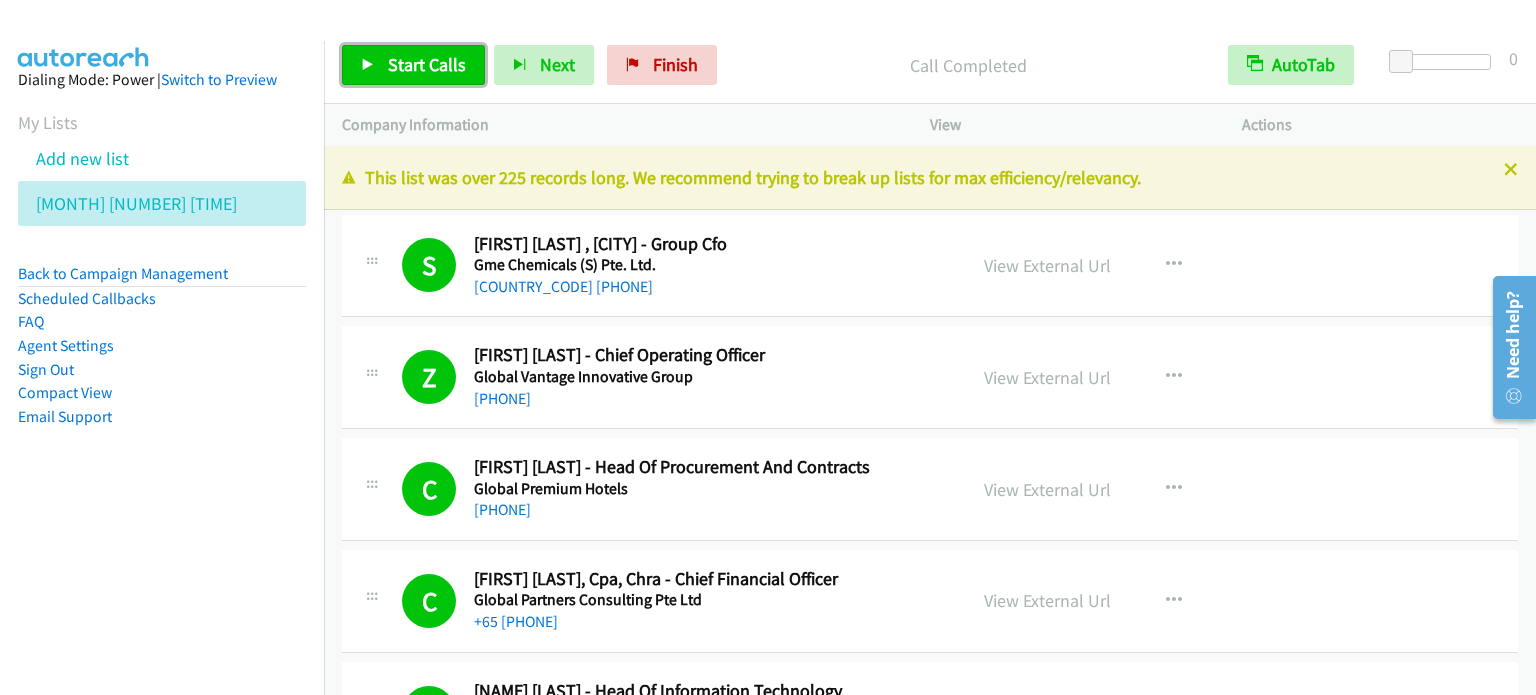 click on "Start Calls" at bounding box center [427, 64] 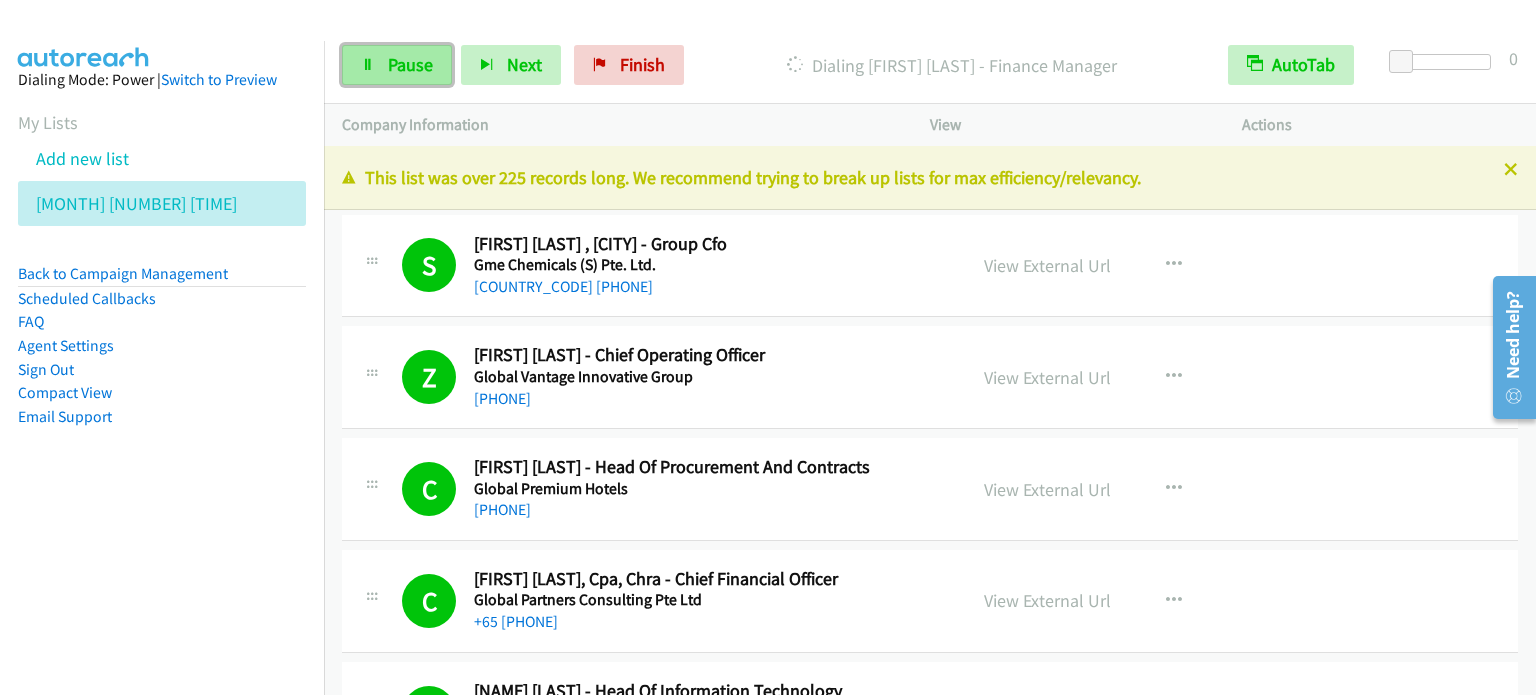 click on "Pause" at bounding box center (410, 64) 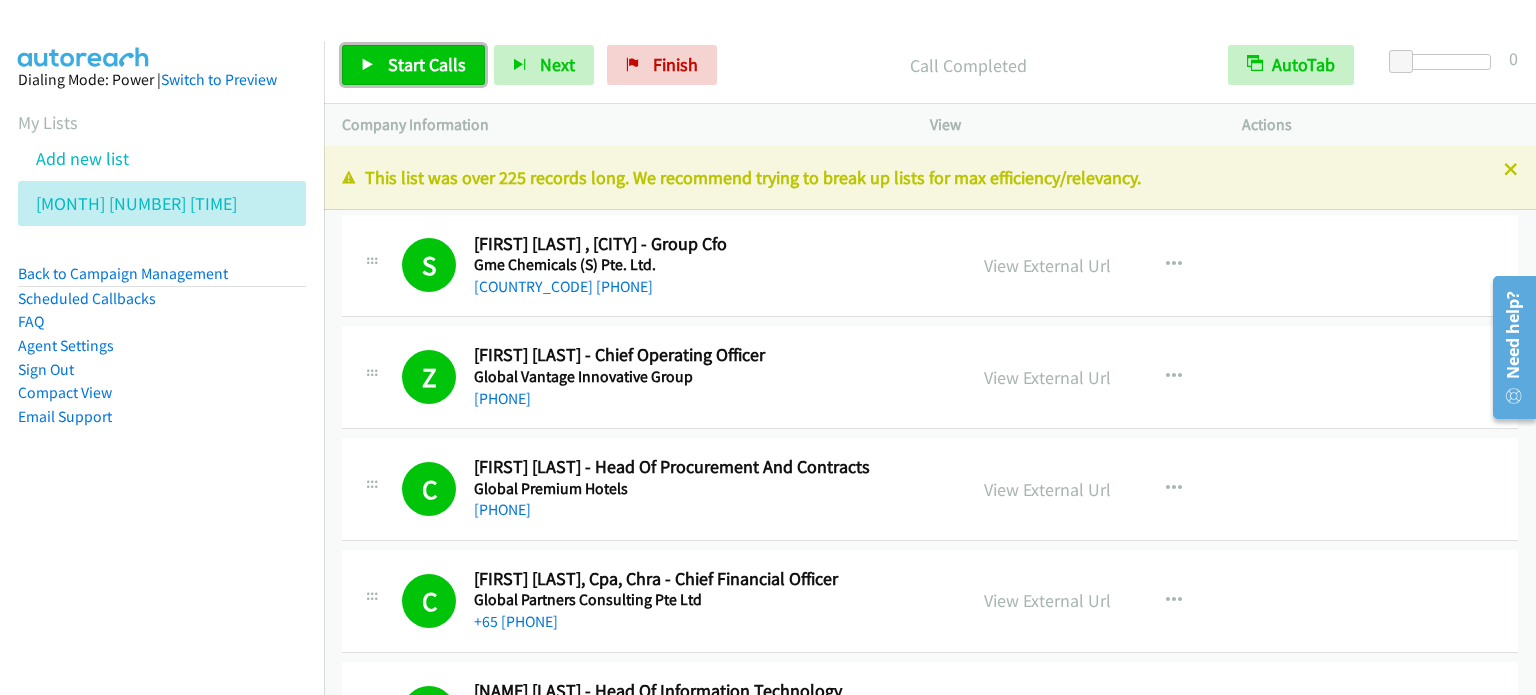 click on "Start Calls" at bounding box center [427, 64] 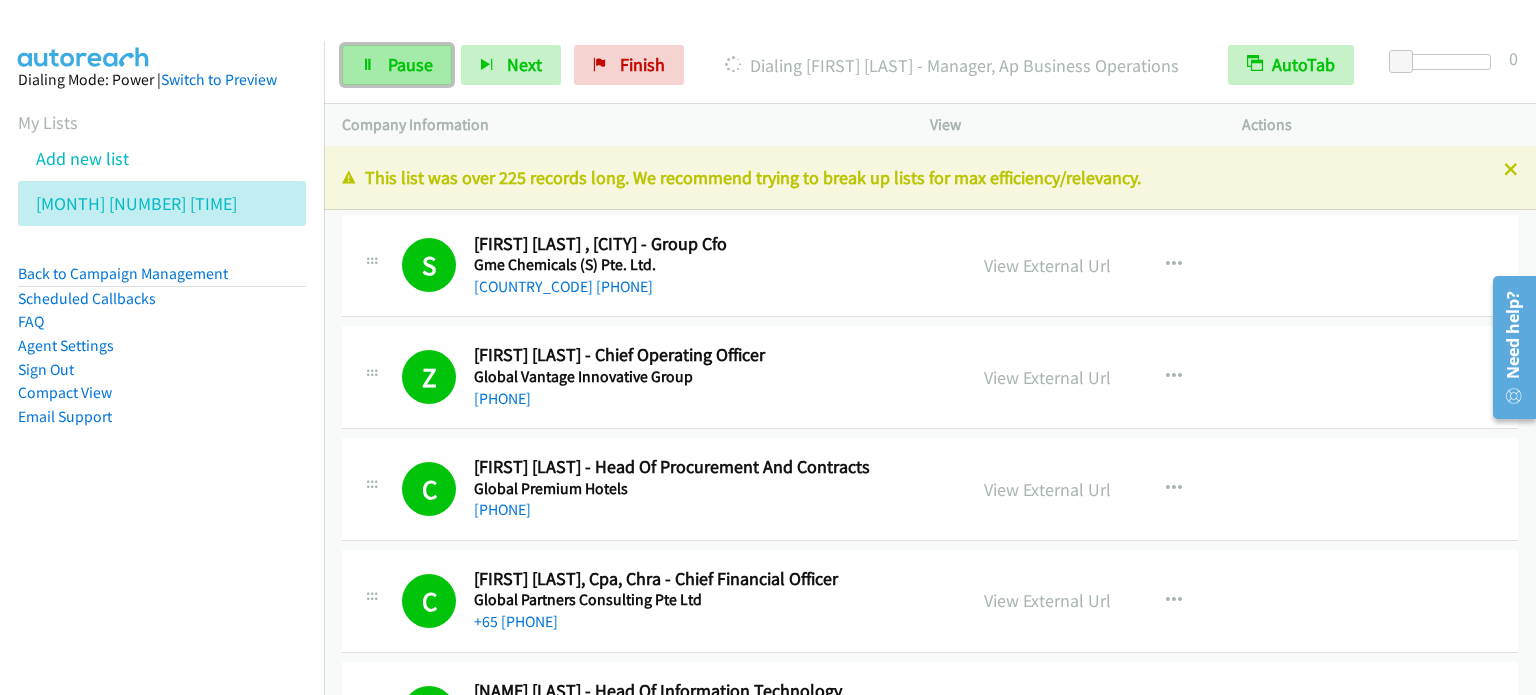 click on "Pause" at bounding box center [410, 64] 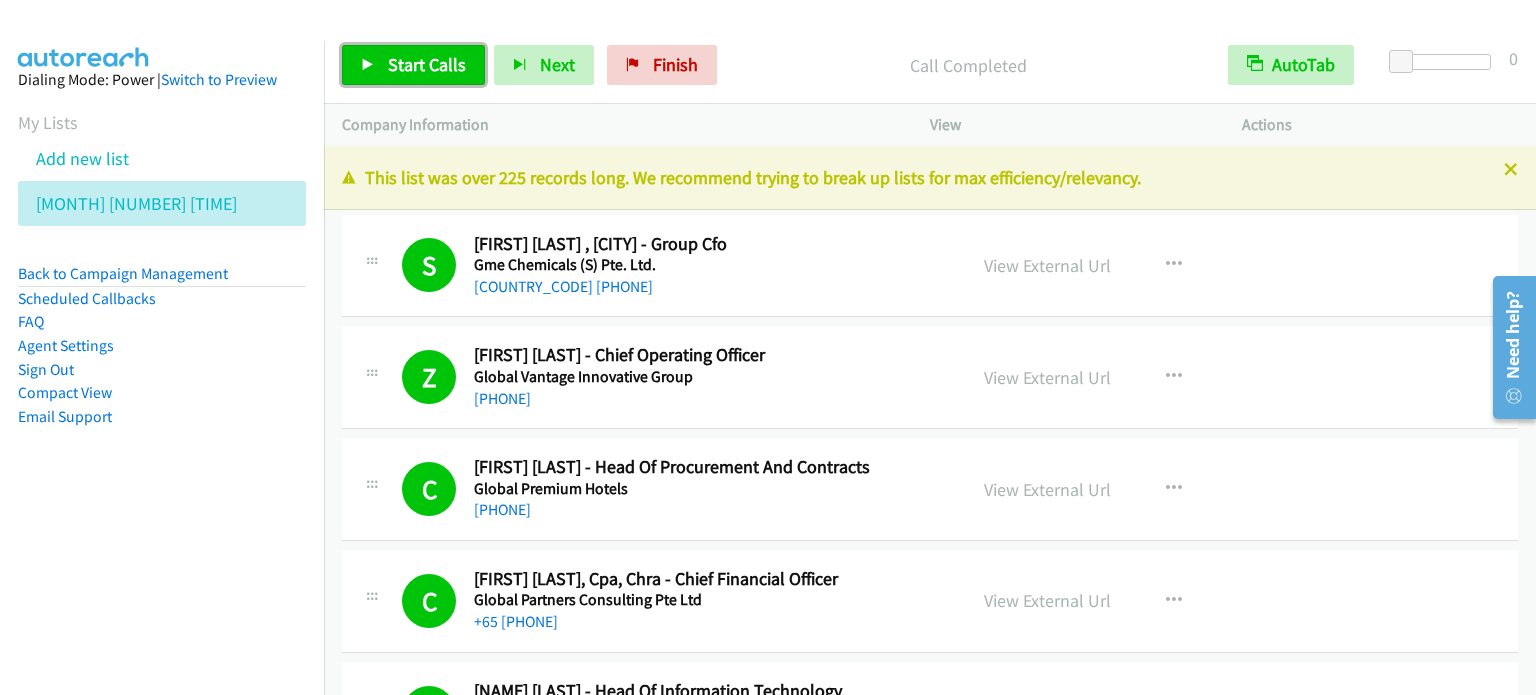 click on "Start Calls" at bounding box center (427, 64) 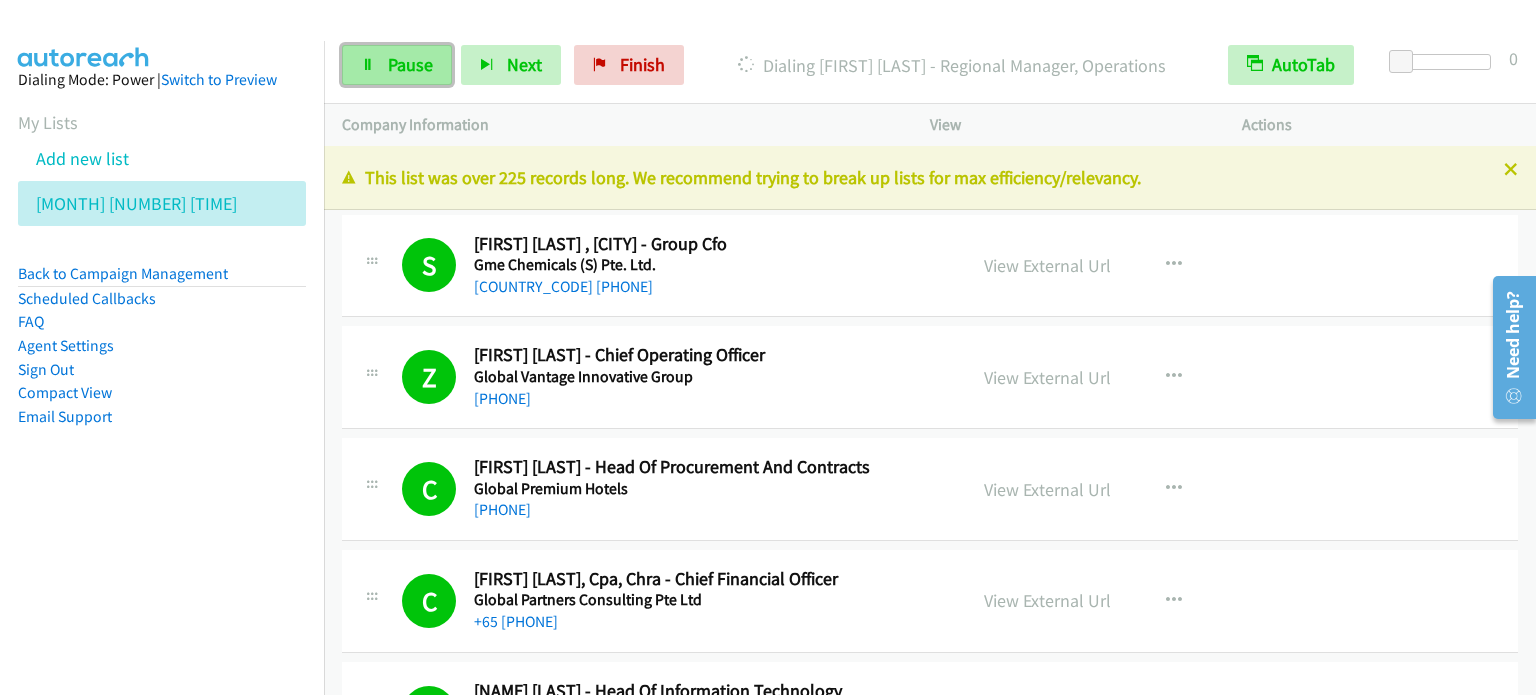 click on "Pause" at bounding box center (397, 65) 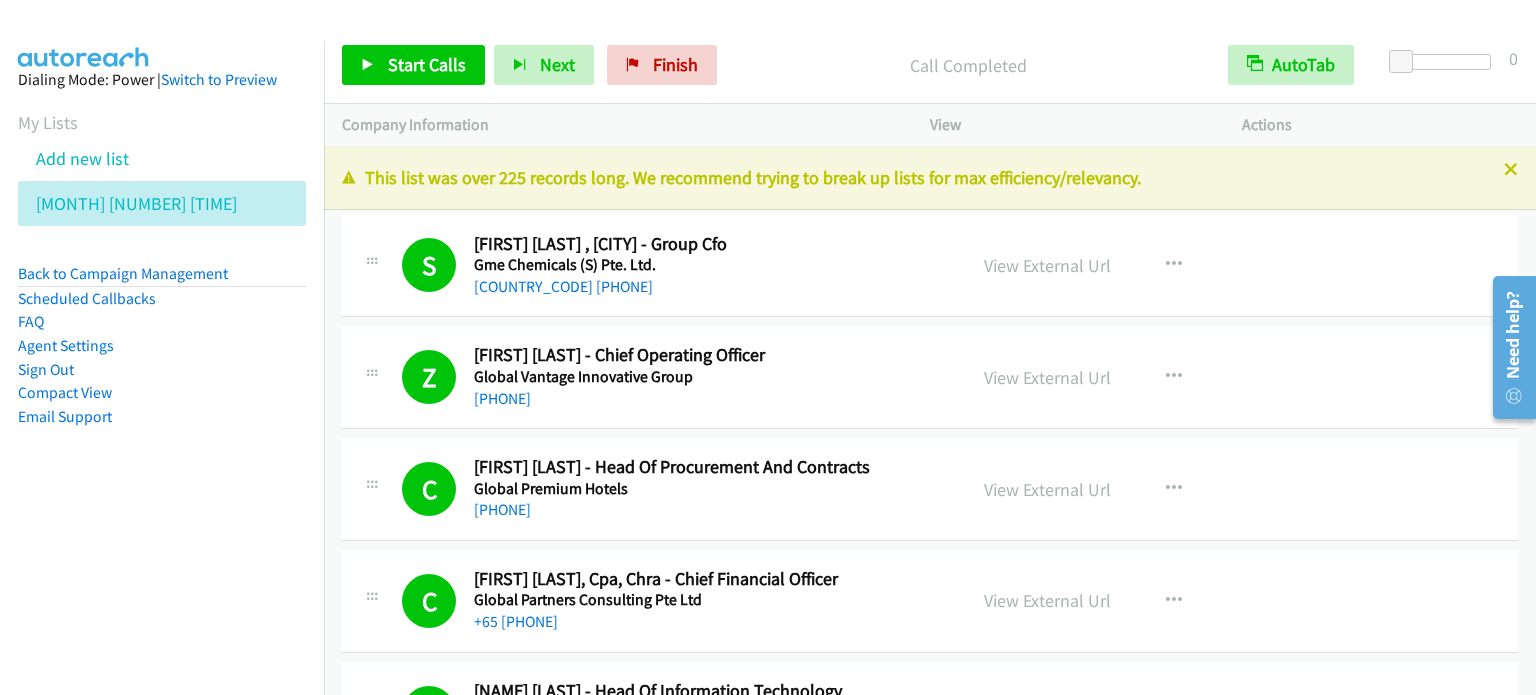 click on "Start Calls
Pause
Next
Finish
Call Completed
AutoTab
AutoTab
0" at bounding box center [930, 65] 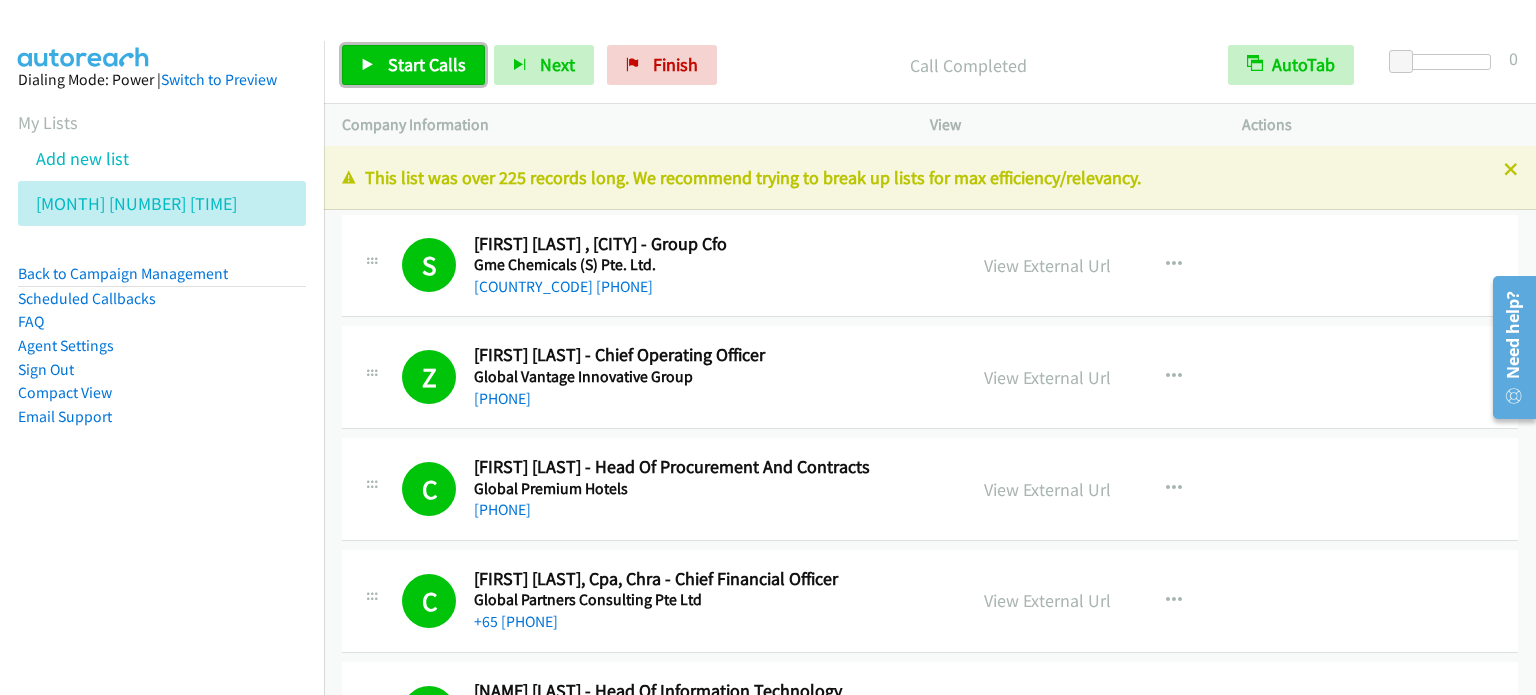click on "Start Calls" at bounding box center (427, 64) 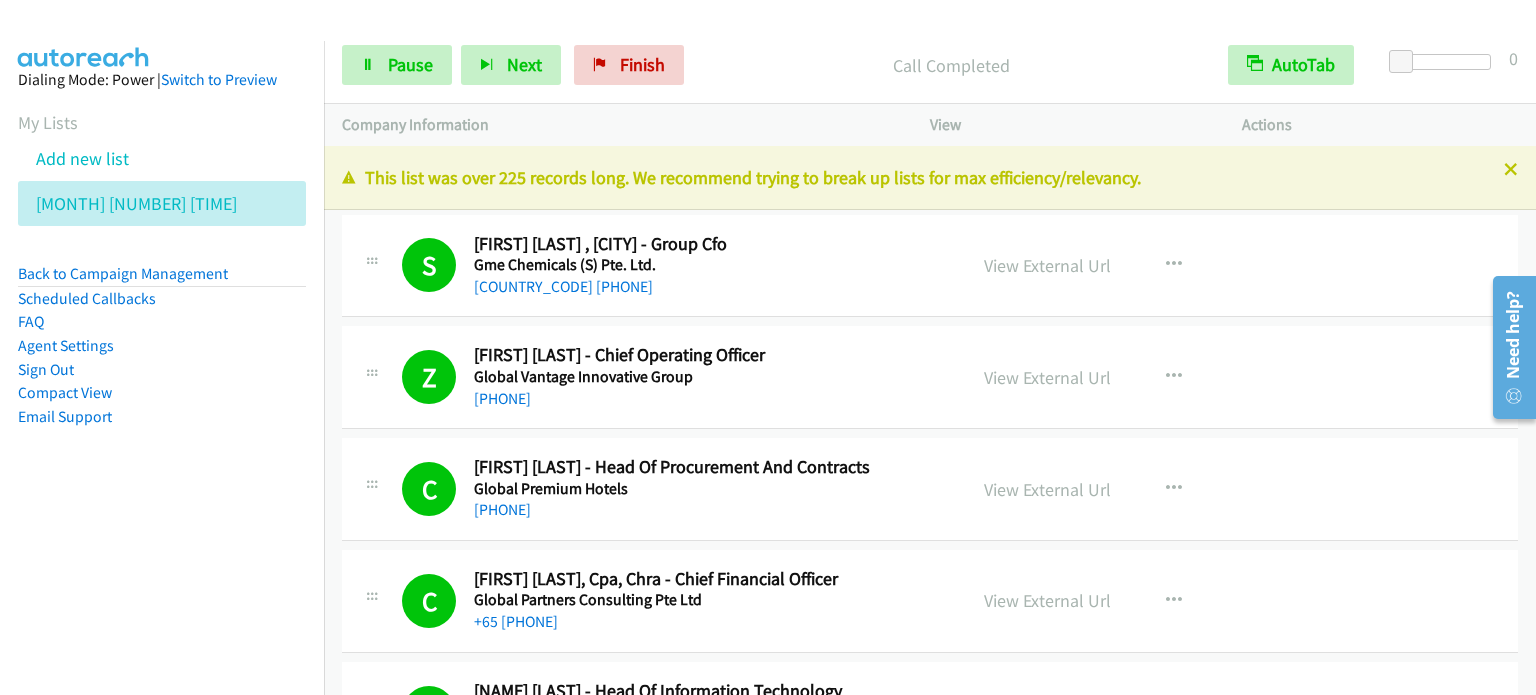 drag, startPoint x: 177, startPoint y: 531, endPoint x: 225, endPoint y: 411, distance: 129.24396 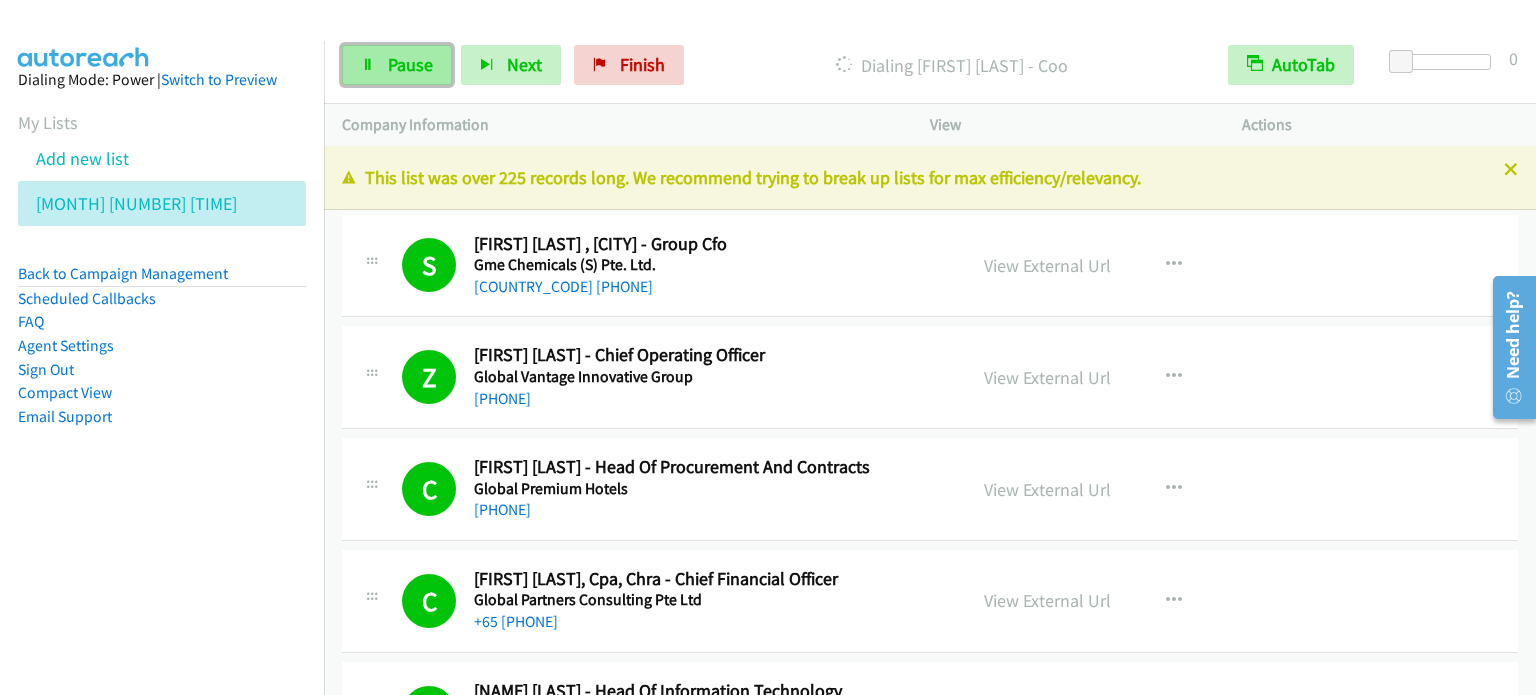 click on "Pause" at bounding box center (410, 64) 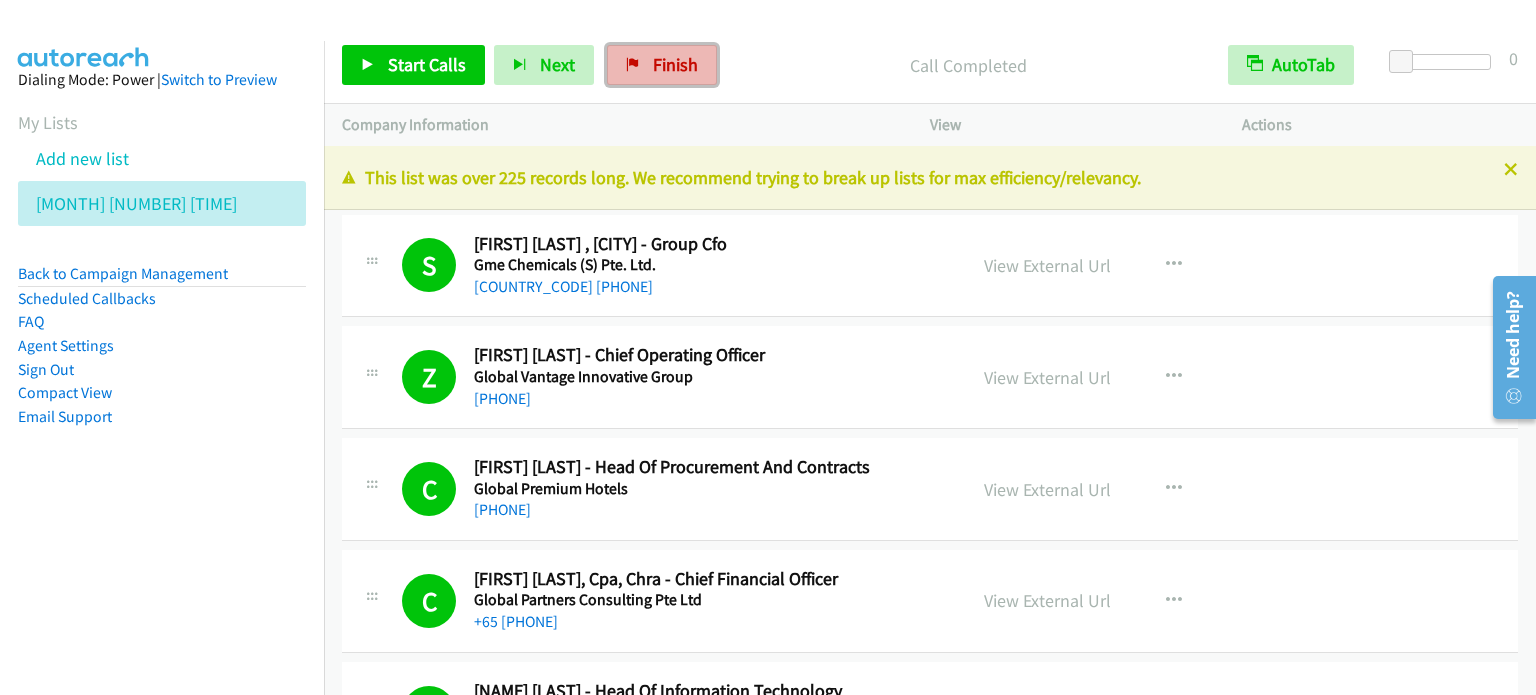 click on "Finish" at bounding box center (675, 64) 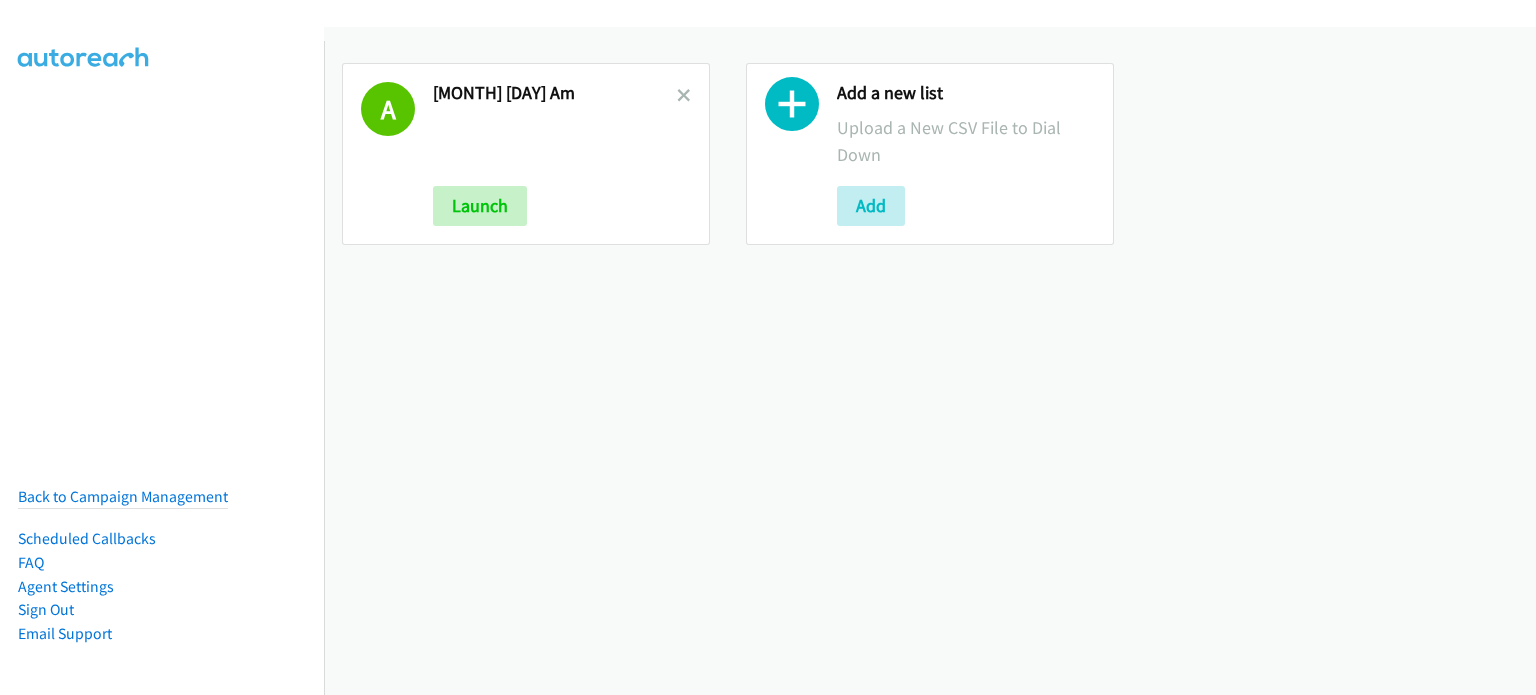 scroll, scrollTop: 0, scrollLeft: 0, axis: both 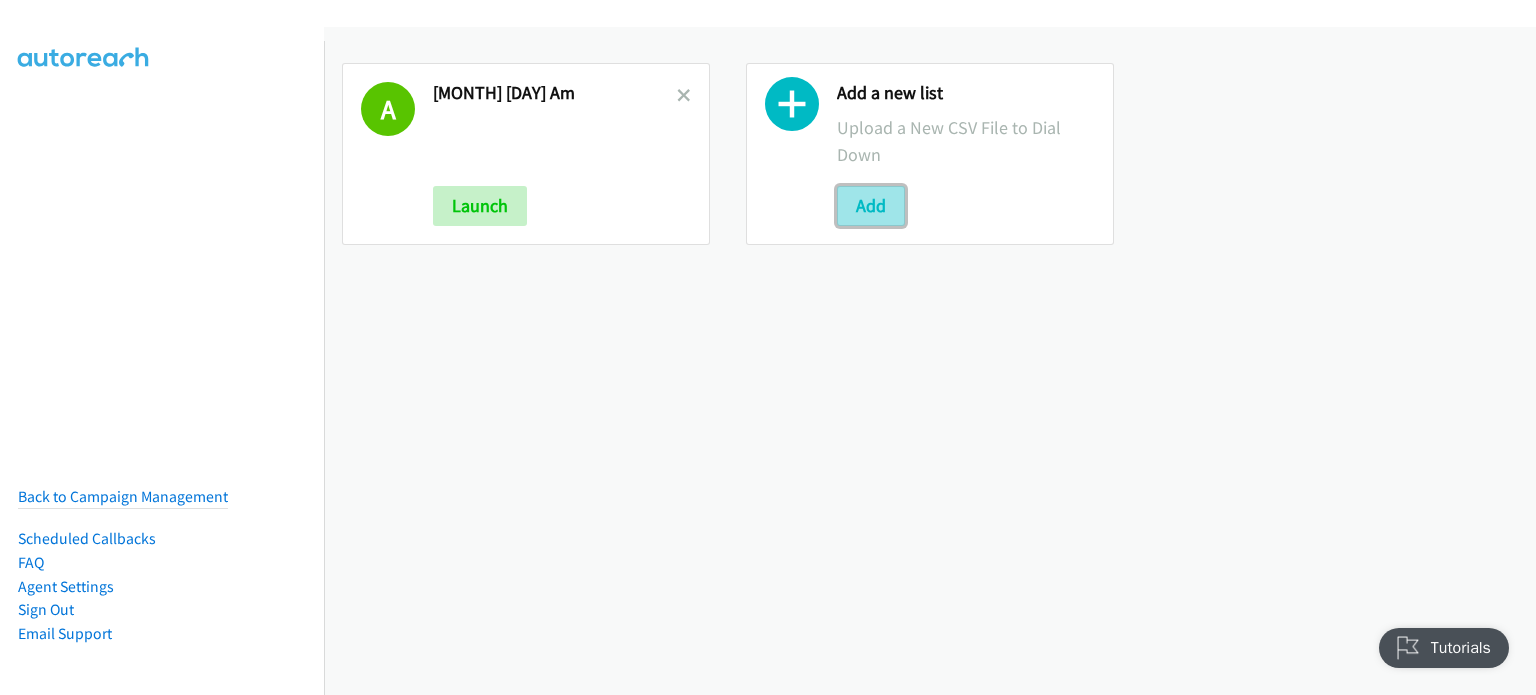 click on "Add" at bounding box center [871, 206] 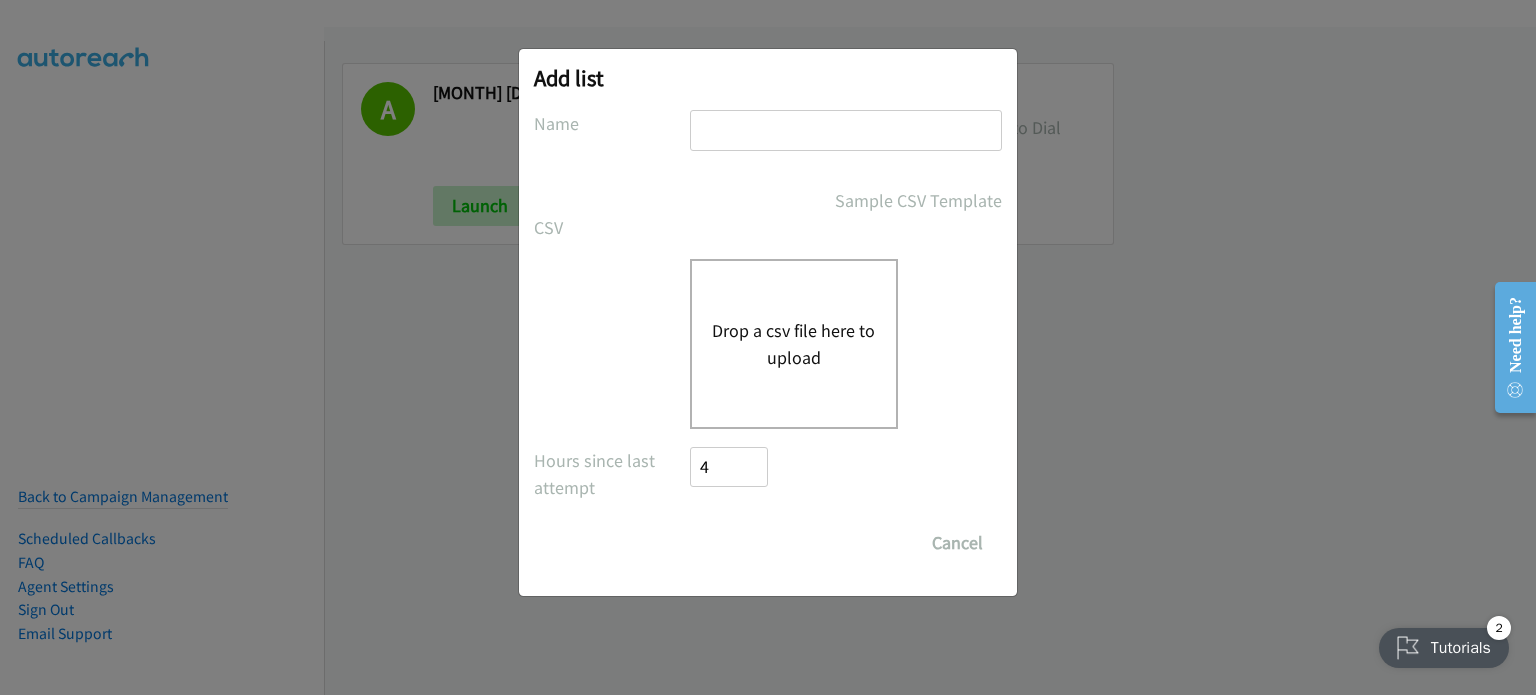 click on "Drop a csv file here to upload" at bounding box center [794, 344] 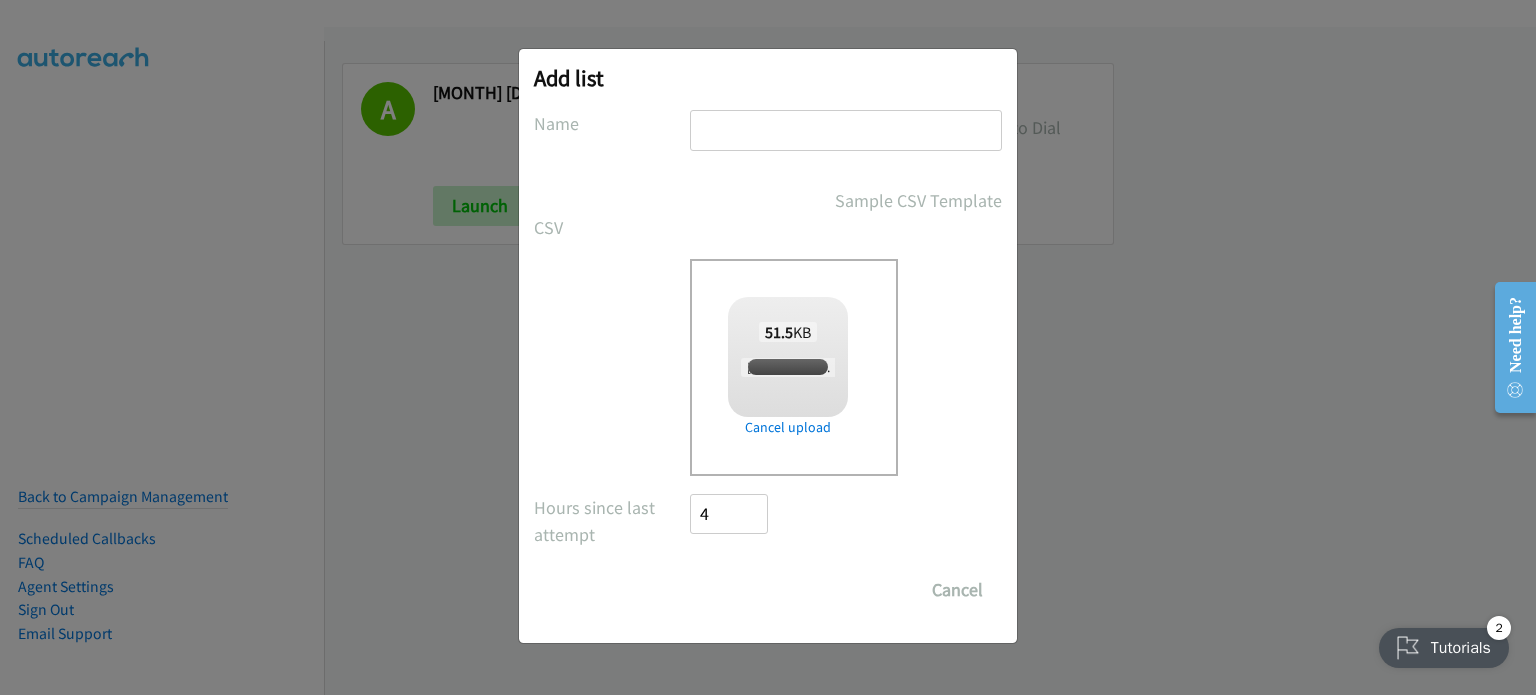 click at bounding box center [846, 130] 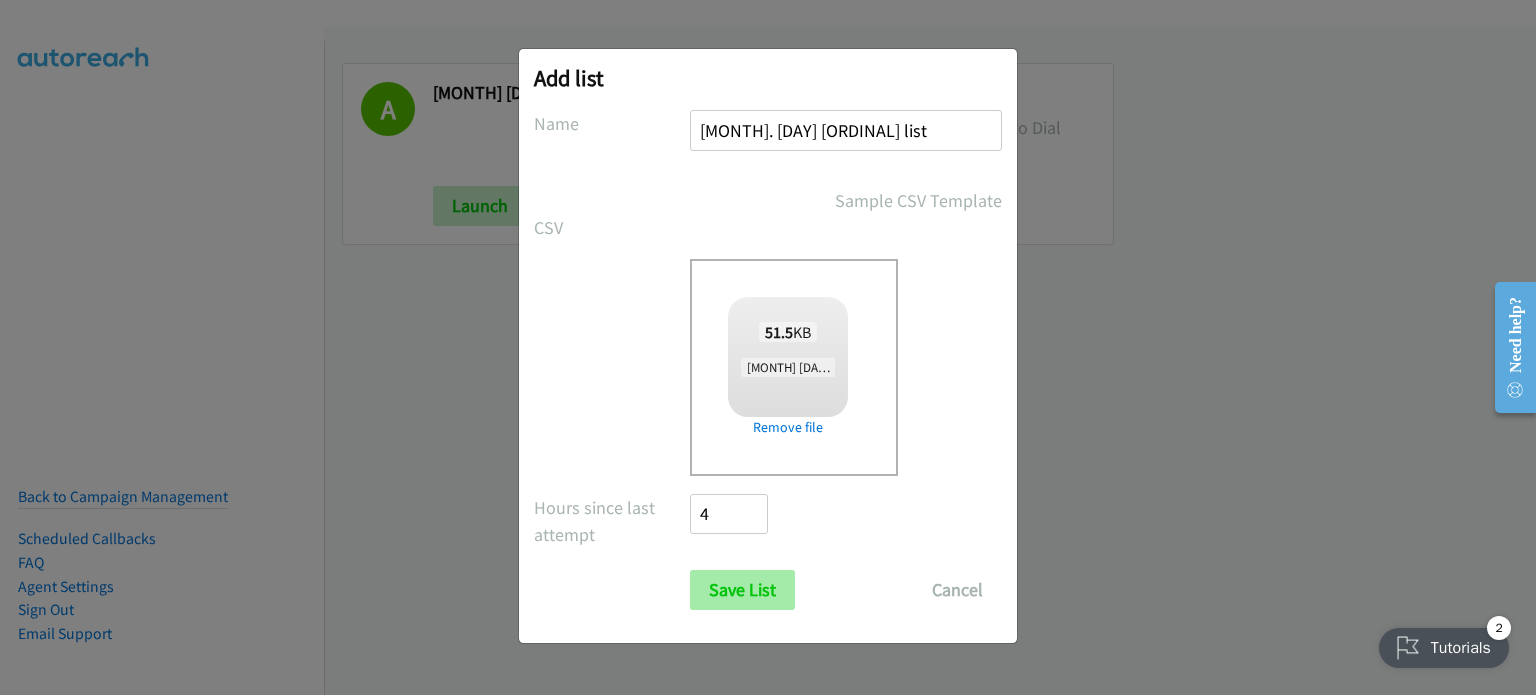 type on "aug. 5 2nd list" 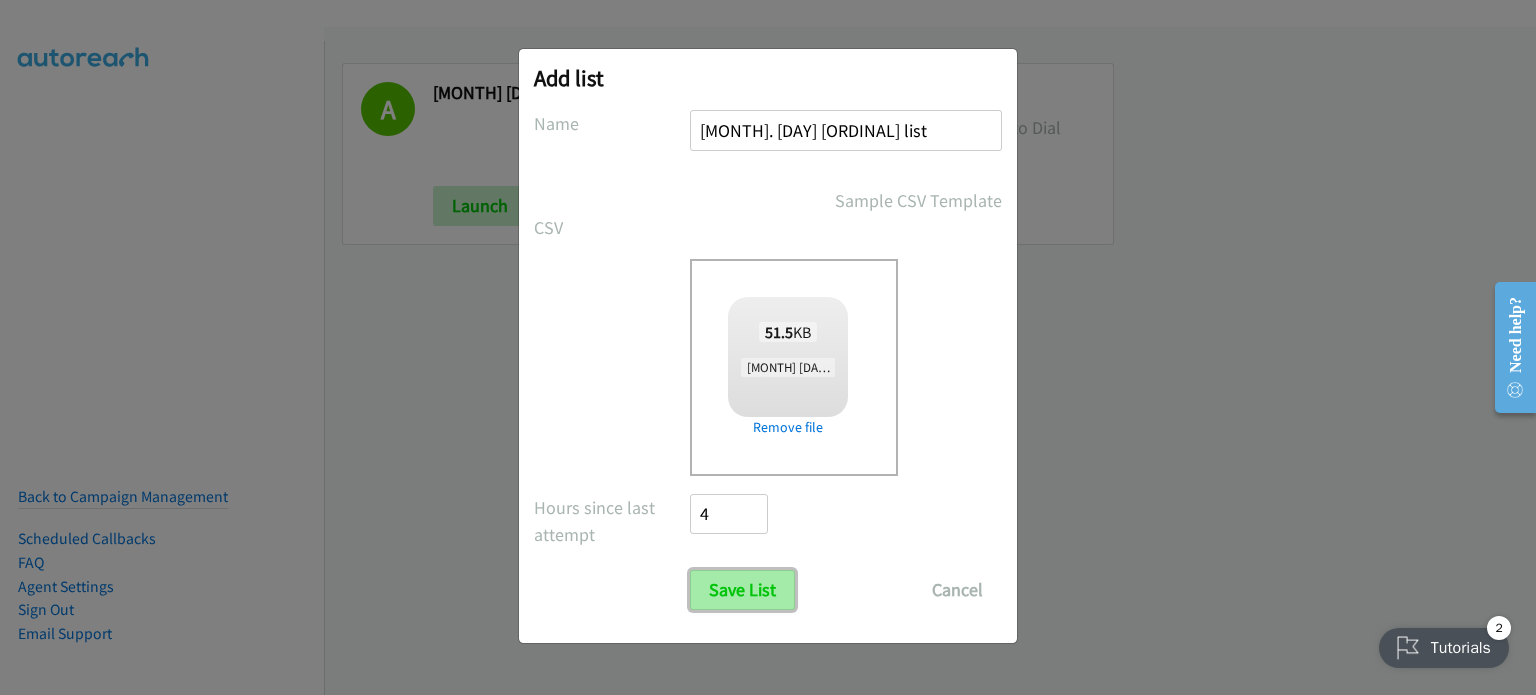 click on "Save List" at bounding box center [742, 590] 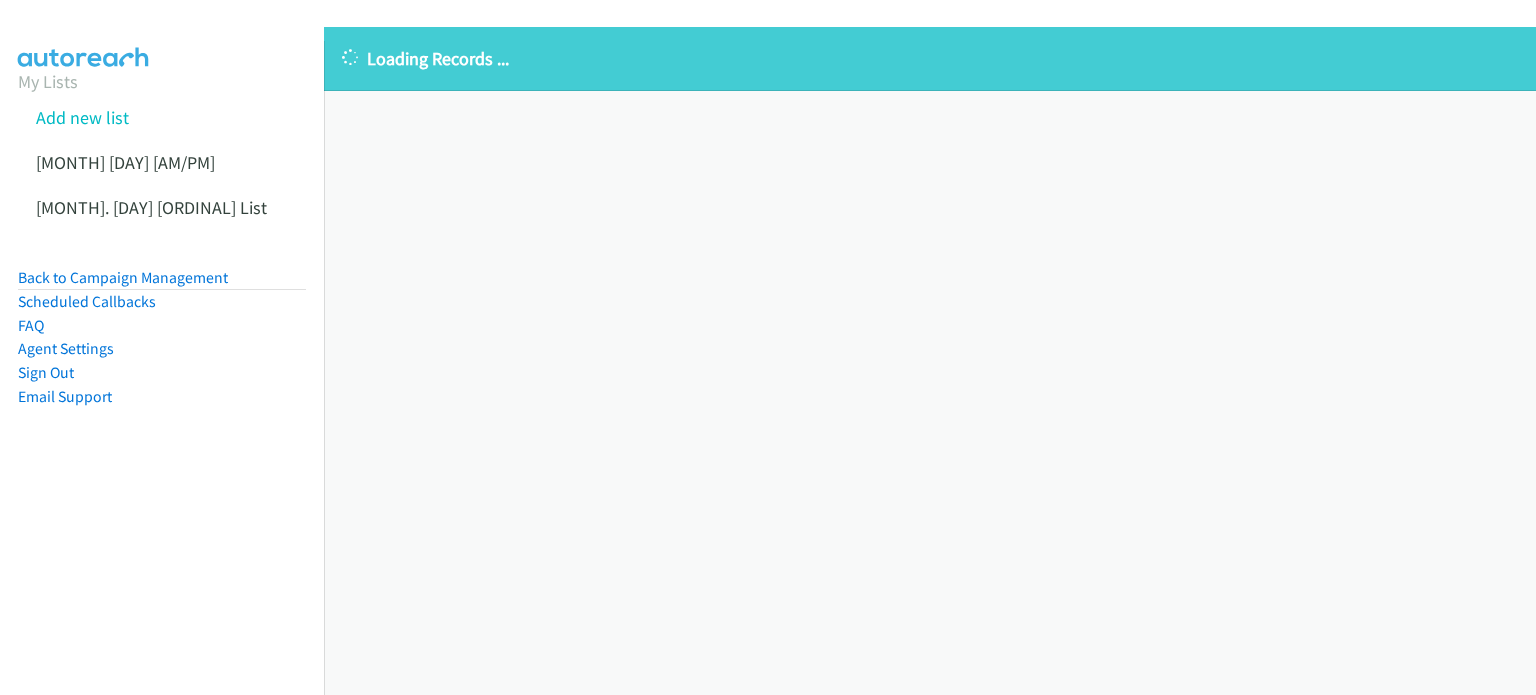 scroll, scrollTop: 0, scrollLeft: 0, axis: both 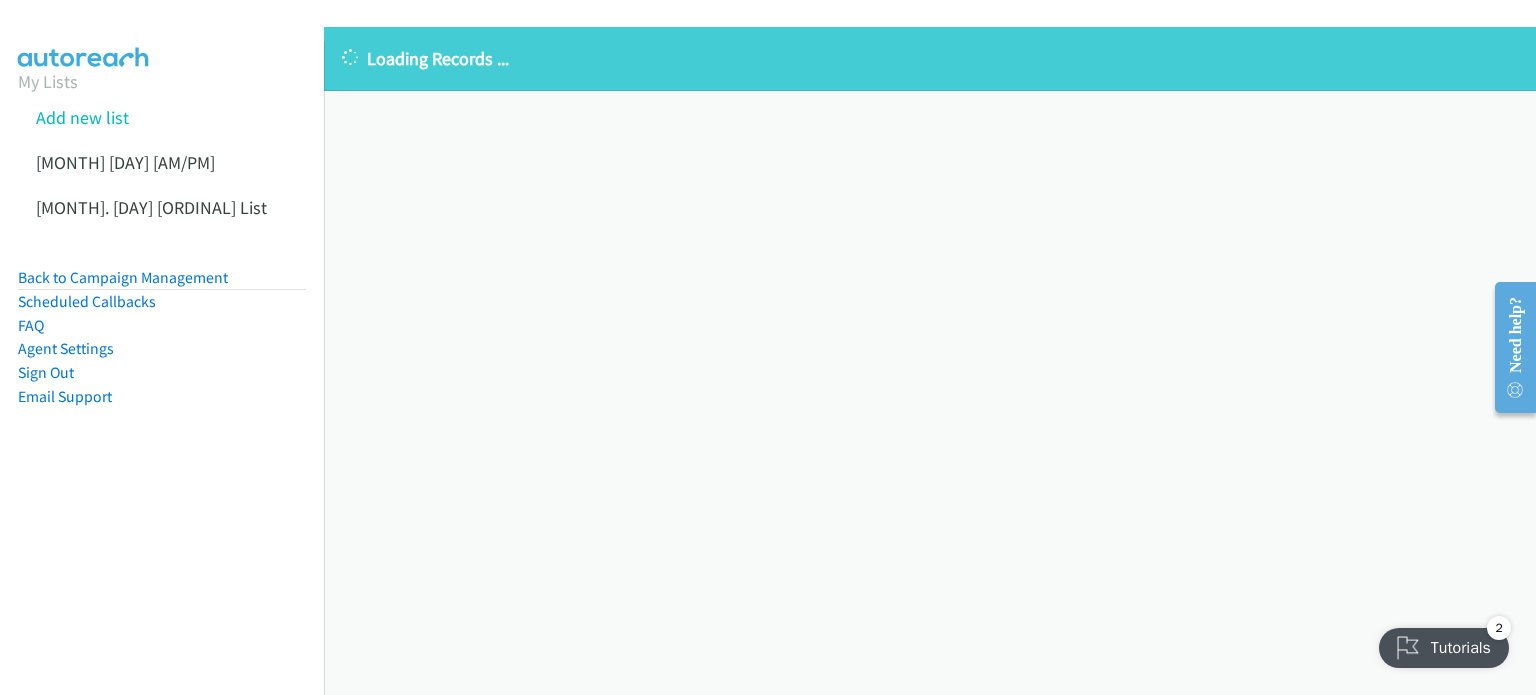 click on "Loading Records ...
Sorry, something went wrong please try again." at bounding box center [930, 361] 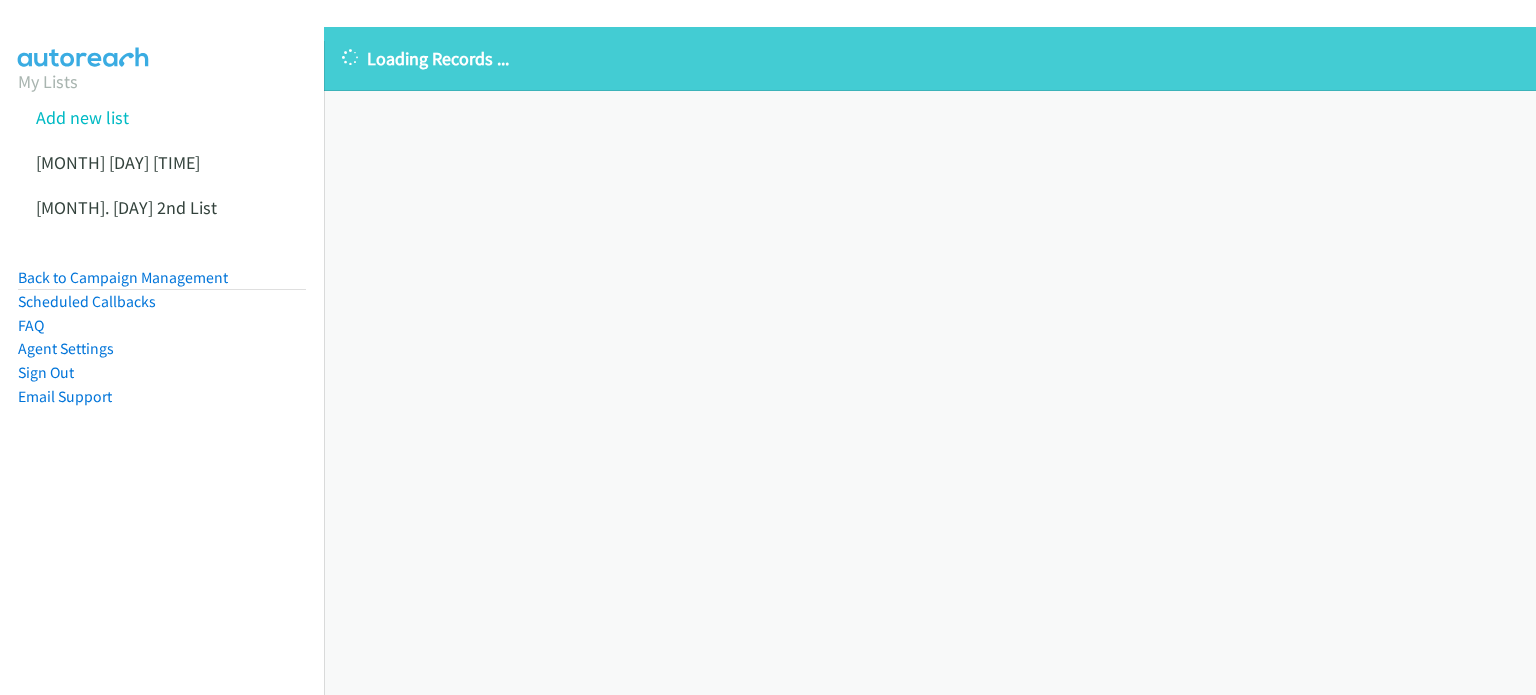 scroll, scrollTop: 0, scrollLeft: 0, axis: both 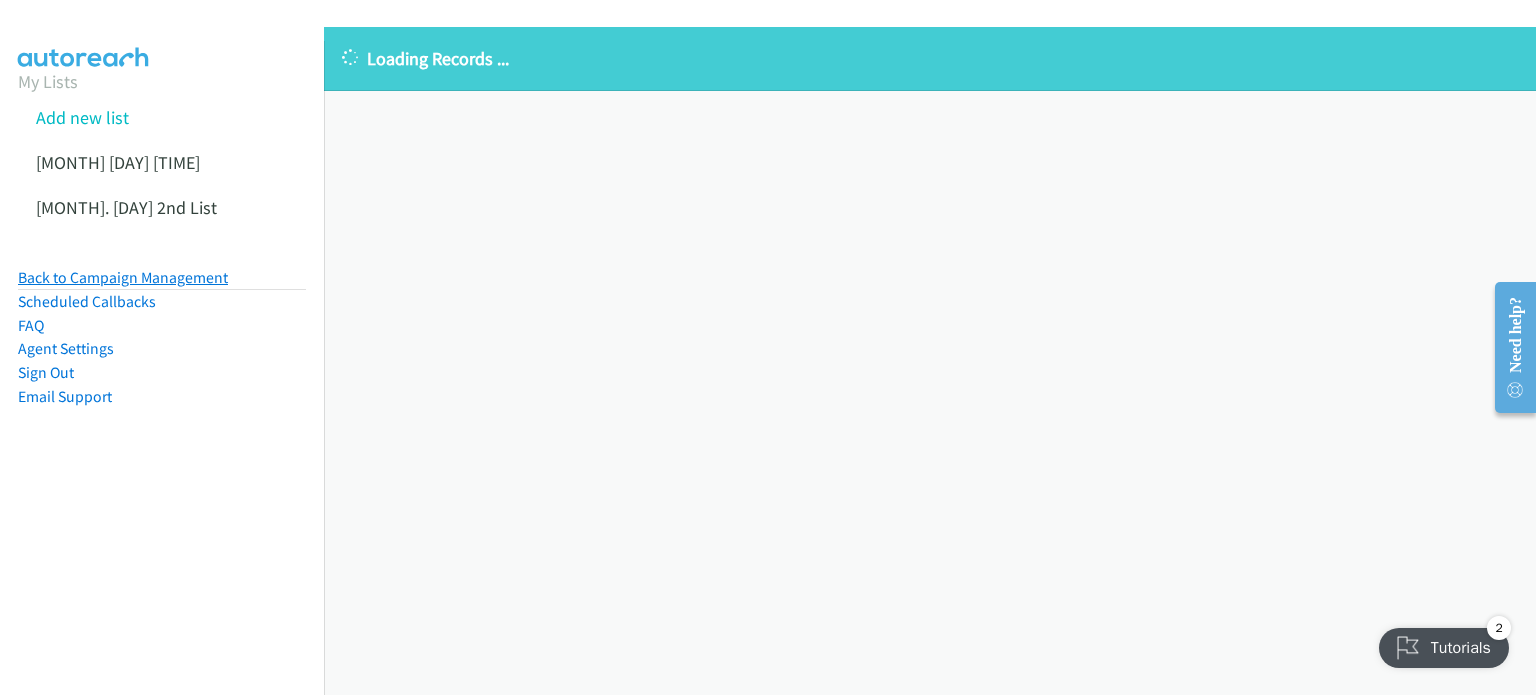 click on "Back to Campaign Management" at bounding box center (123, 277) 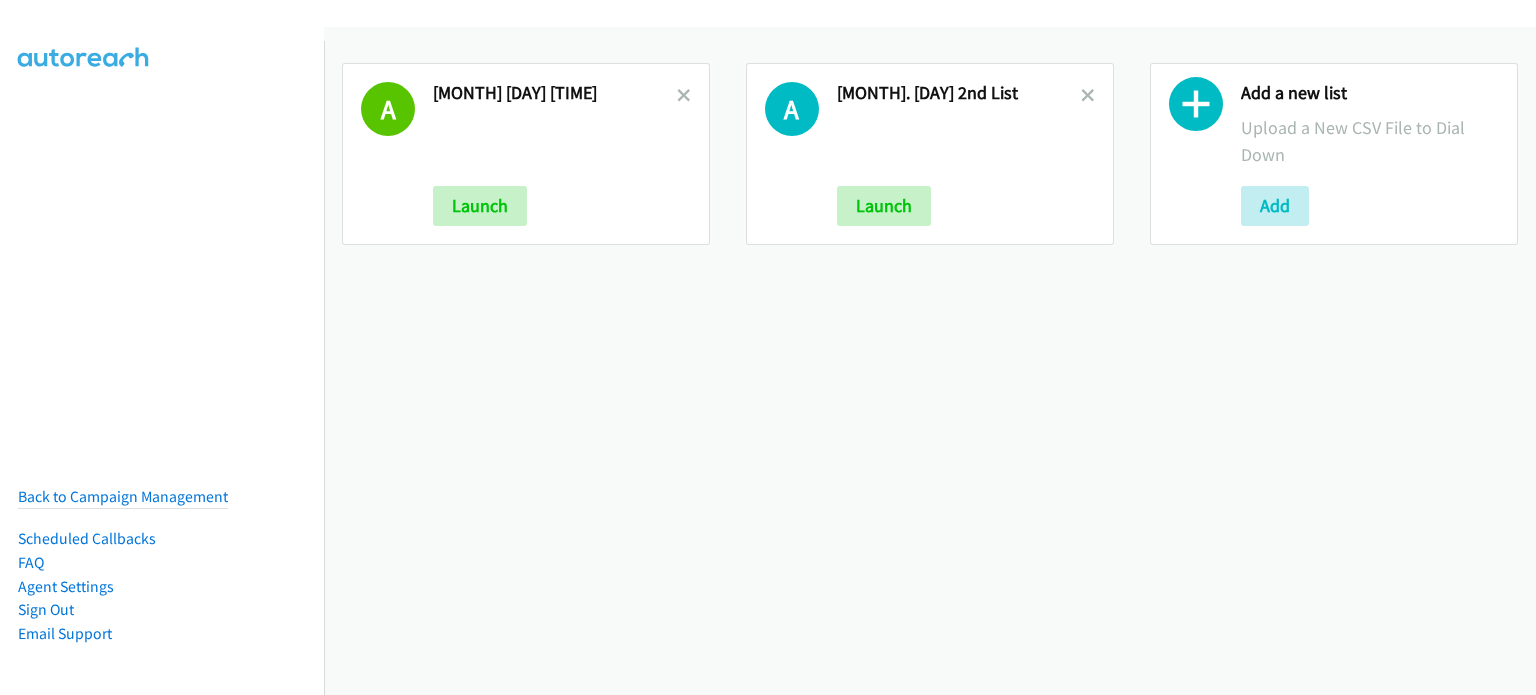 scroll, scrollTop: 0, scrollLeft: 0, axis: both 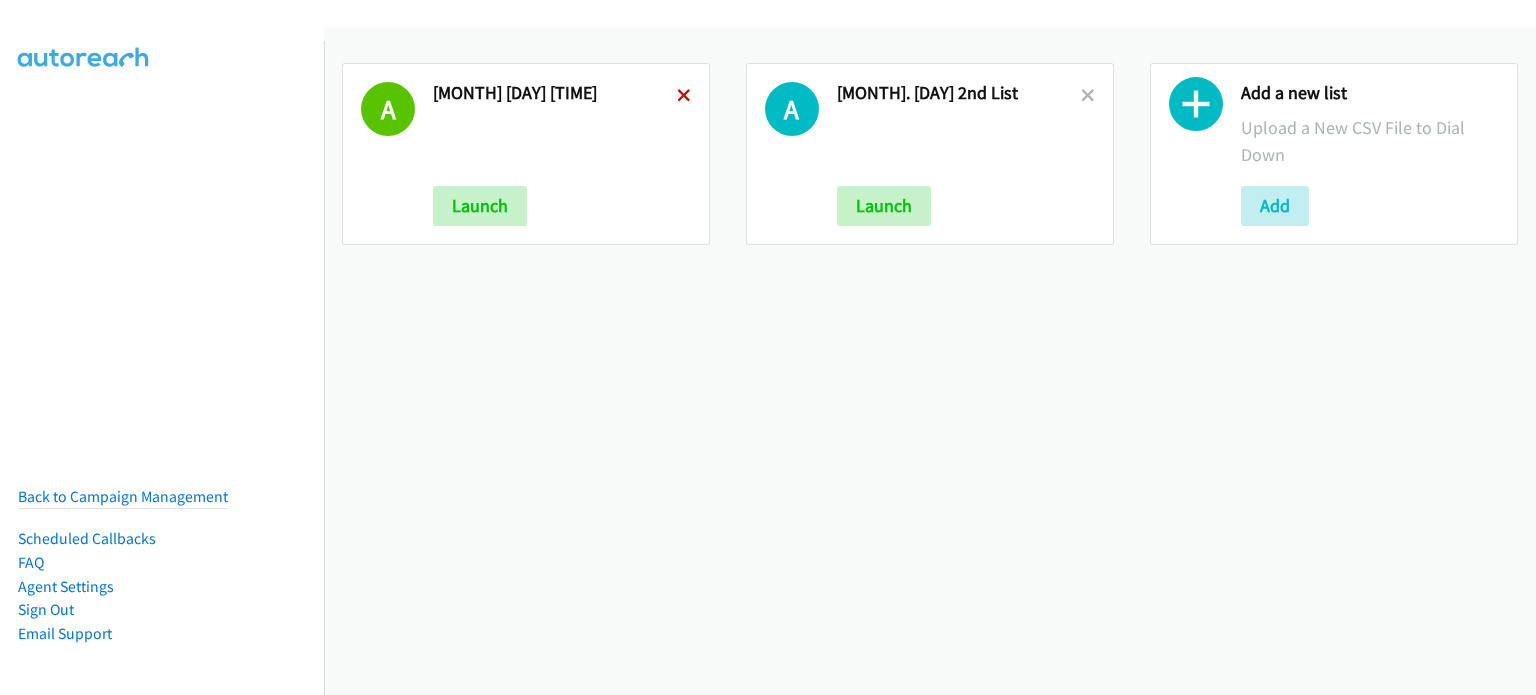 click at bounding box center (684, 97) 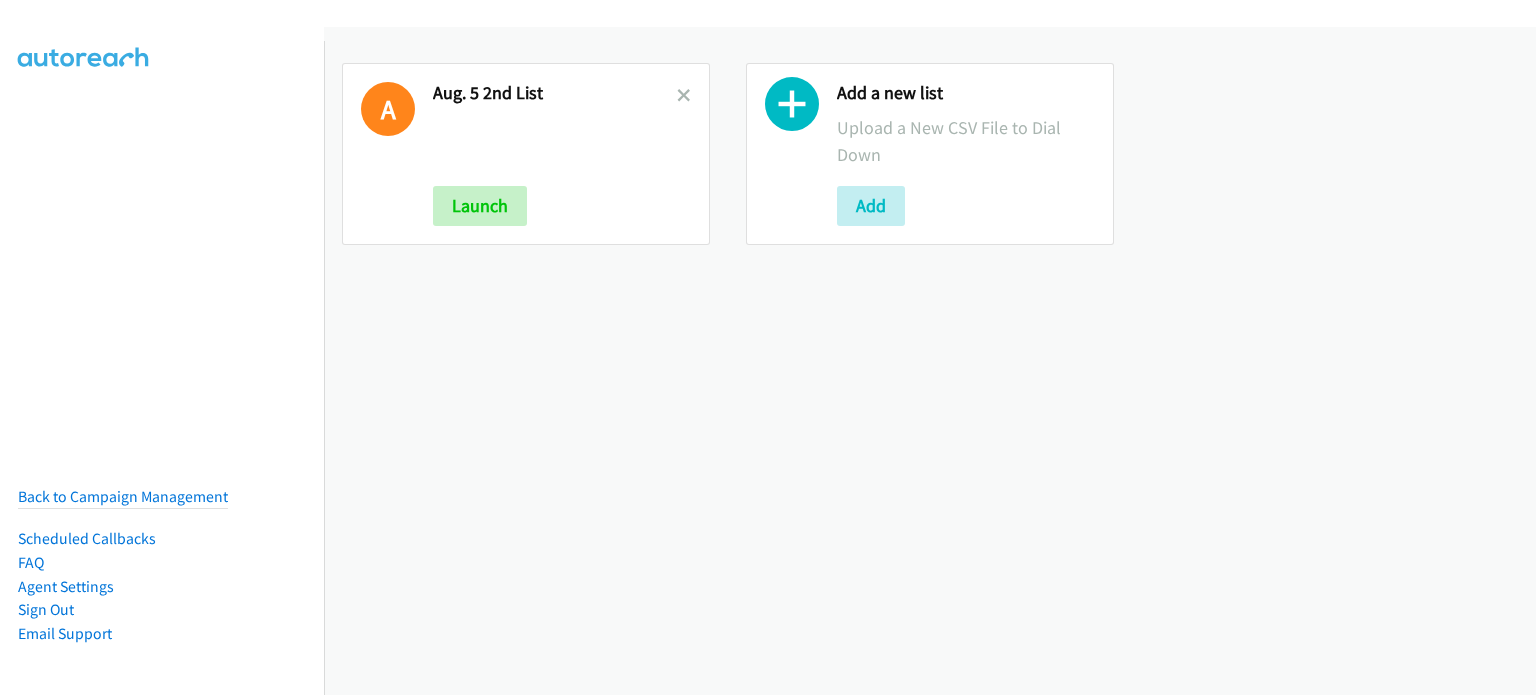 scroll, scrollTop: 0, scrollLeft: 0, axis: both 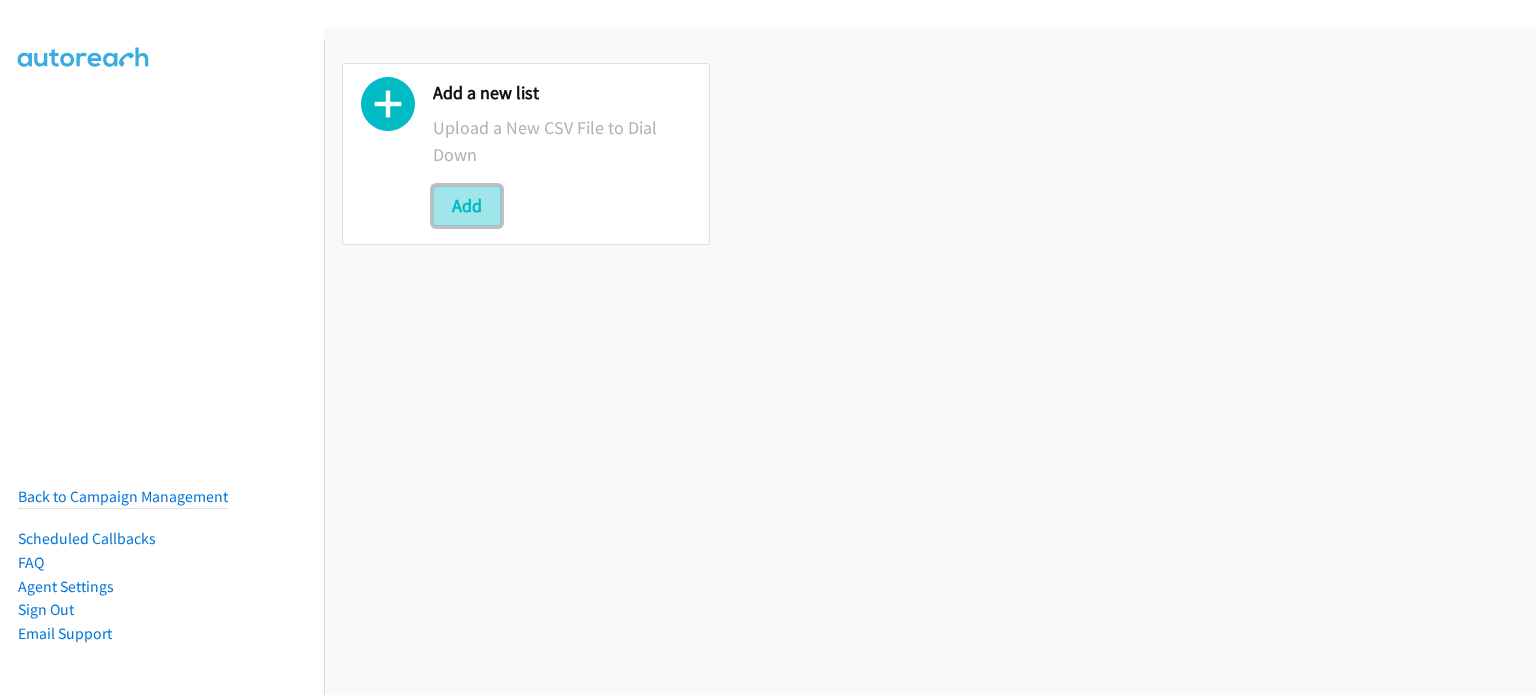 click on "Add" at bounding box center (467, 206) 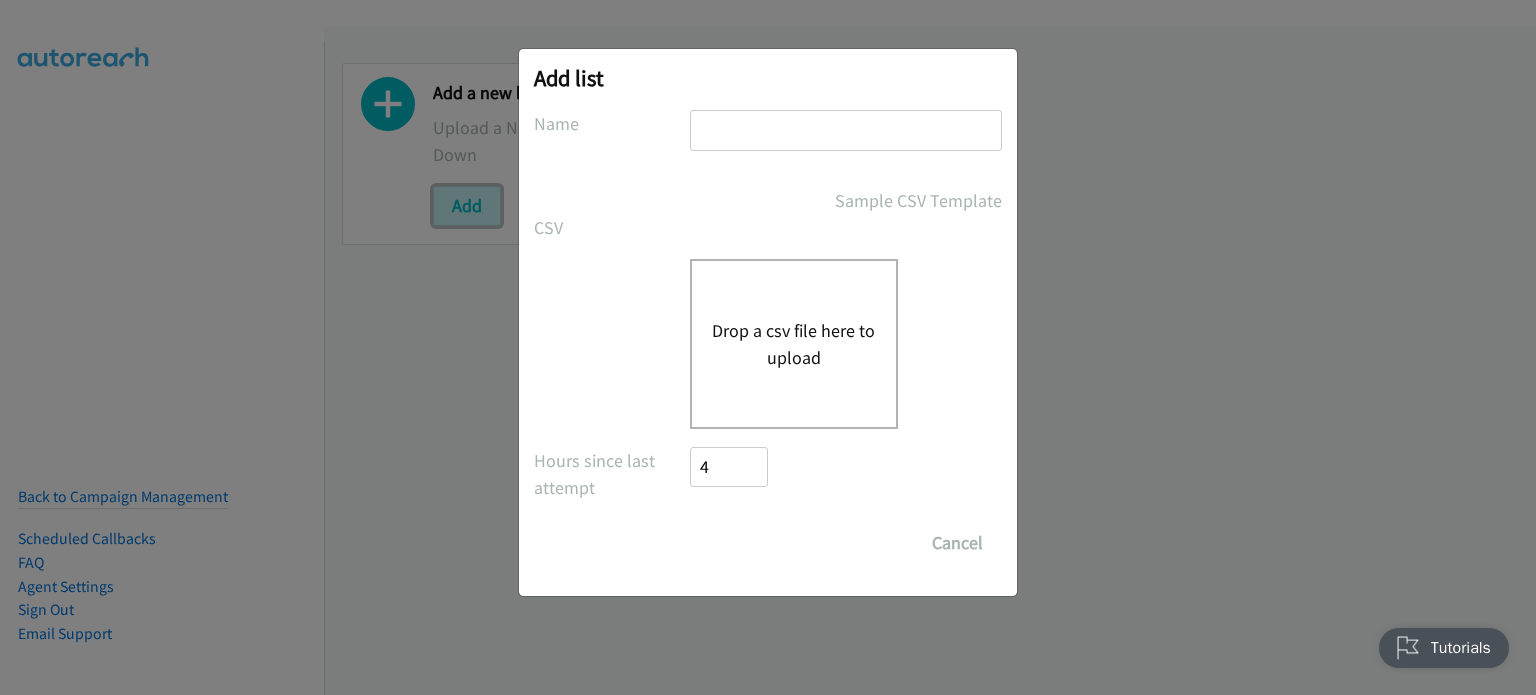 scroll, scrollTop: 0, scrollLeft: 0, axis: both 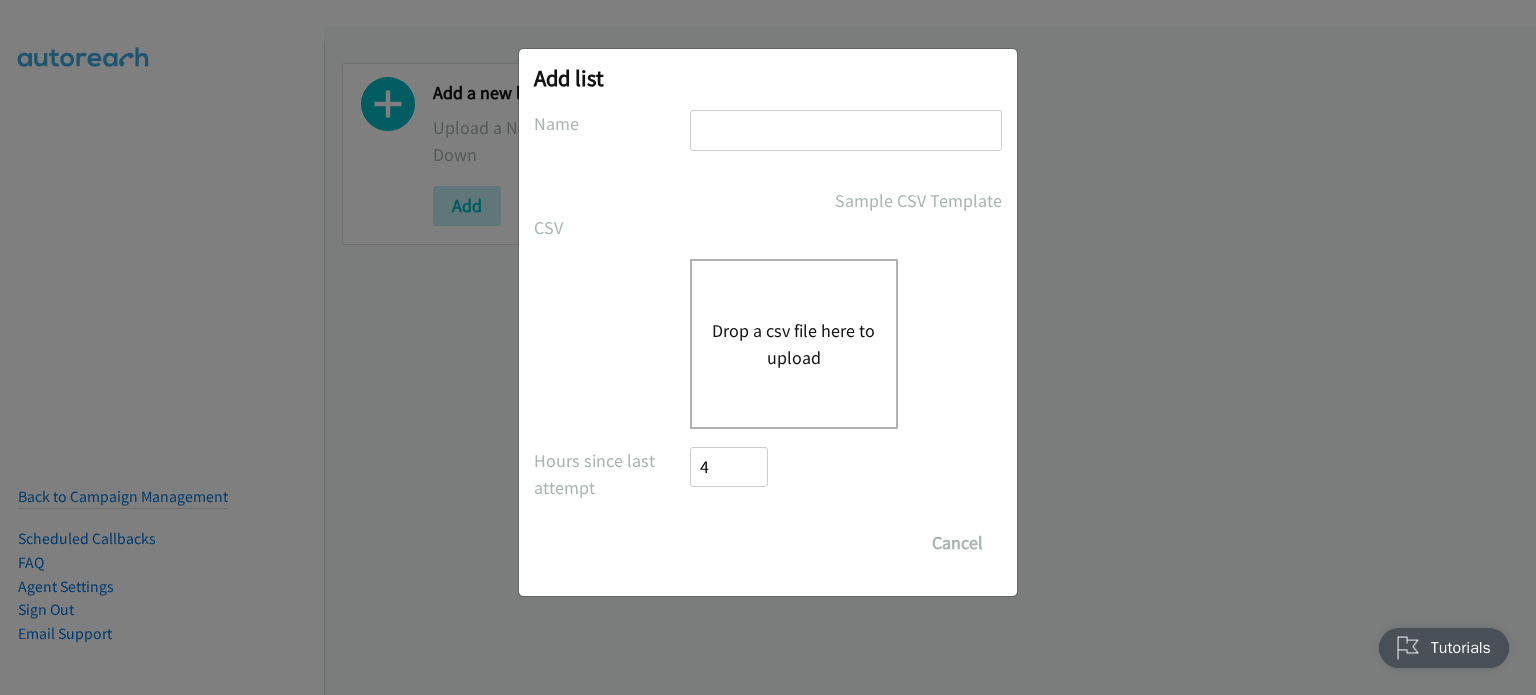 click on "Drop a csv file here to upload" at bounding box center (794, 344) 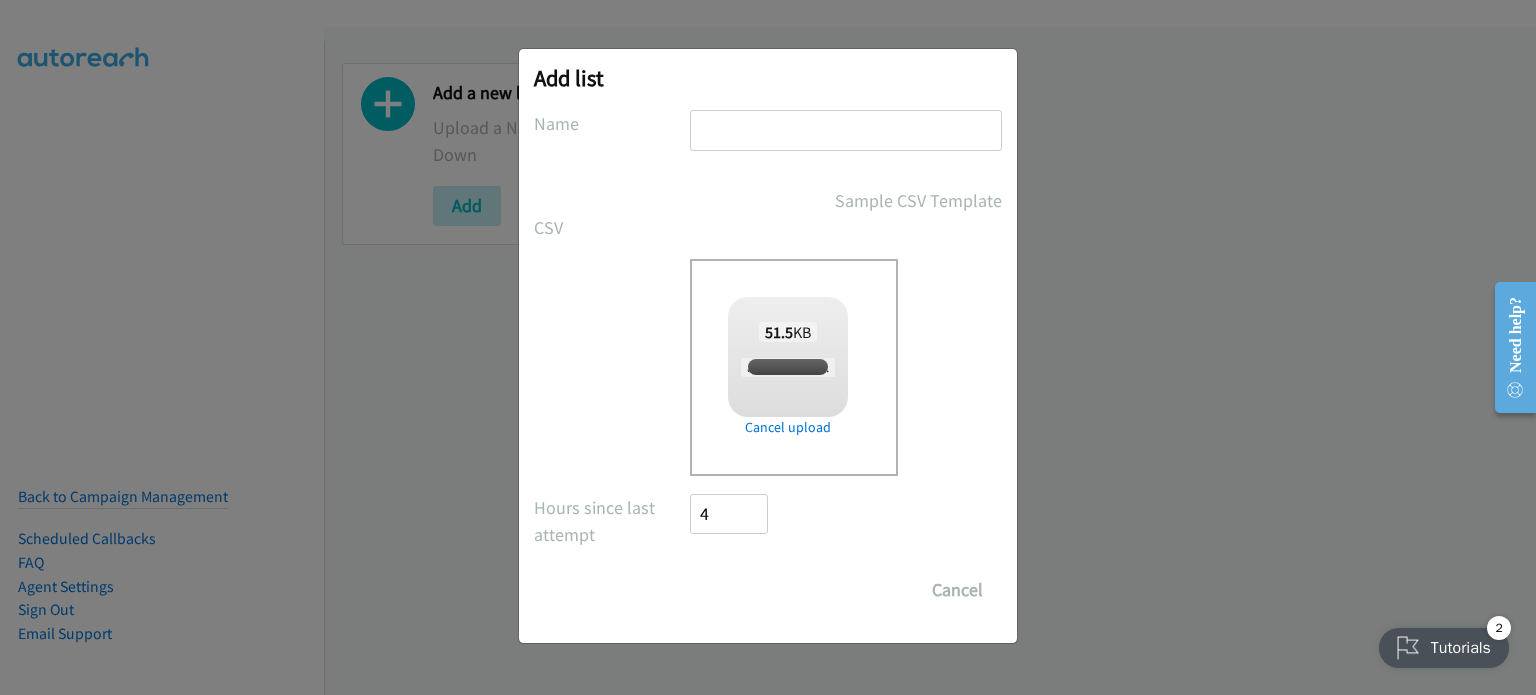 click at bounding box center (846, 130) 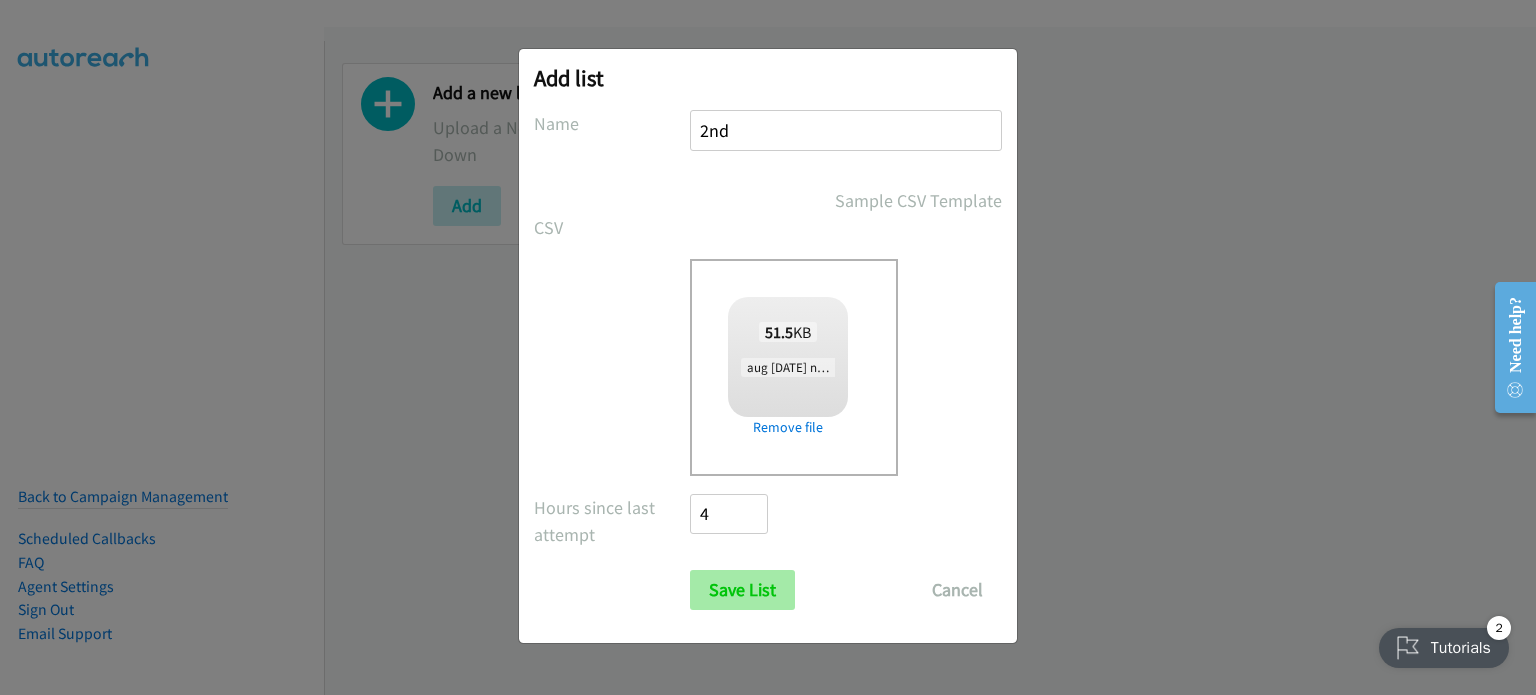 type on "2nd" 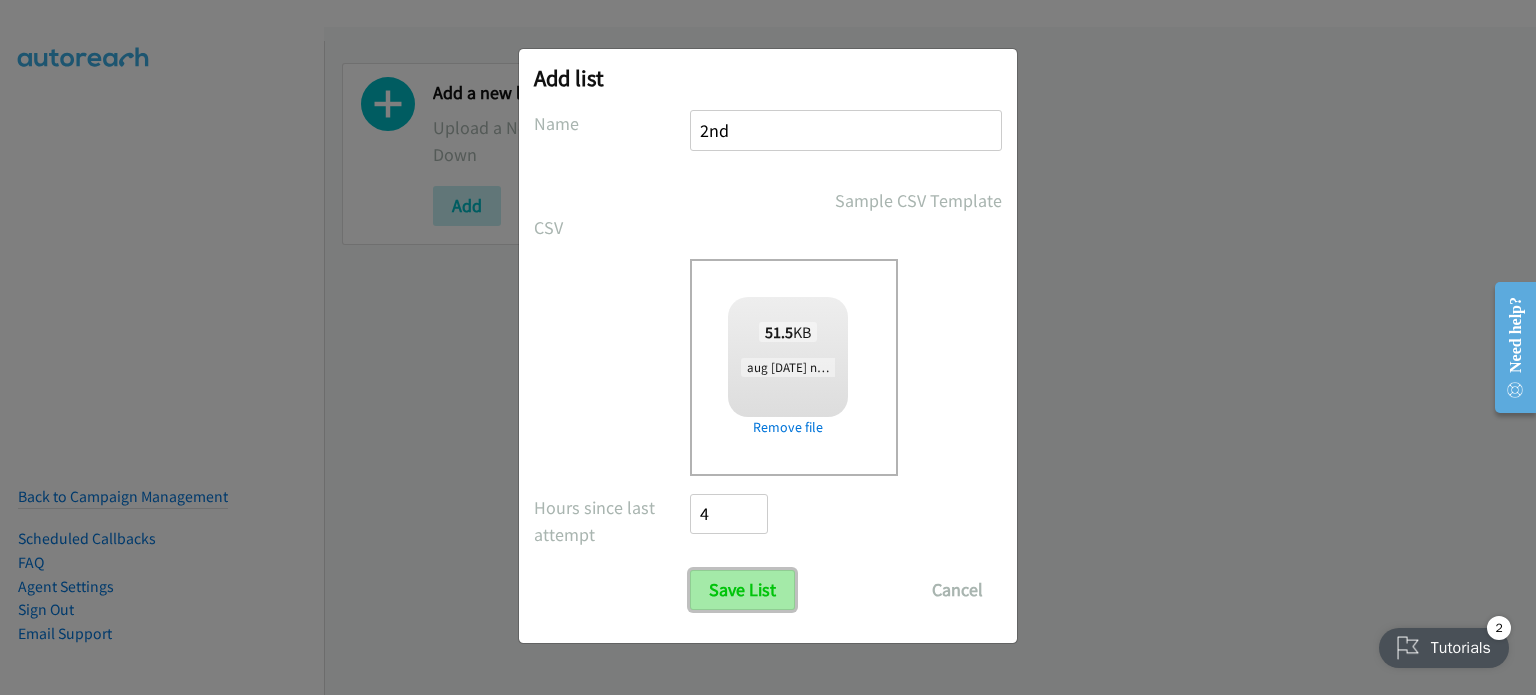 click on "Save List" at bounding box center [742, 590] 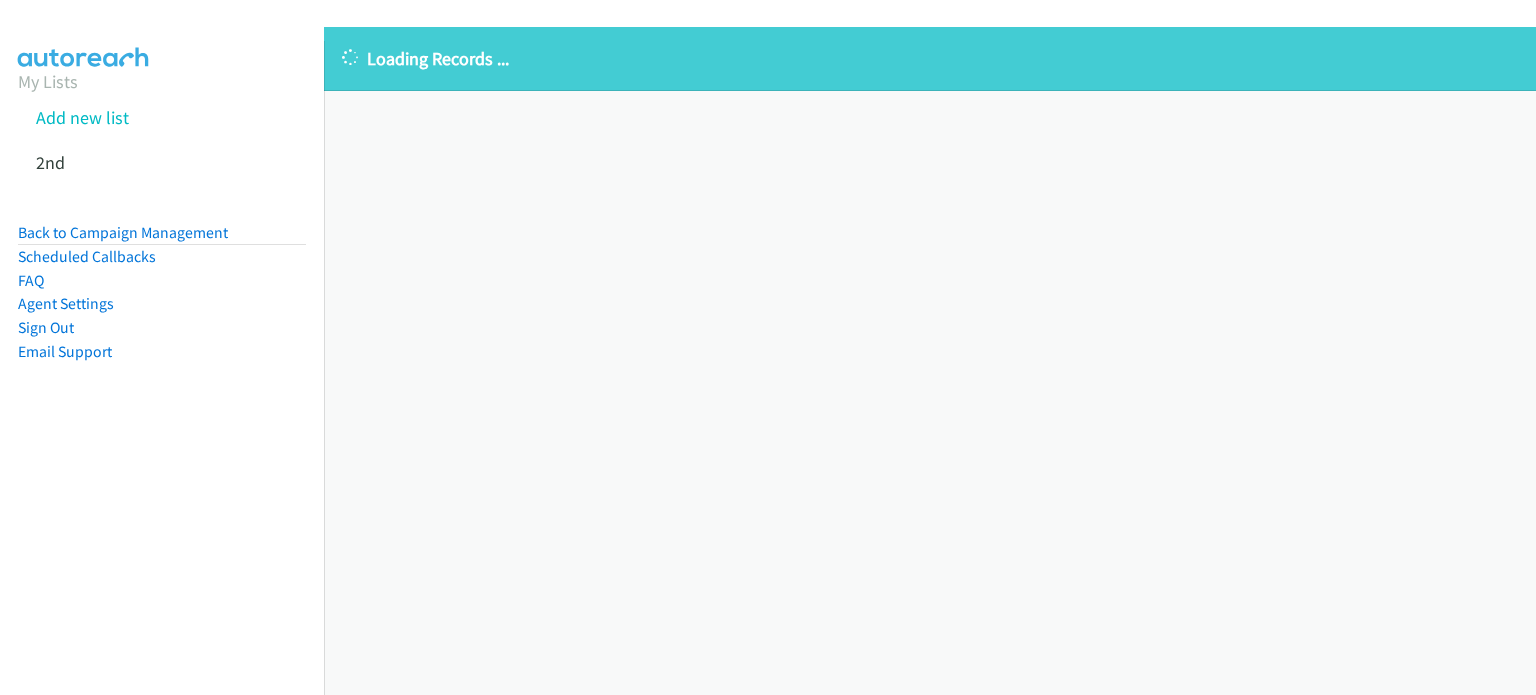 scroll, scrollTop: 0, scrollLeft: 0, axis: both 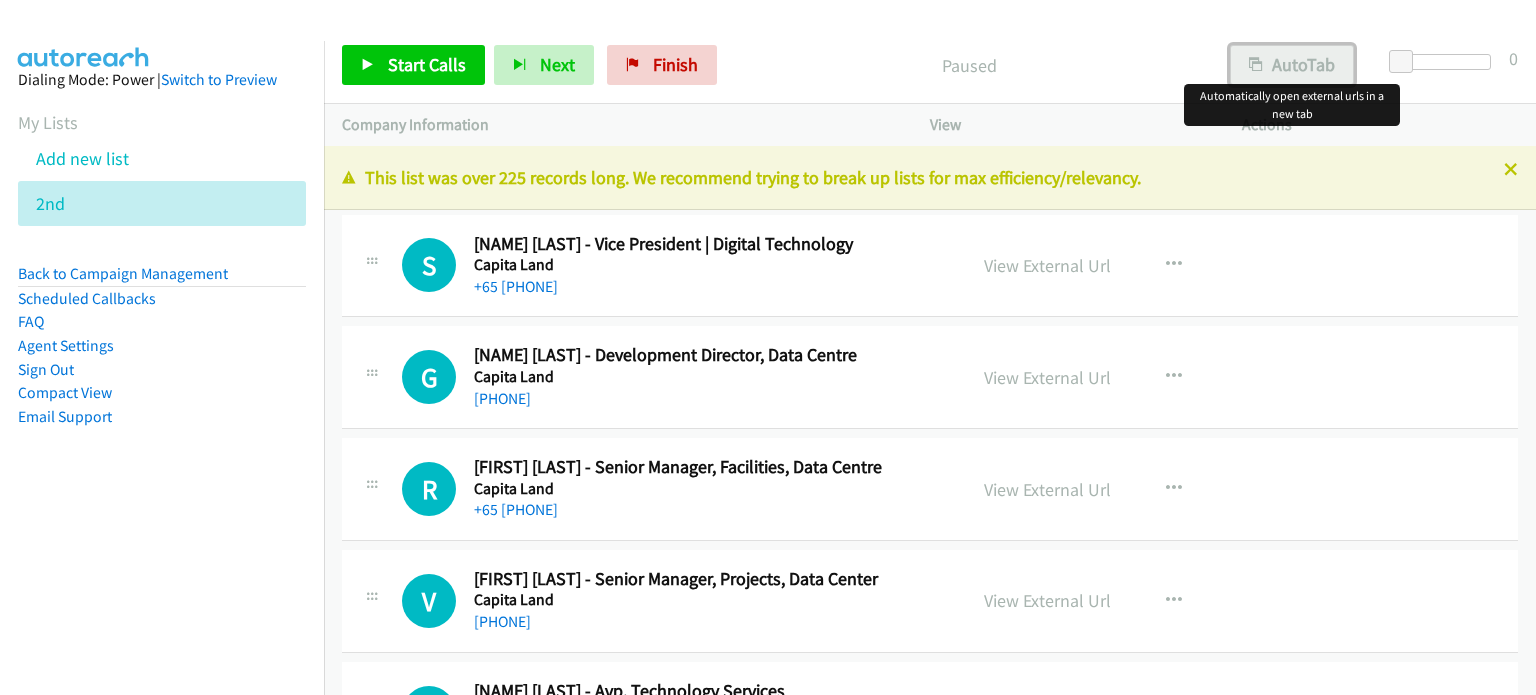 click on "AutoTab" at bounding box center (1292, 65) 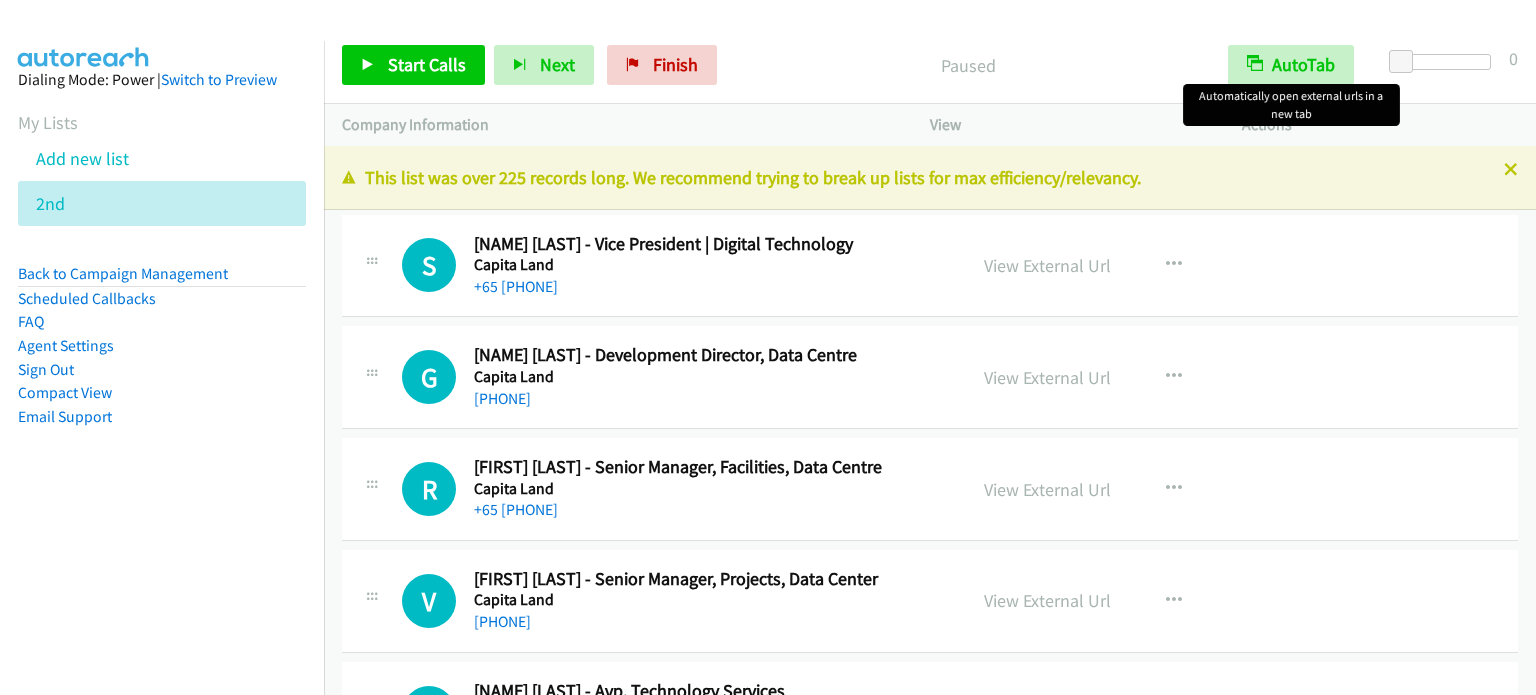scroll, scrollTop: 0, scrollLeft: 0, axis: both 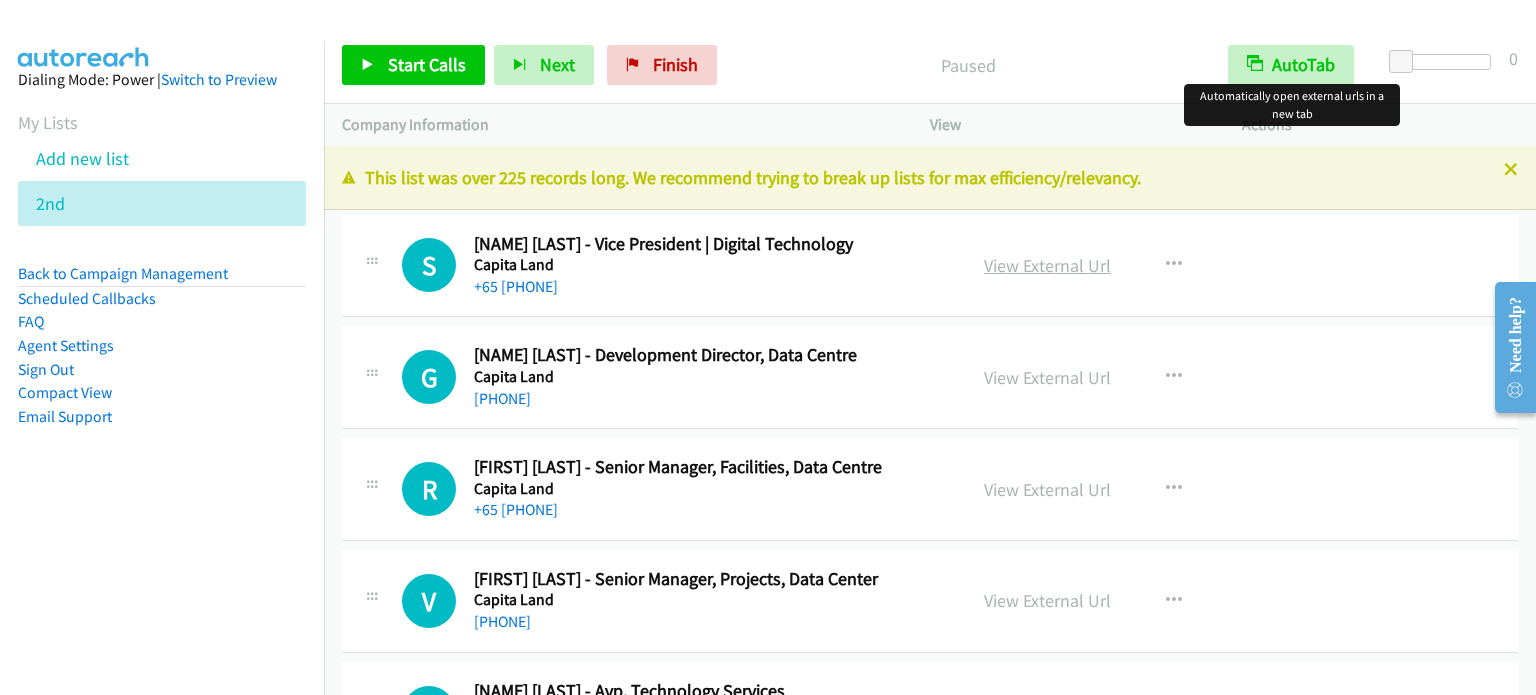 click on "View External Url" at bounding box center (1047, 265) 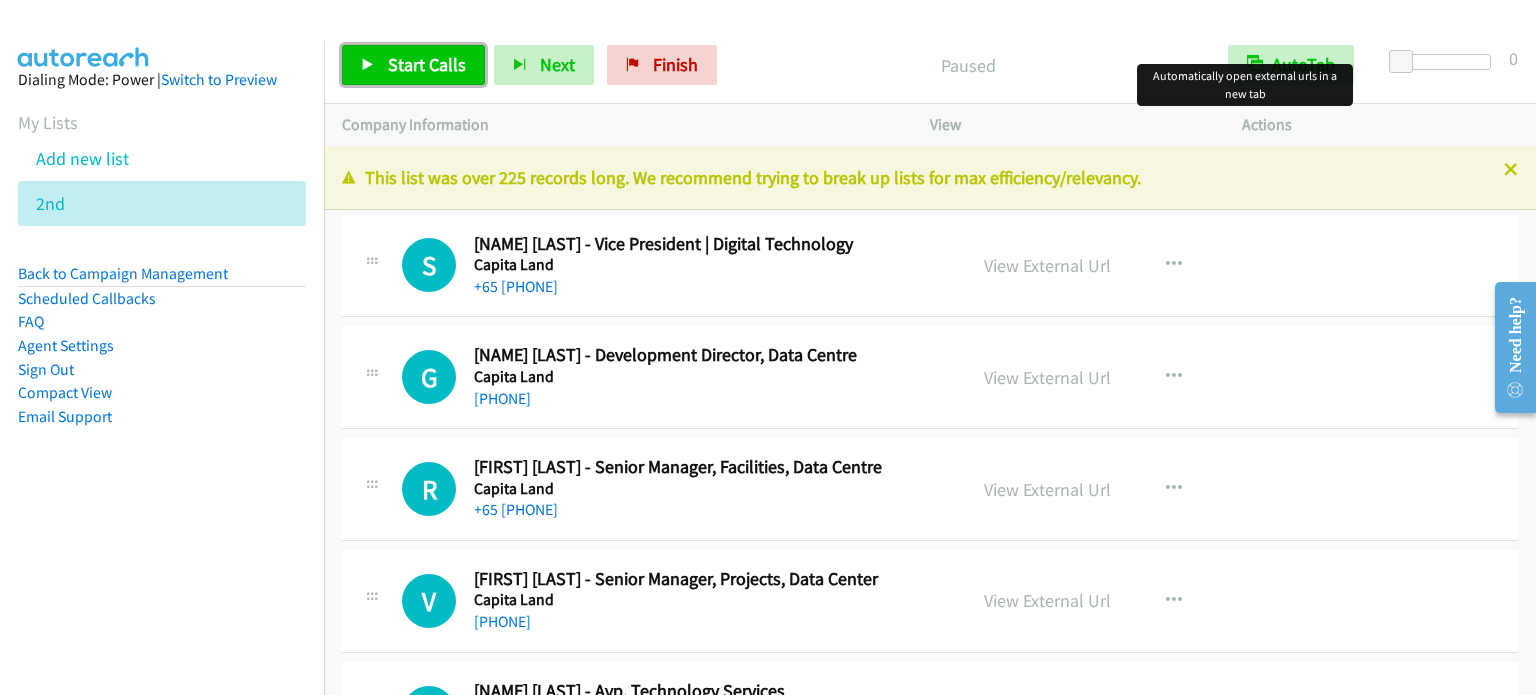 click on "Start Calls" at bounding box center [427, 64] 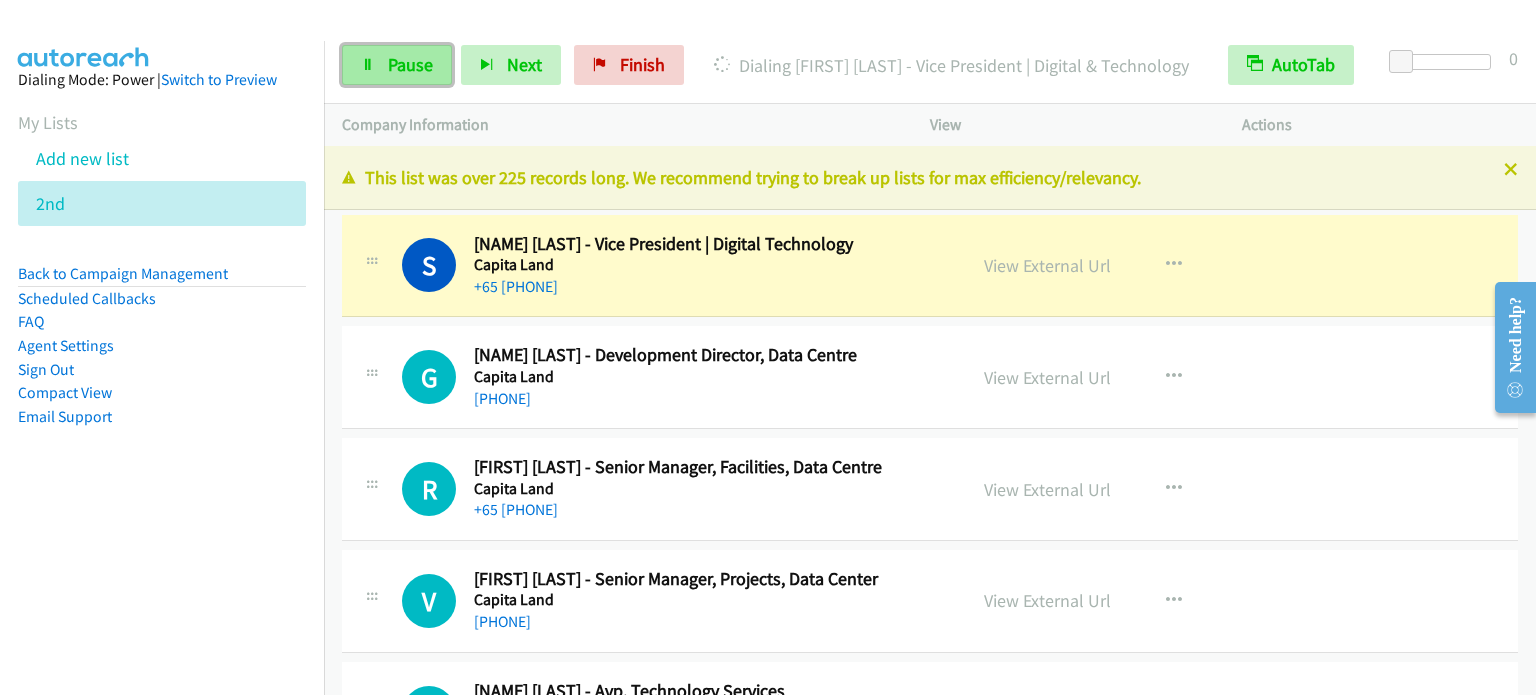 click on "Pause" at bounding box center (410, 64) 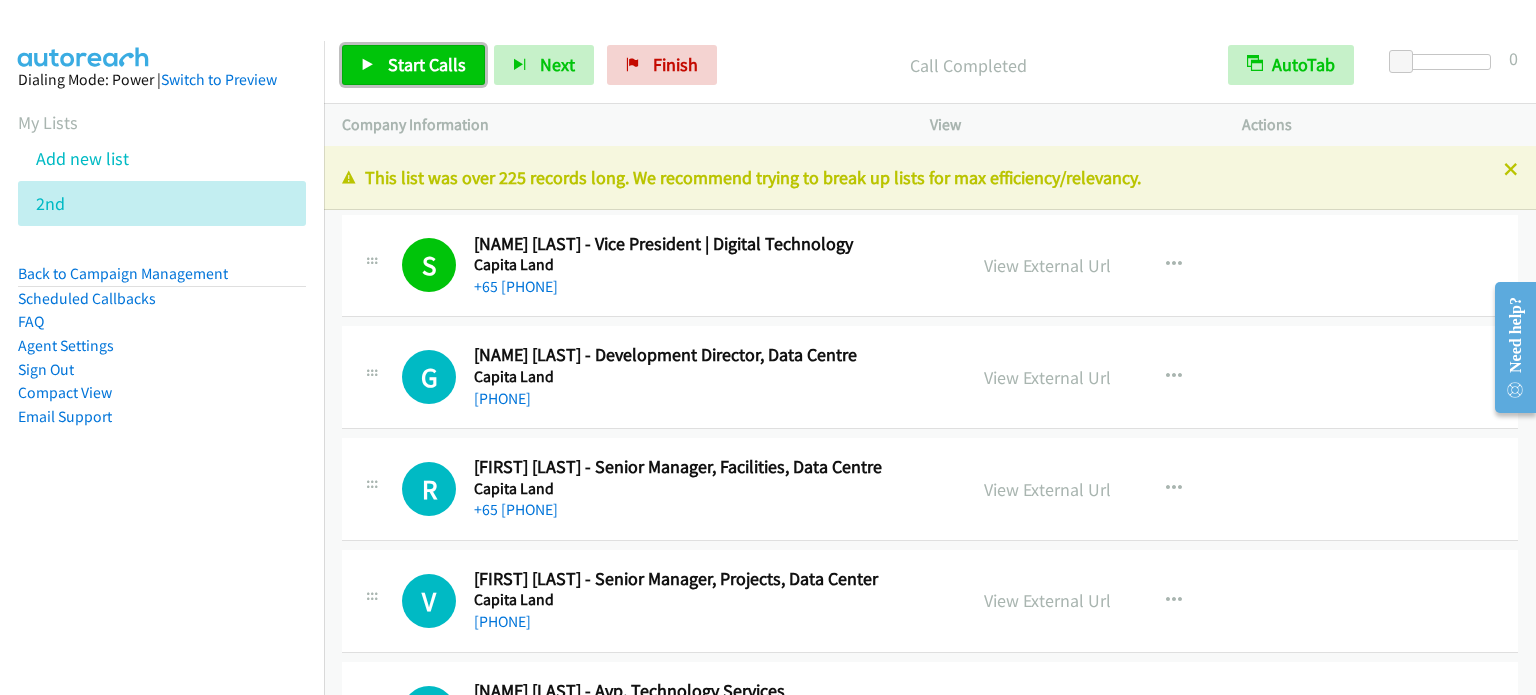 click on "Start Calls" at bounding box center [427, 64] 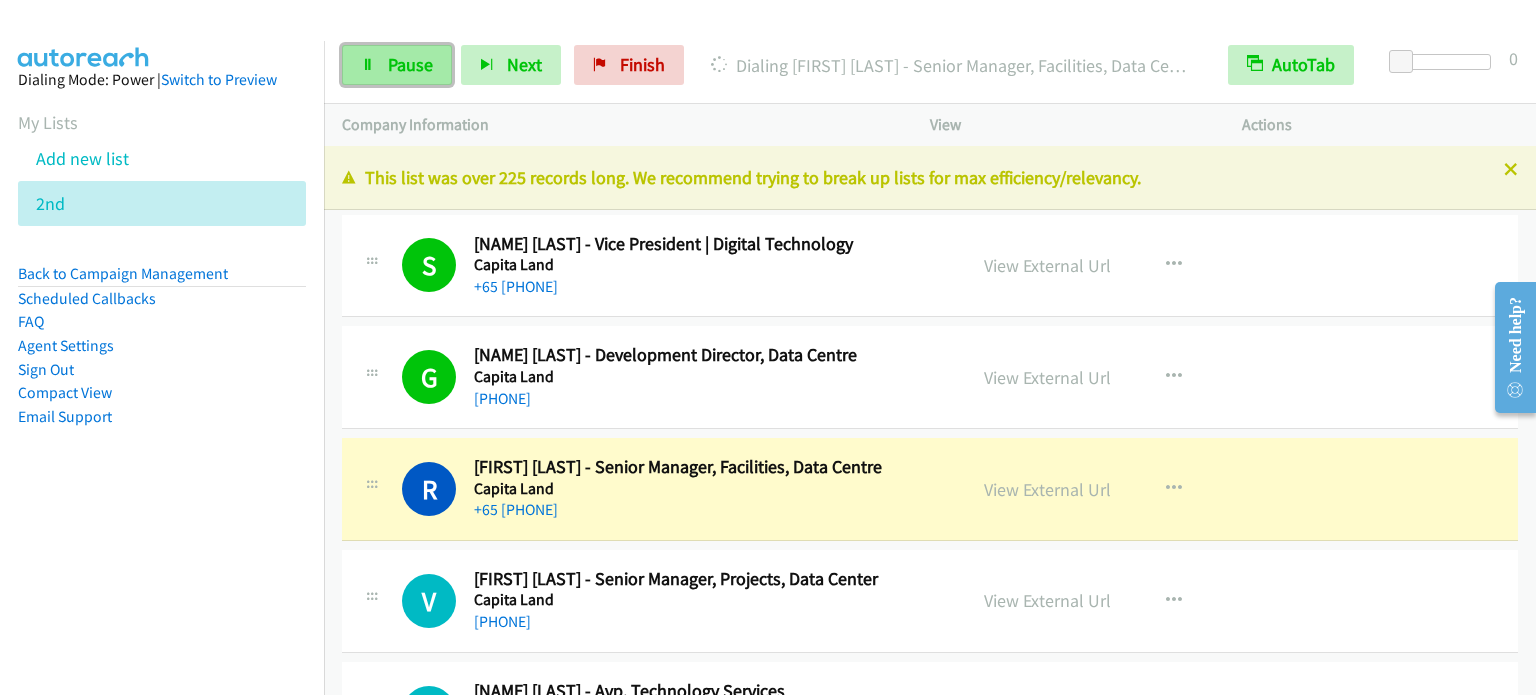 click on "Pause" at bounding box center (410, 64) 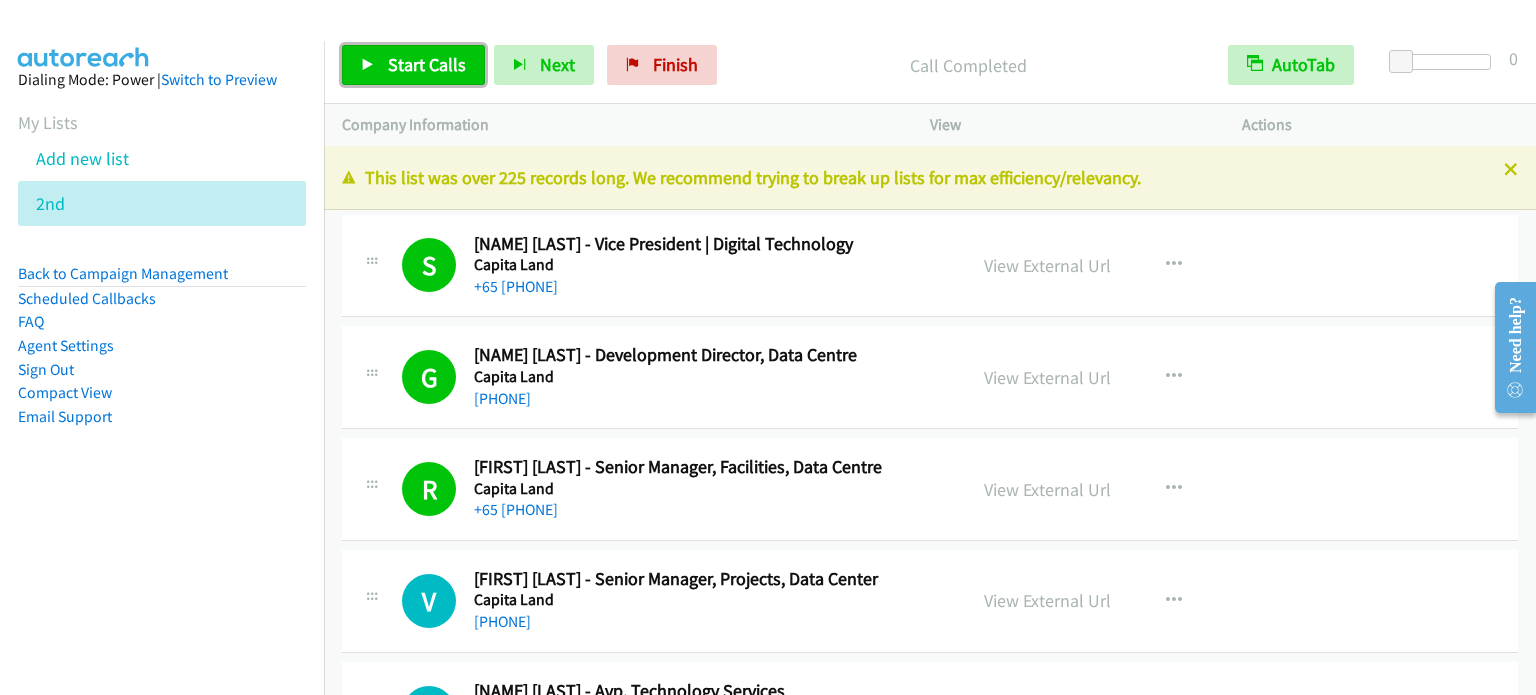 click on "Start Calls" at bounding box center (427, 64) 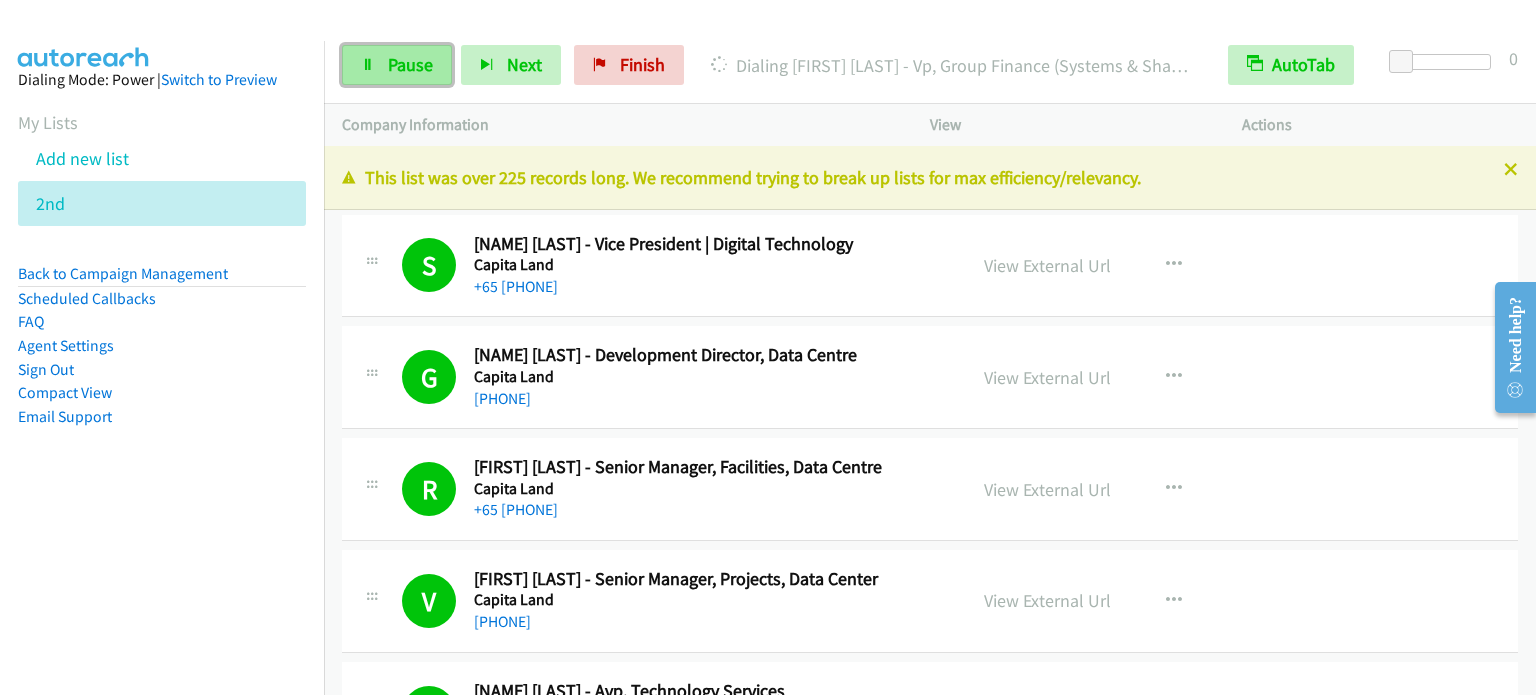 click on "Pause" at bounding box center (397, 65) 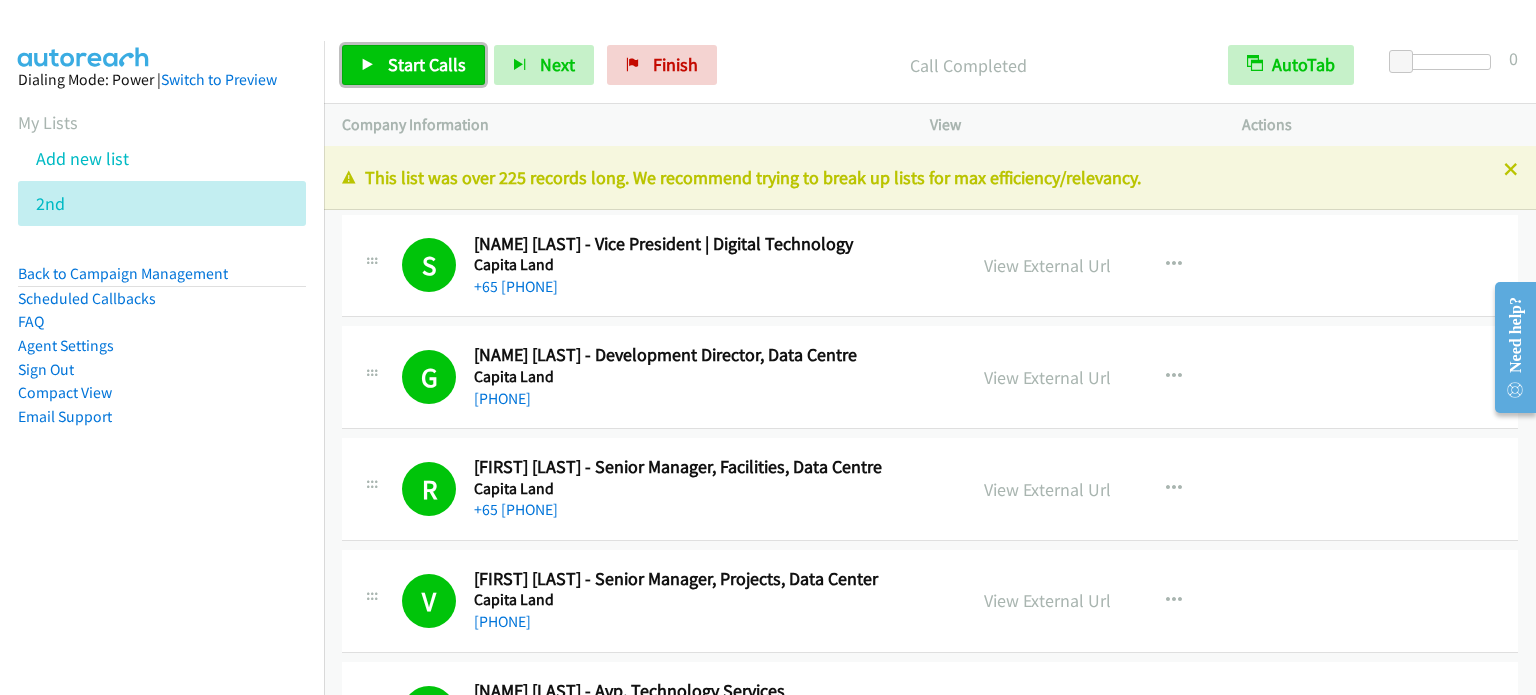 click on "Start Calls" at bounding box center [427, 64] 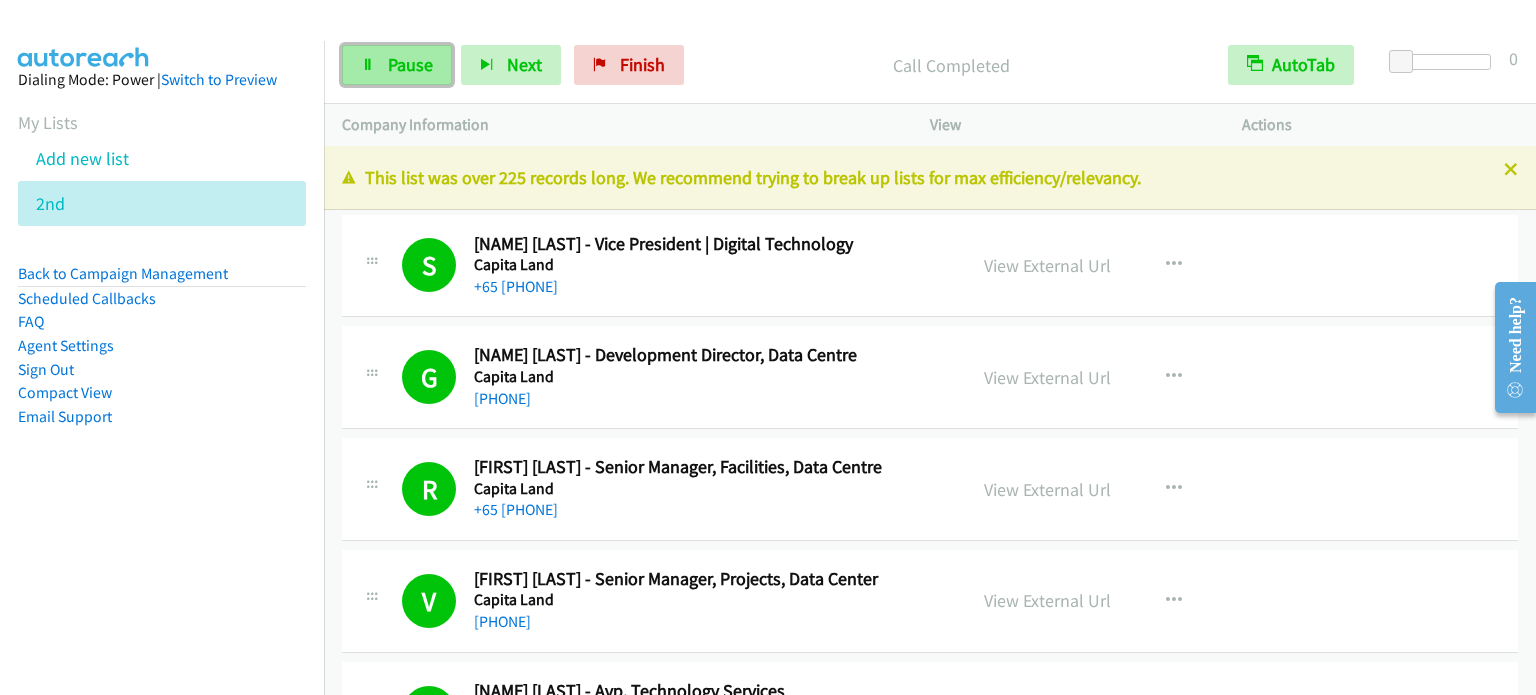 click on "Pause" at bounding box center (410, 64) 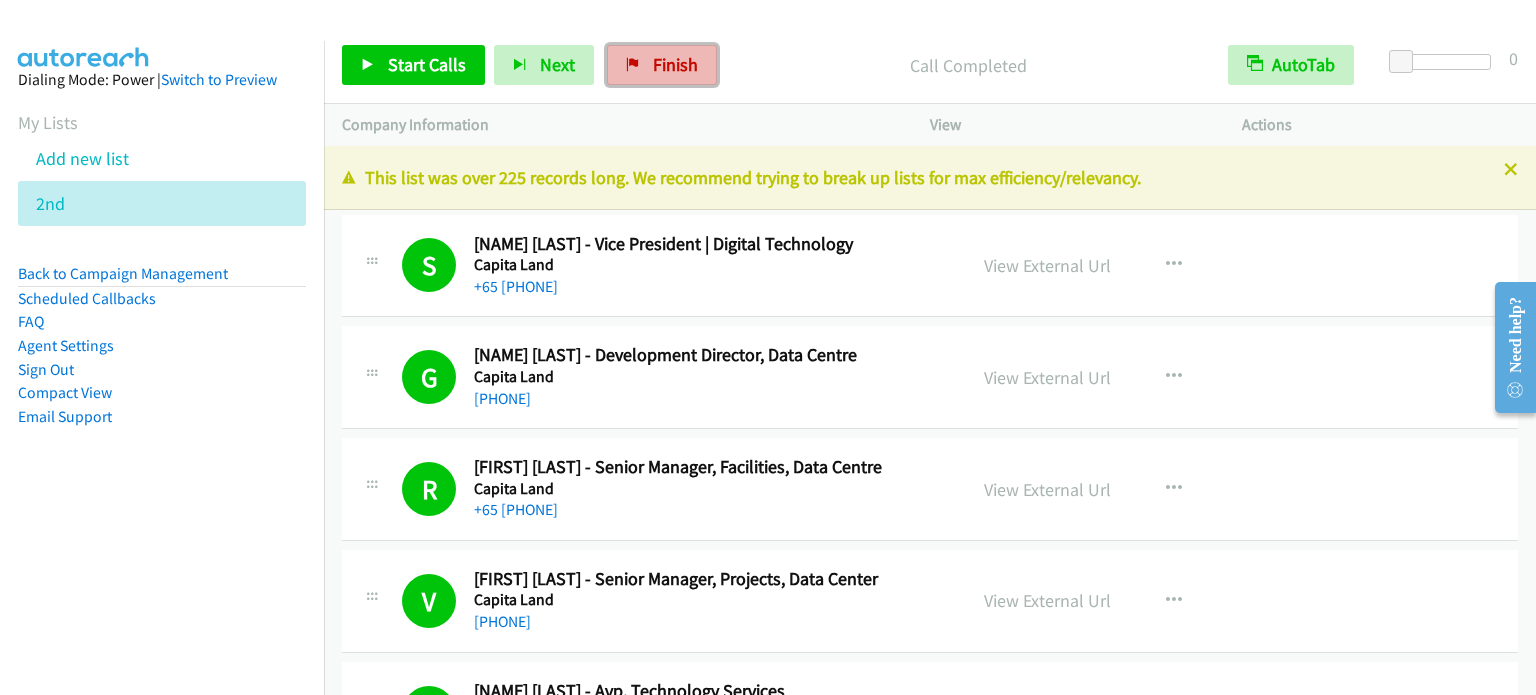 click on "Finish" at bounding box center (675, 64) 